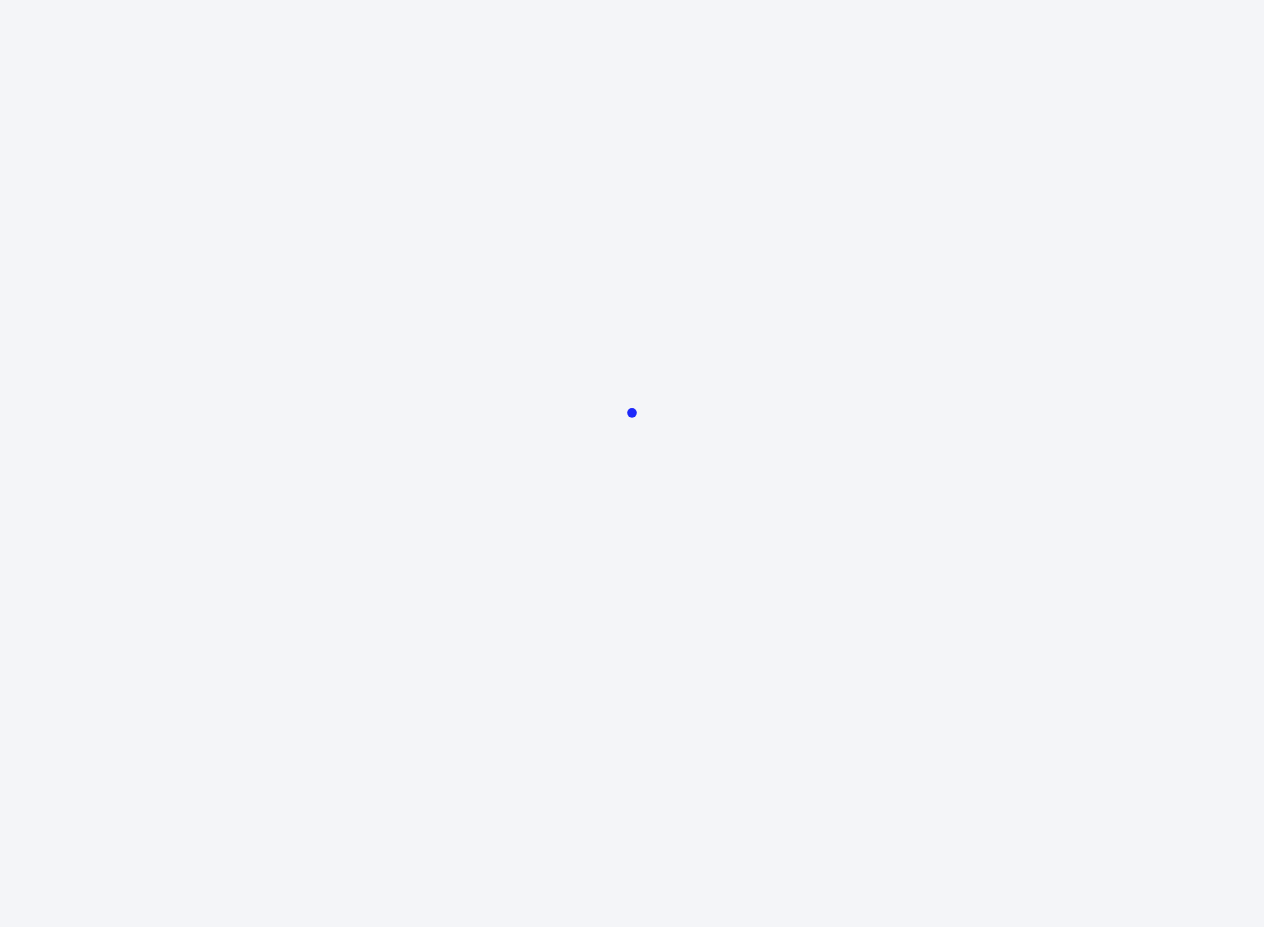 scroll, scrollTop: 0, scrollLeft: 0, axis: both 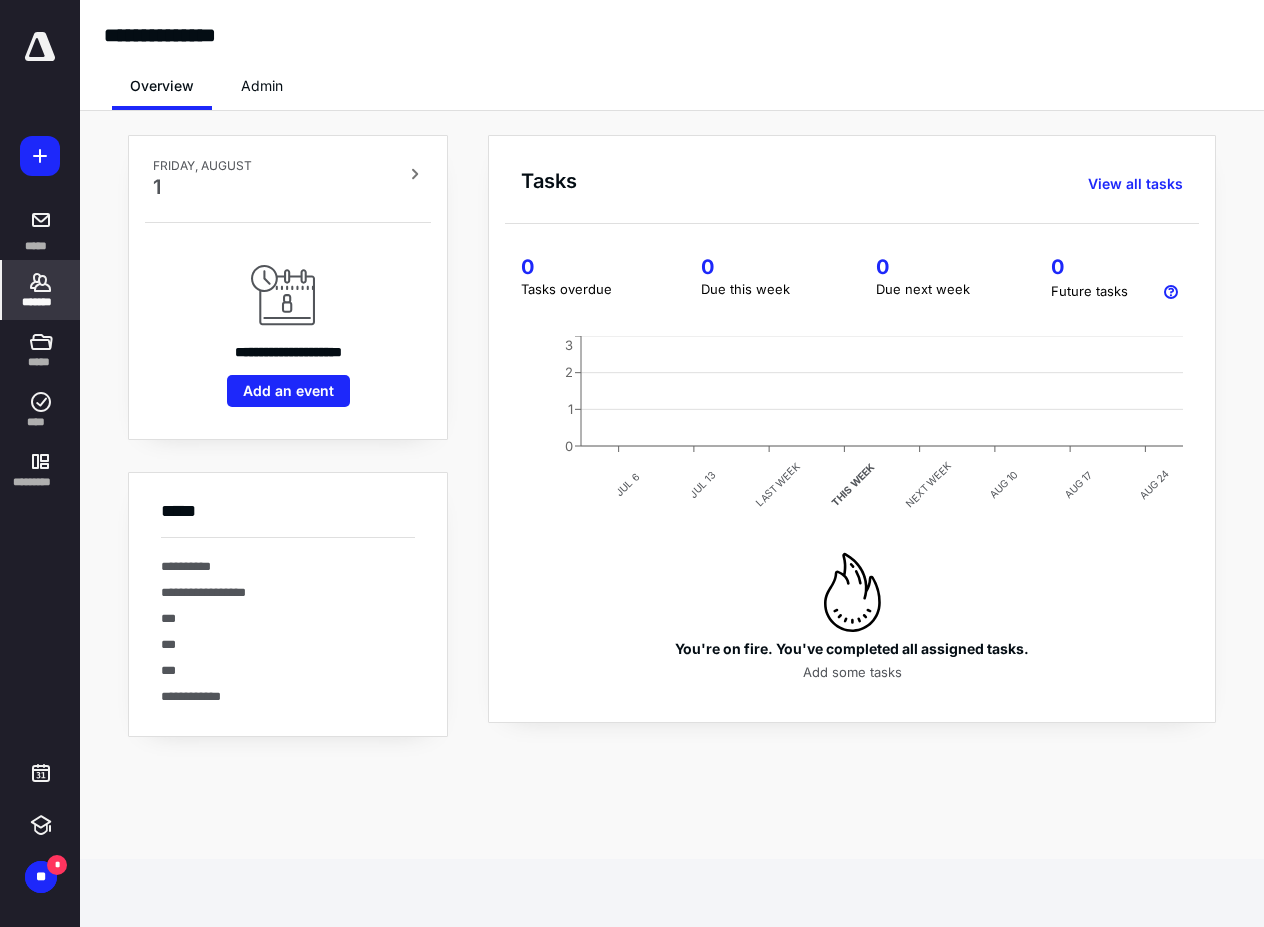 click 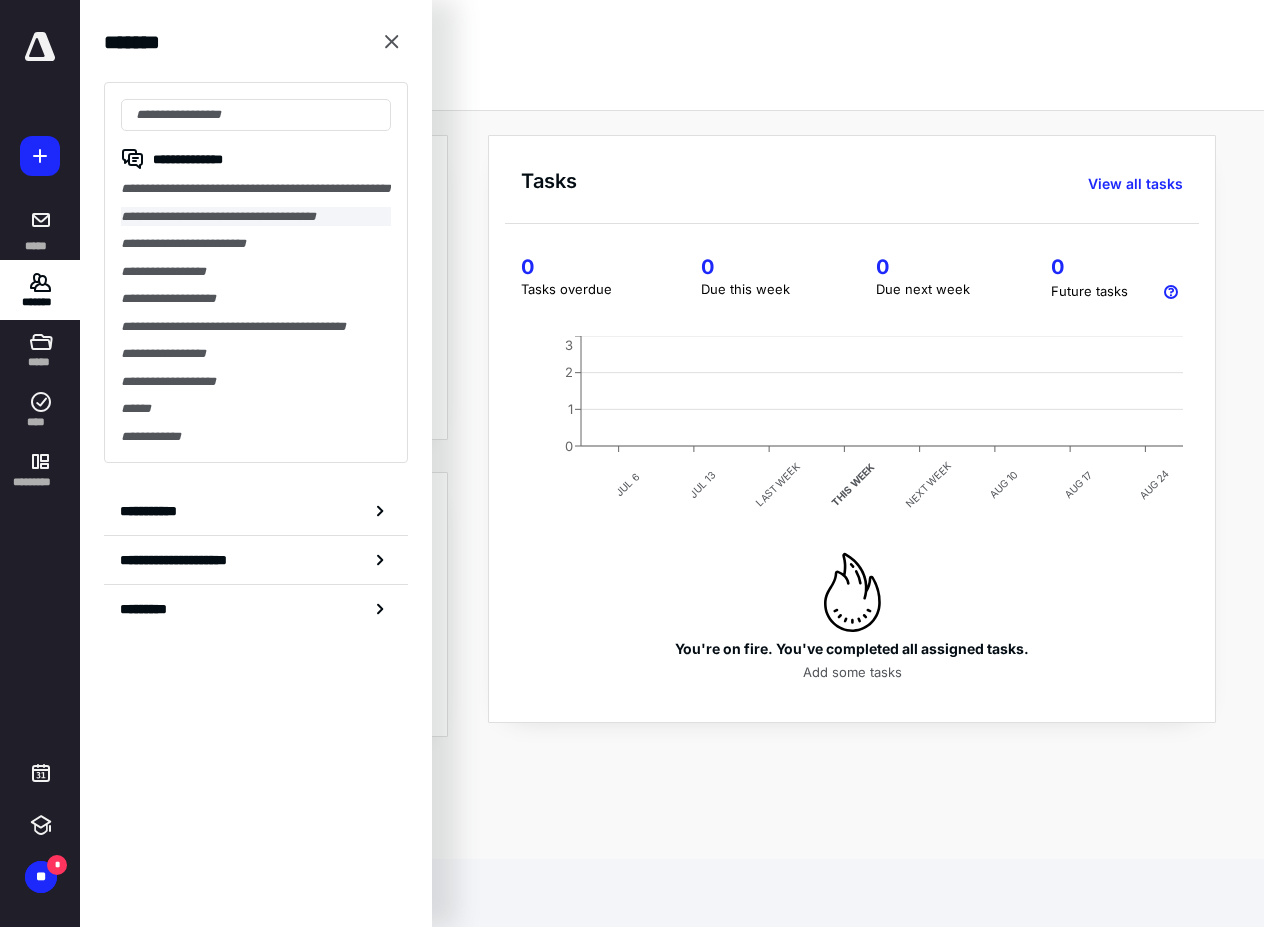click on "**********" at bounding box center [256, 217] 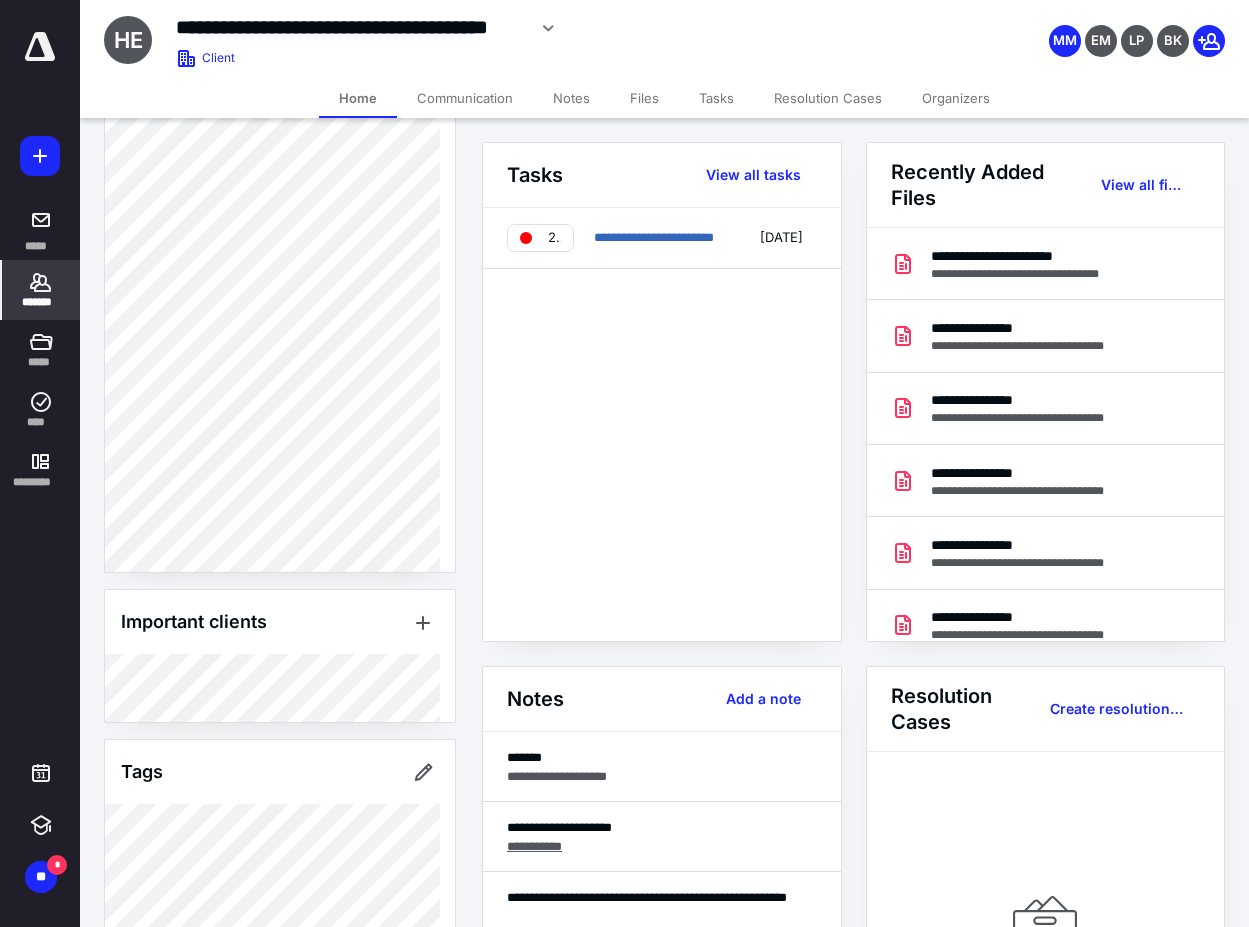 scroll, scrollTop: 962, scrollLeft: 0, axis: vertical 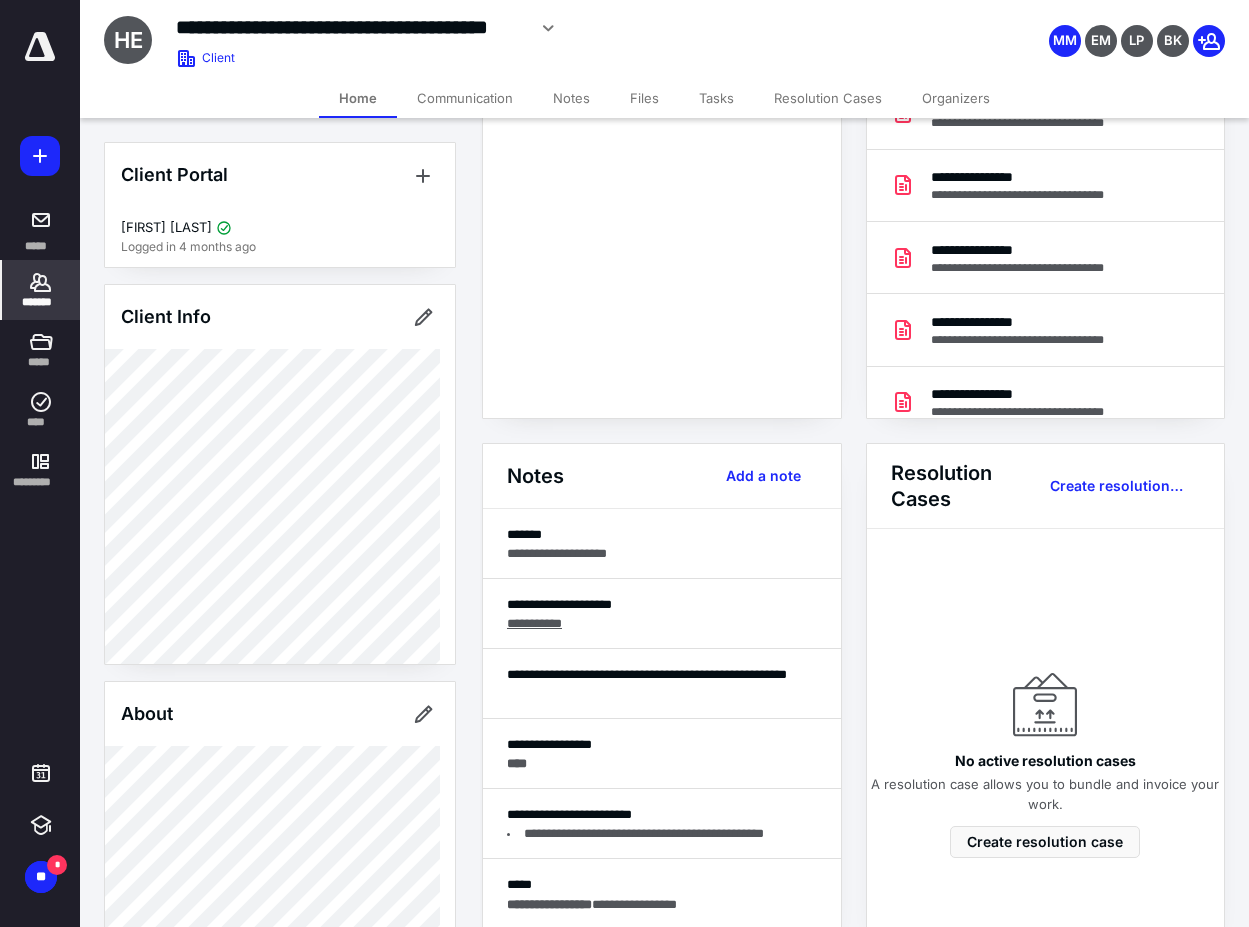 click on "Files" at bounding box center [644, 98] 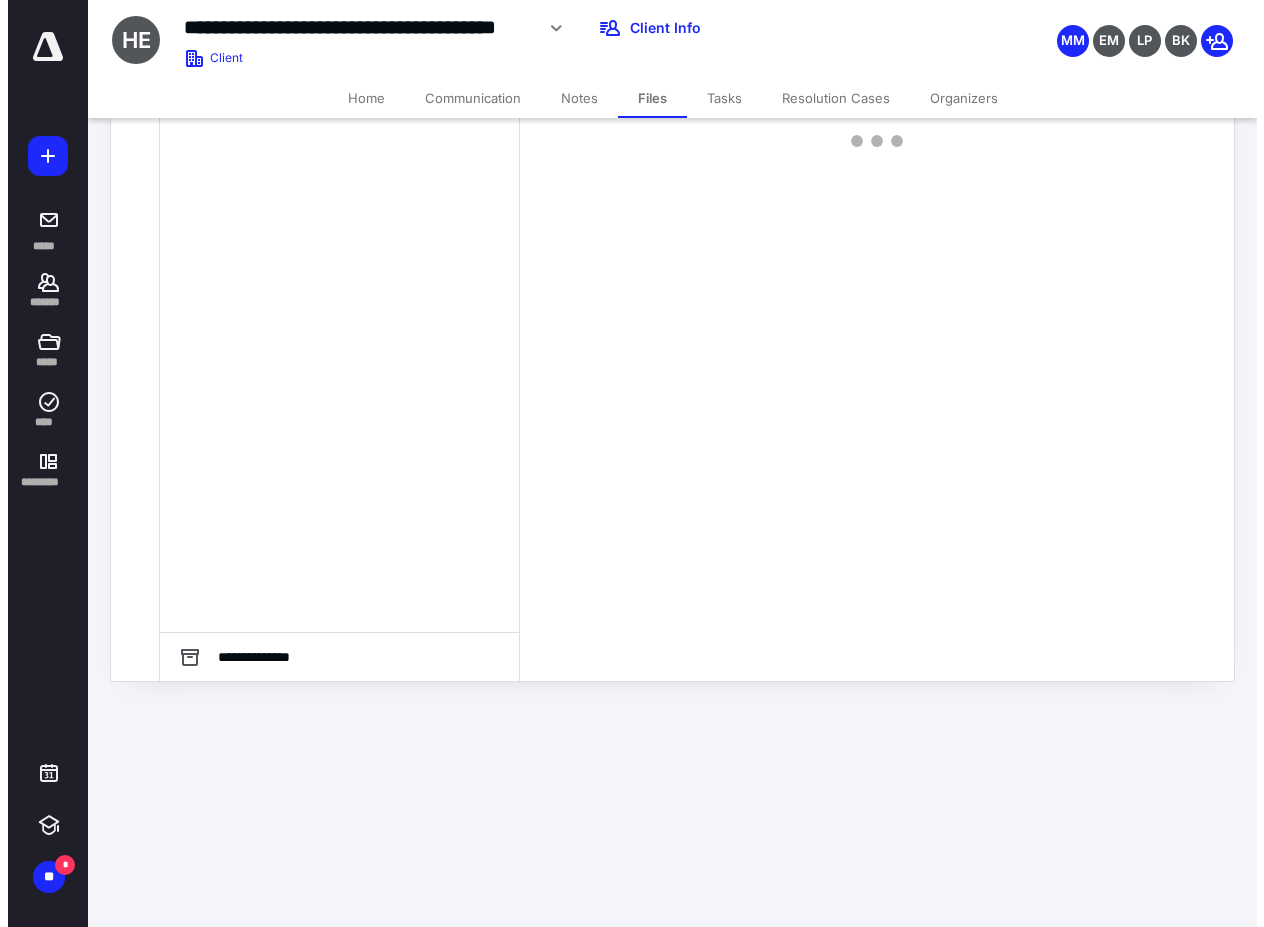 scroll, scrollTop: 0, scrollLeft: 0, axis: both 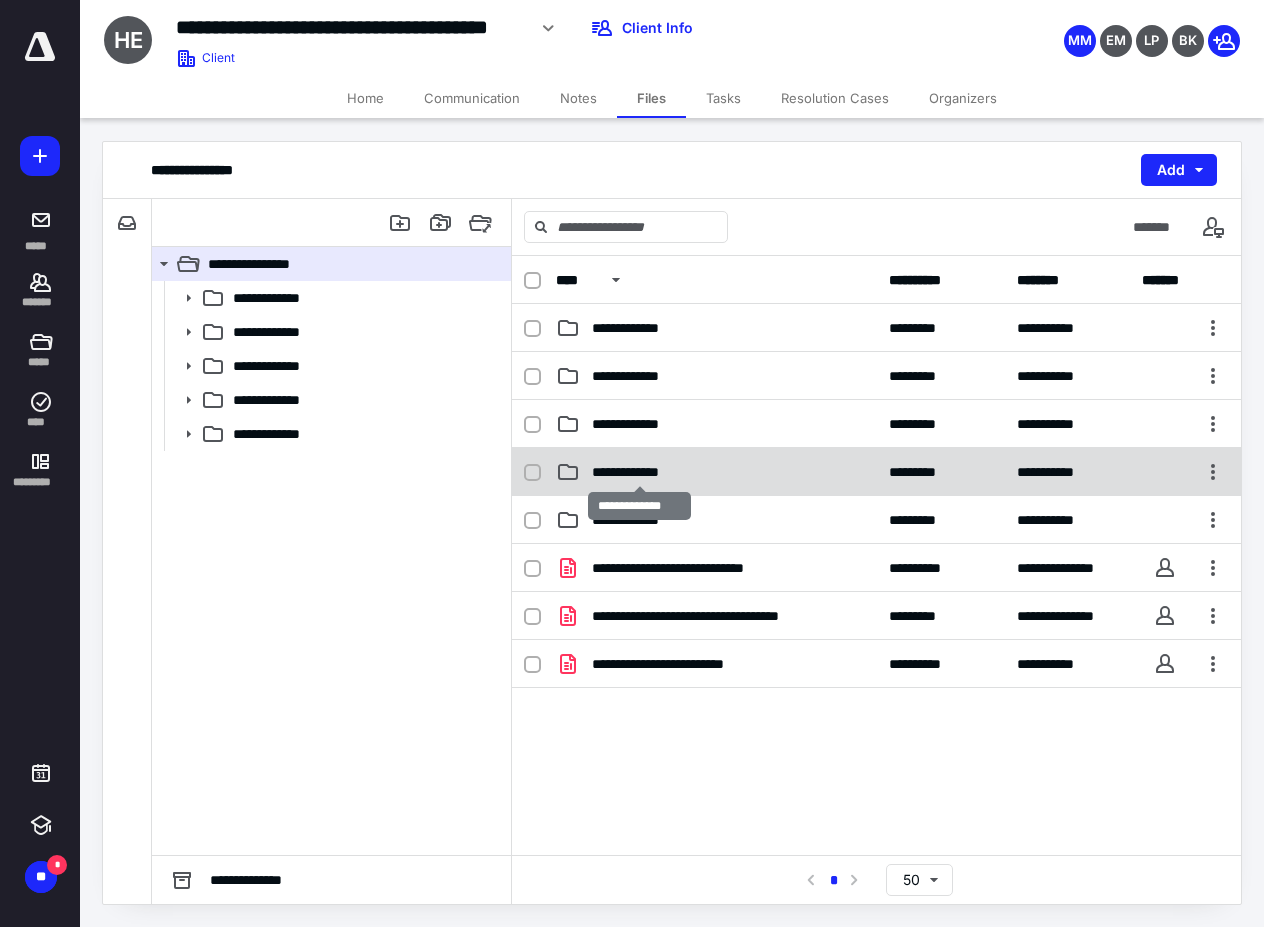 click on "**********" at bounding box center [640, 472] 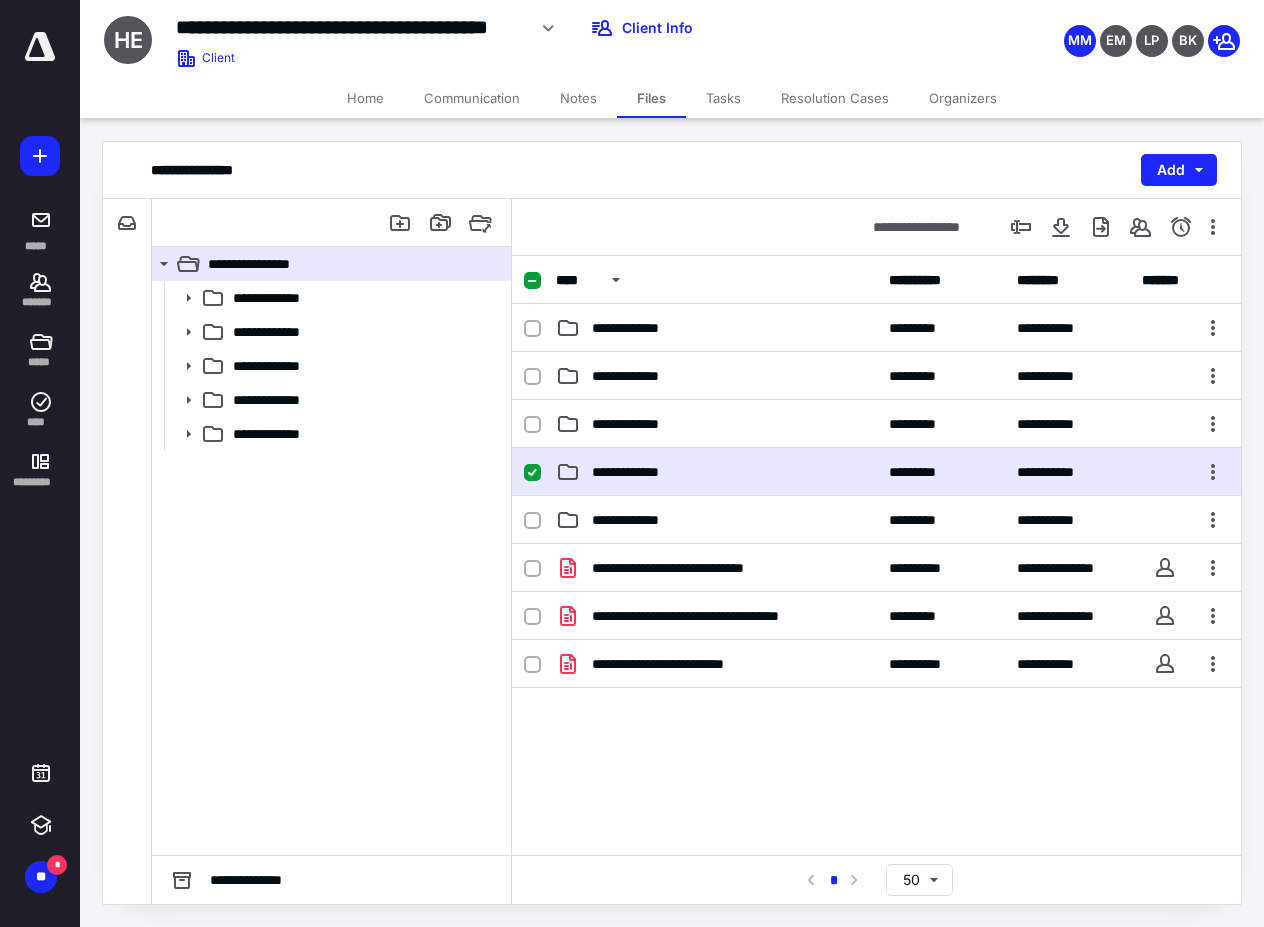 click on "**********" at bounding box center [716, 472] 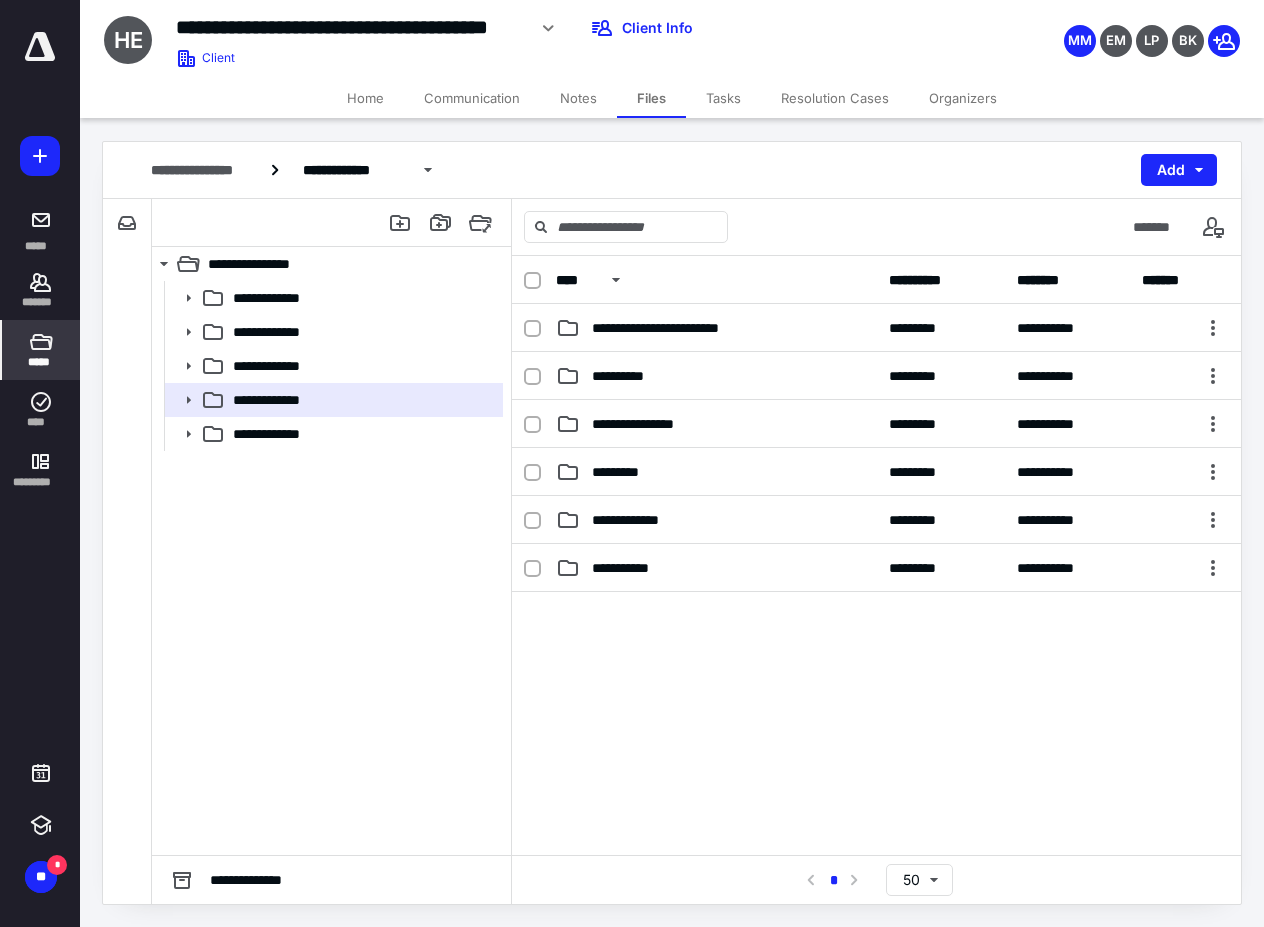 click 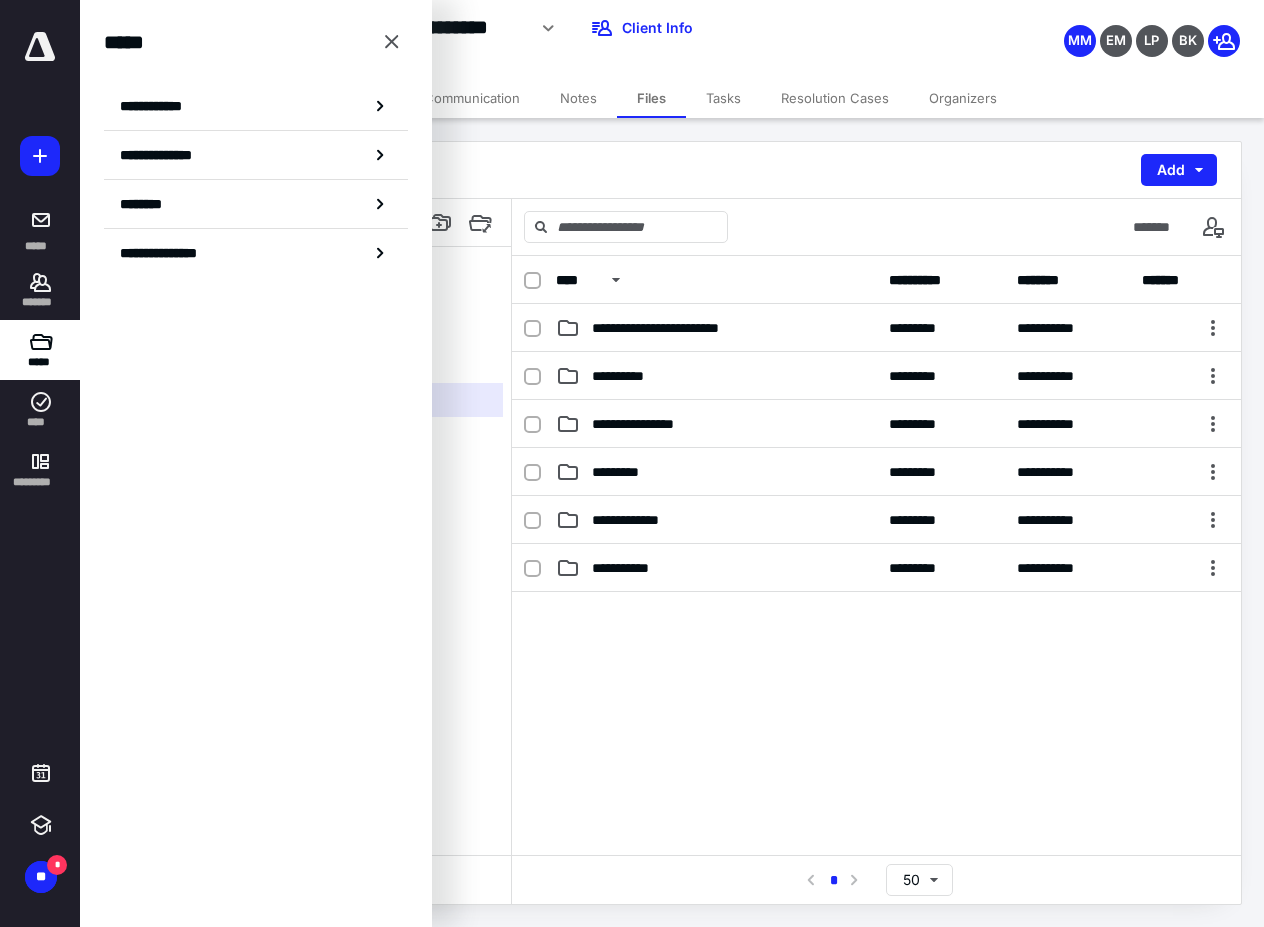 click at bounding box center [876, 742] 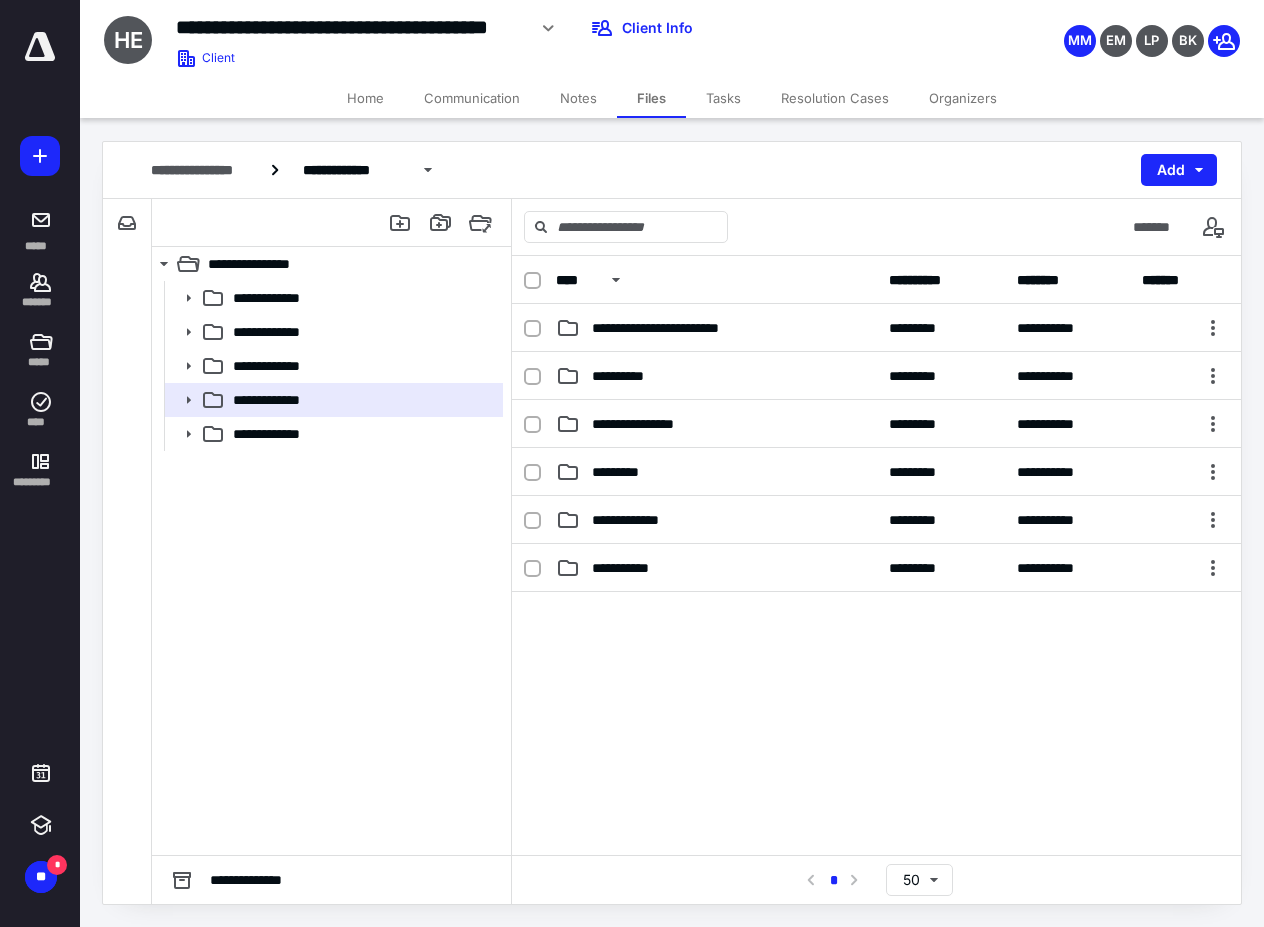 click on "Files" at bounding box center (651, 98) 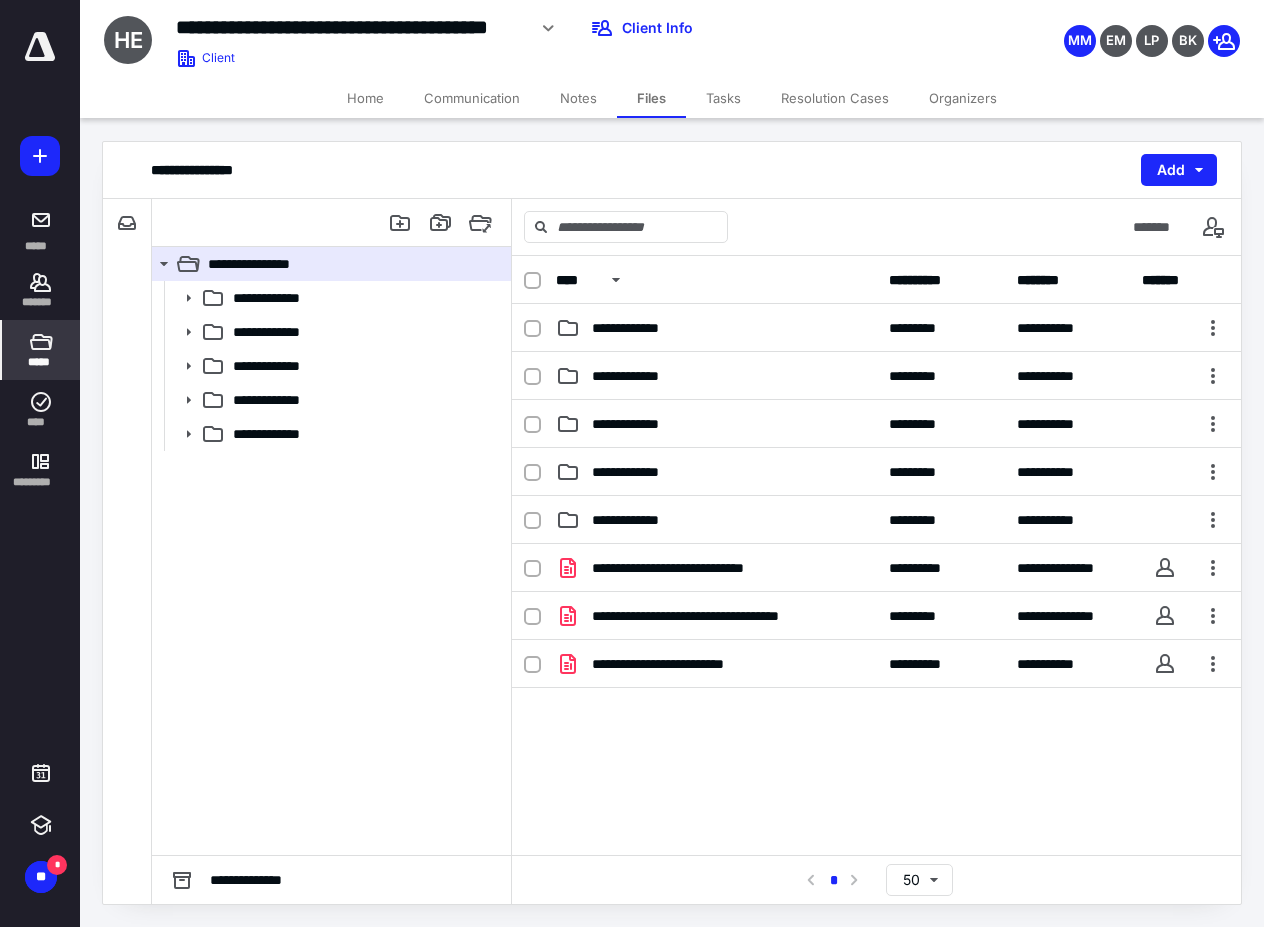 click 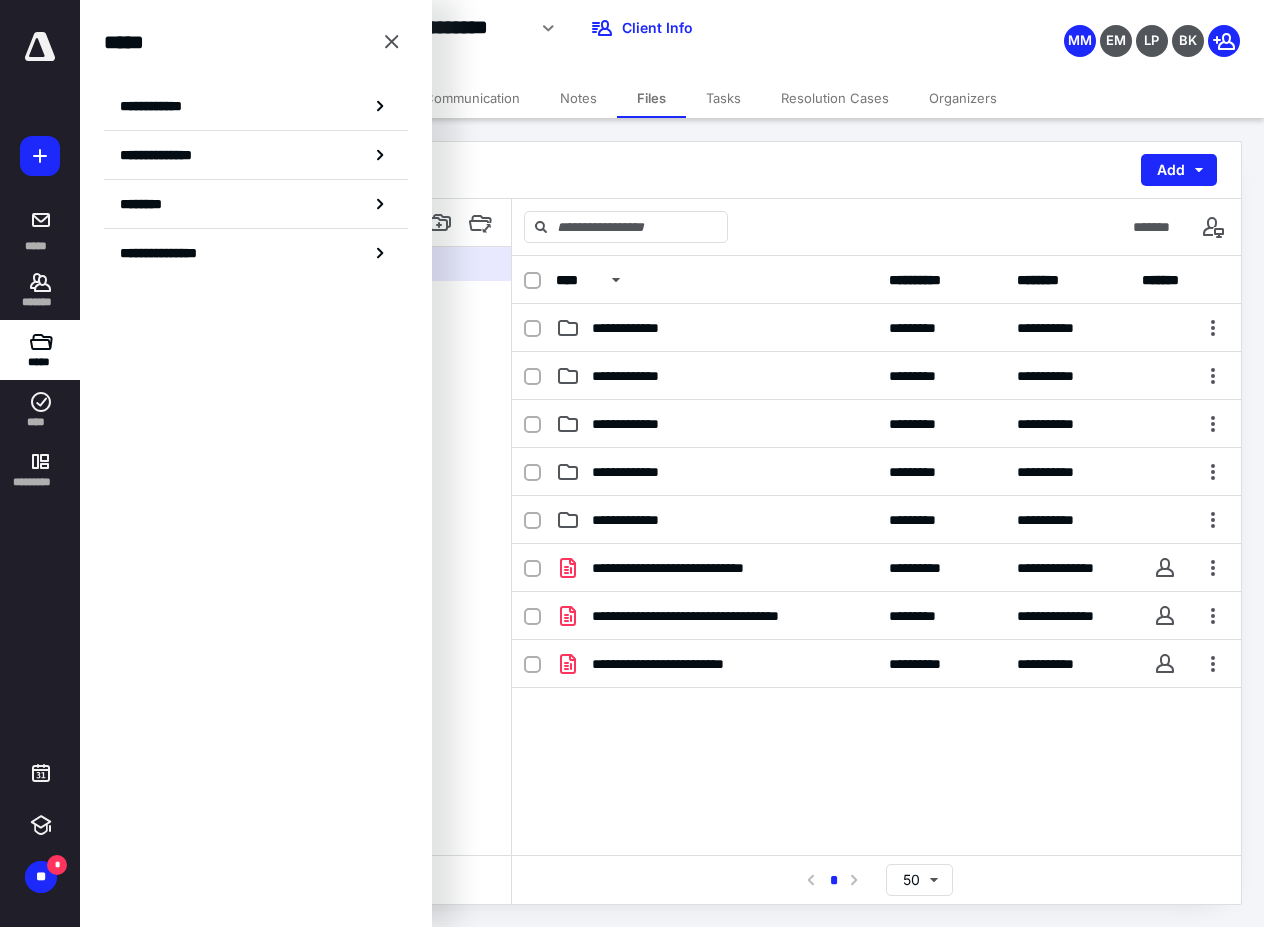 click on "**********" at bounding box center (876, 694) 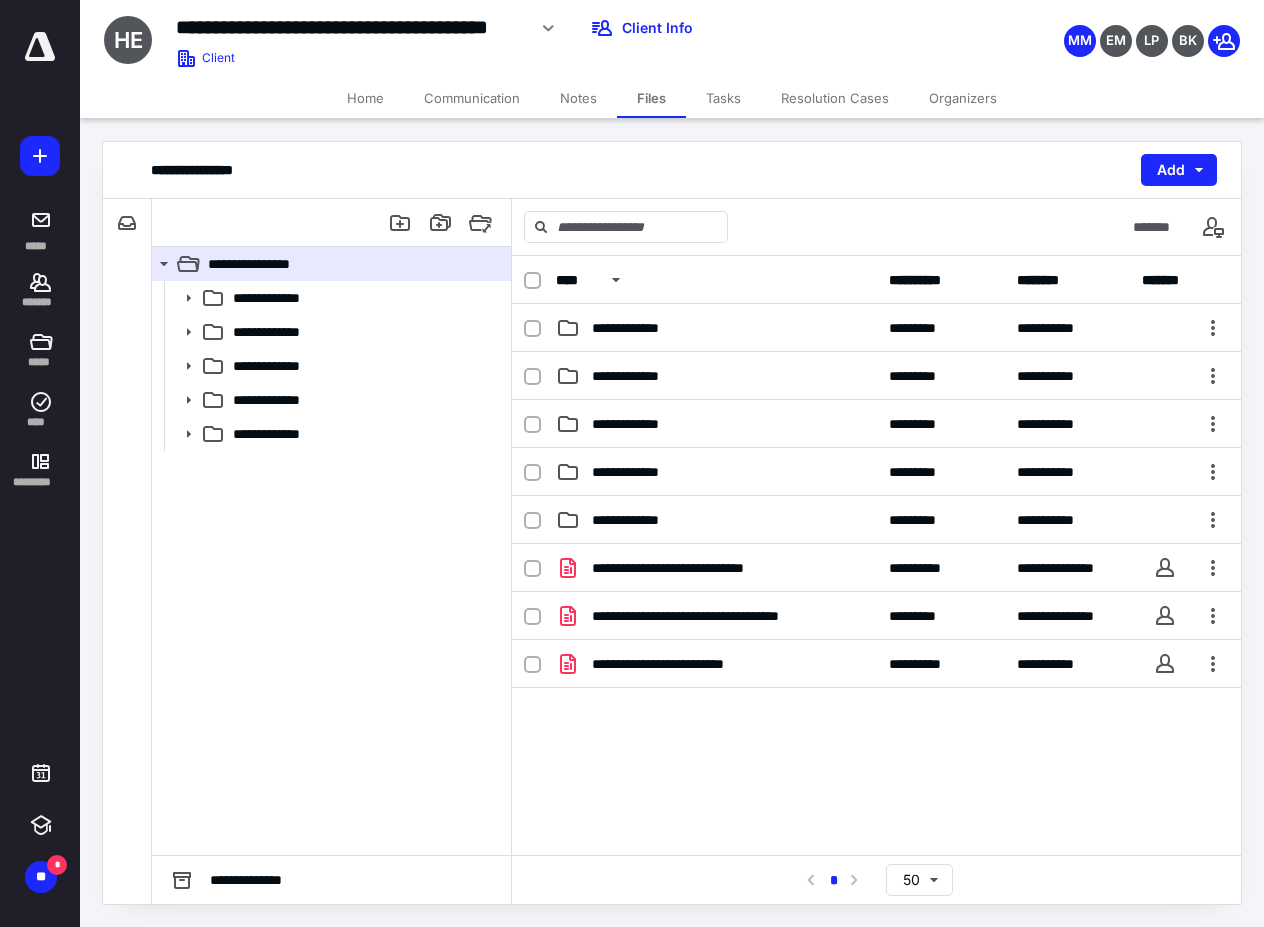 click on "Files" at bounding box center [651, 98] 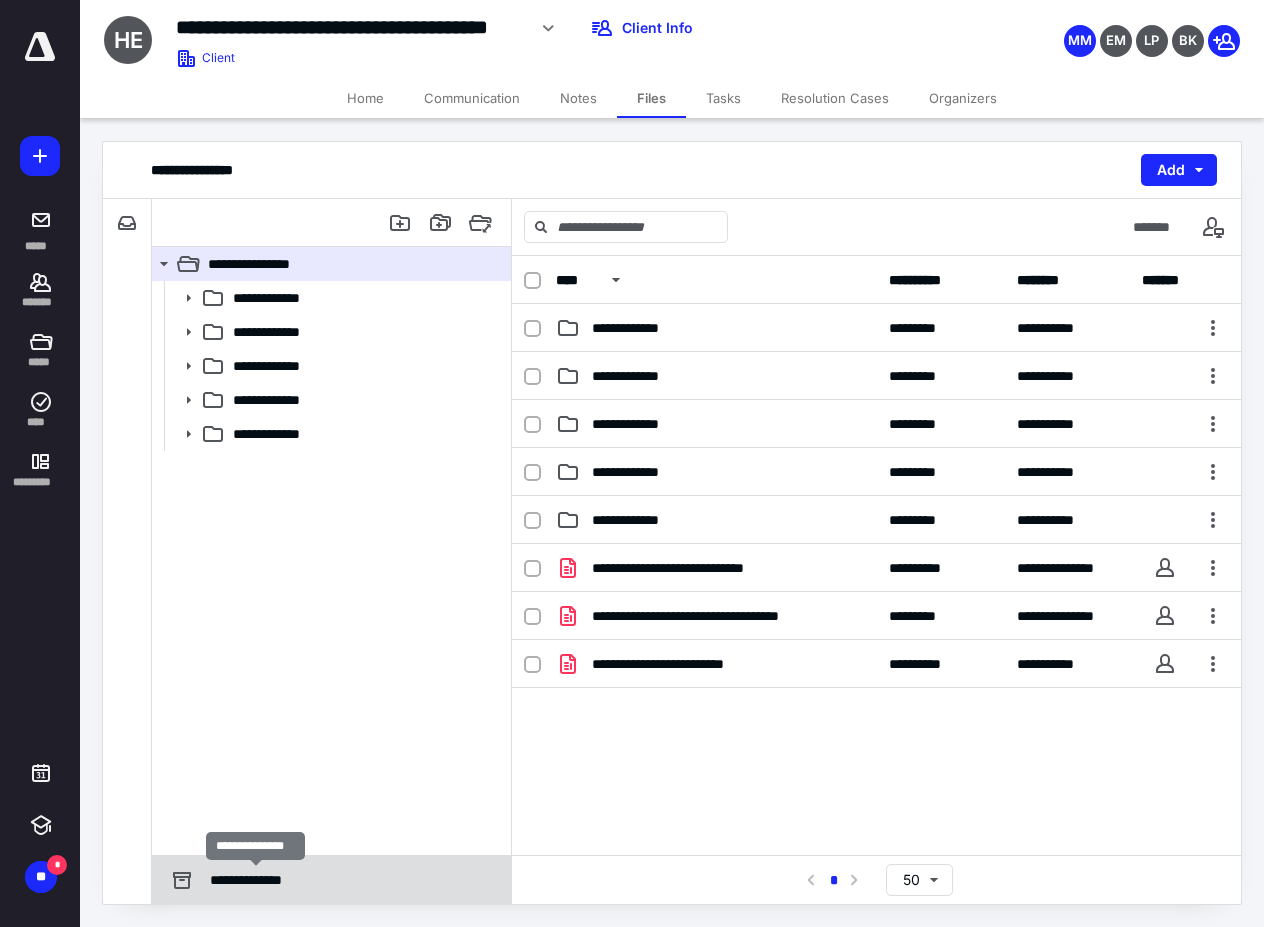 click on "**********" at bounding box center [255, 880] 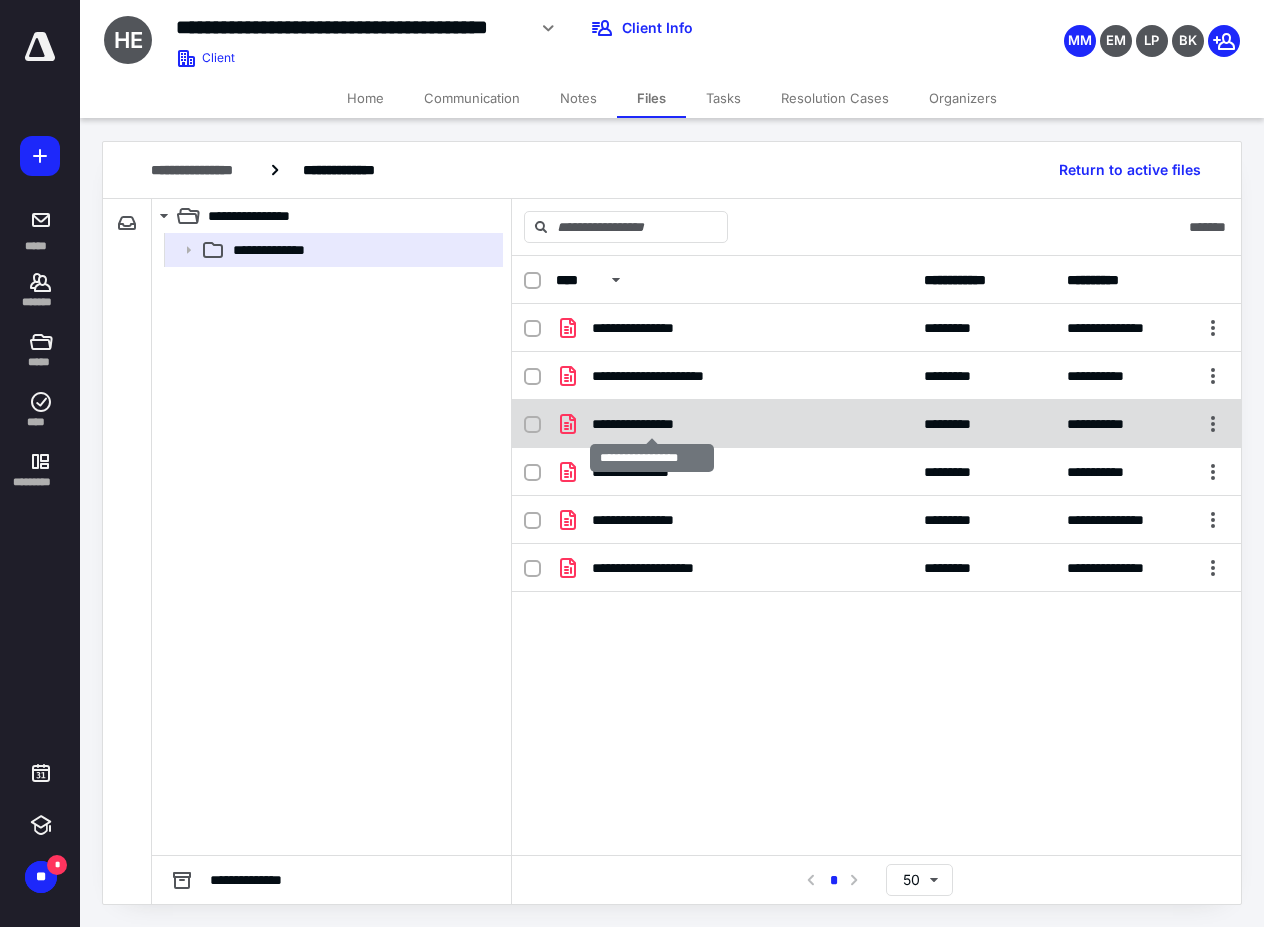 click on "**********" at bounding box center (652, 424) 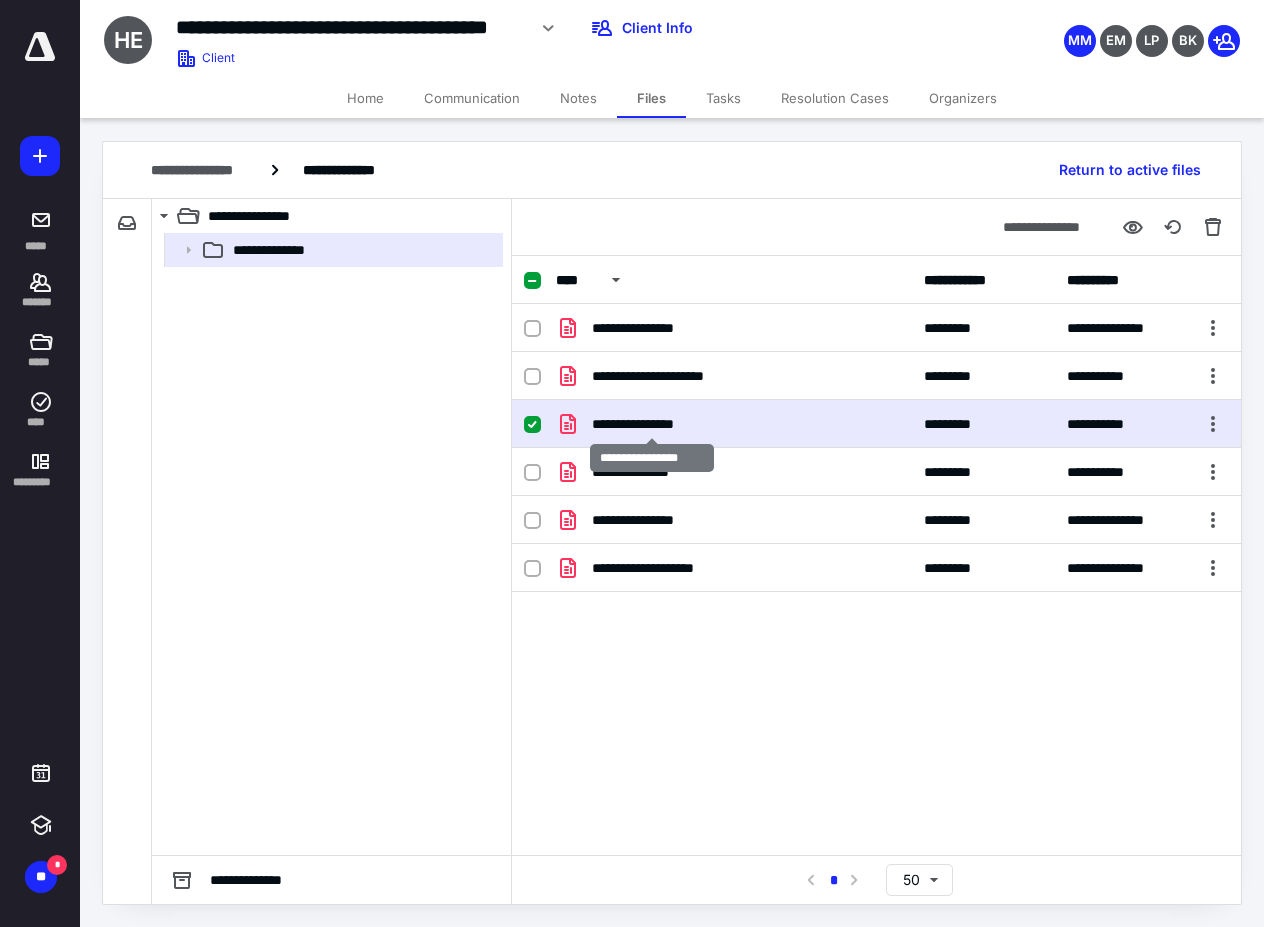 click on "**********" at bounding box center [652, 424] 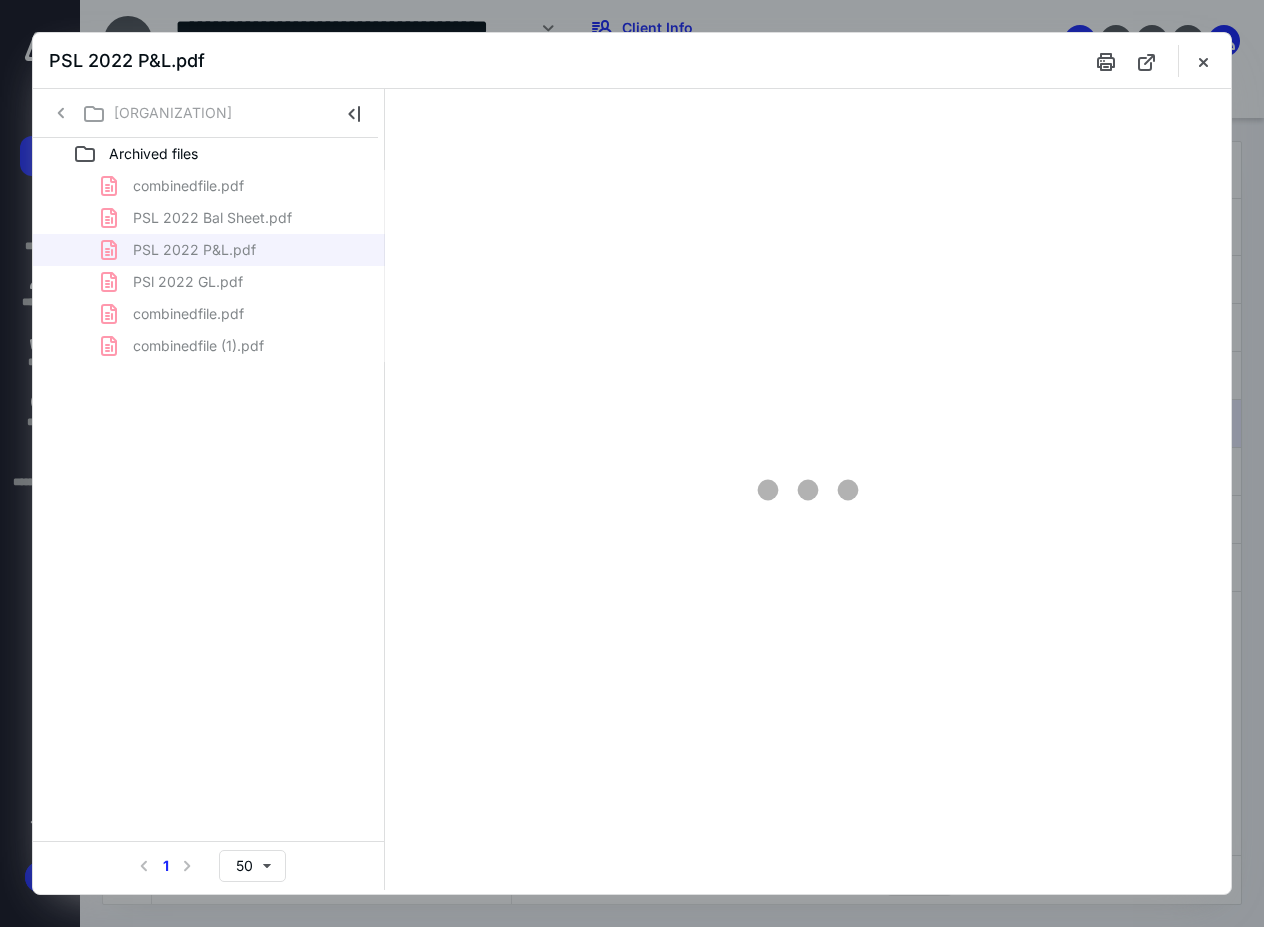 scroll, scrollTop: 0, scrollLeft: 0, axis: both 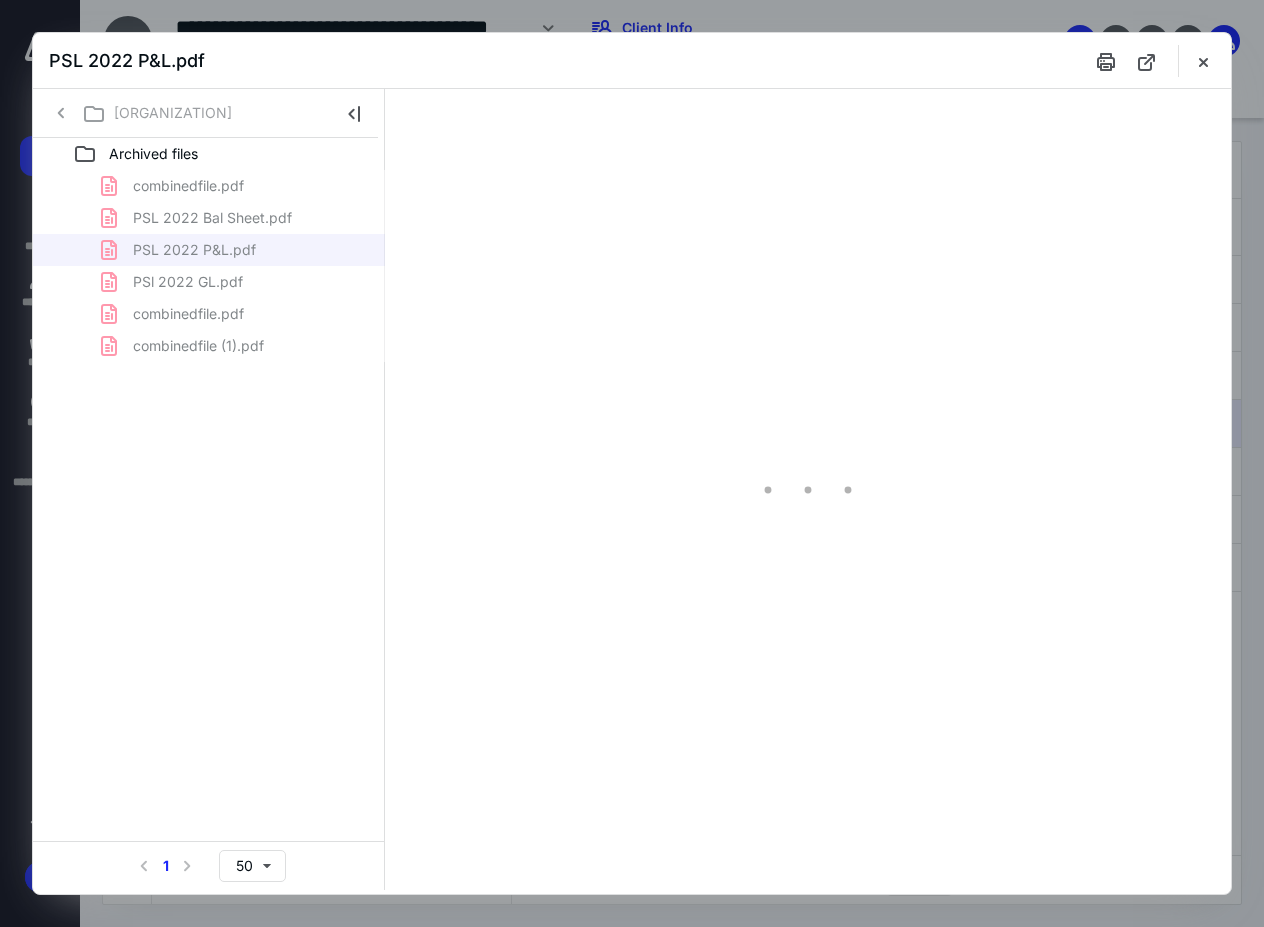 type on "88" 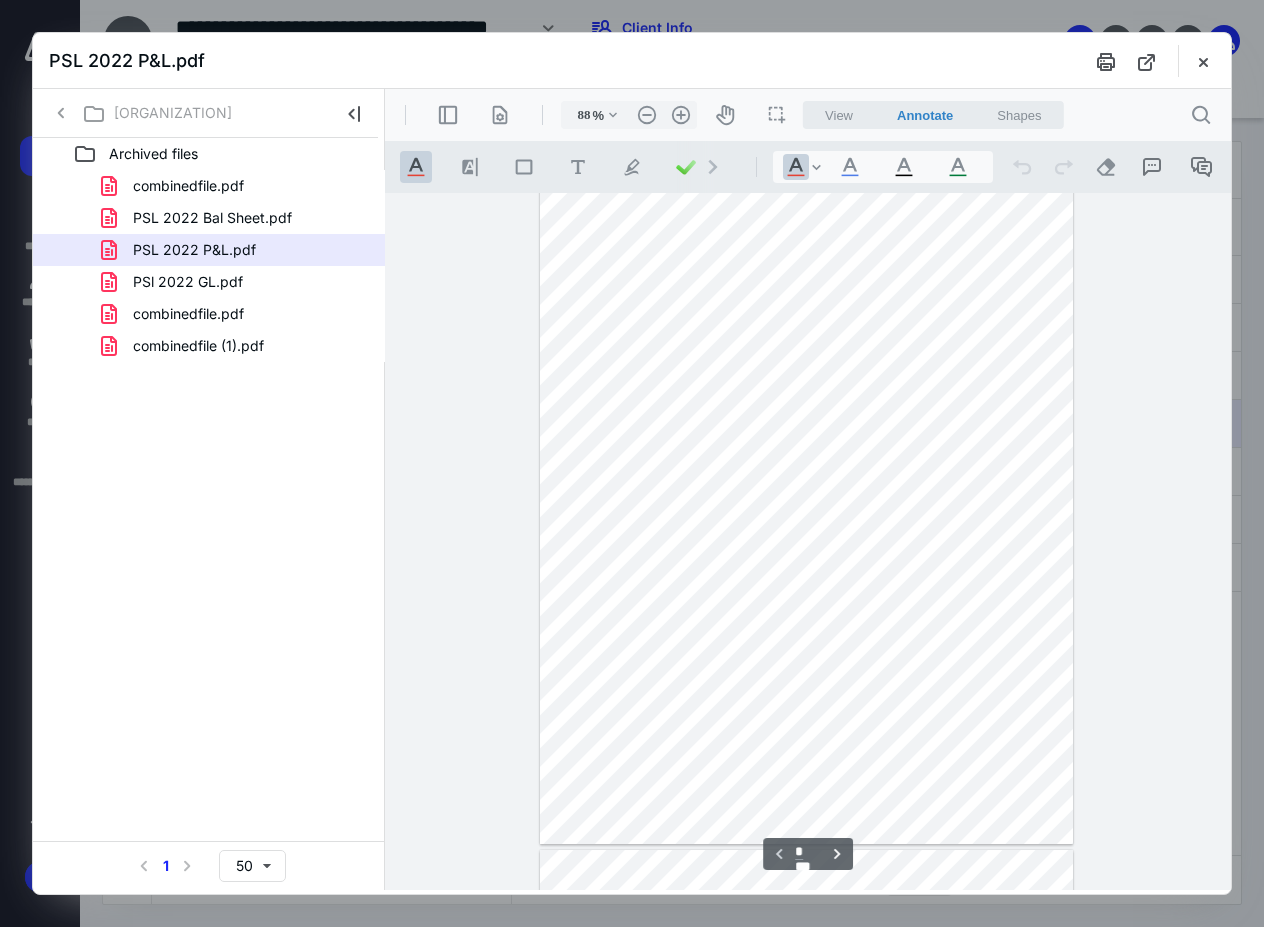 scroll, scrollTop: 0, scrollLeft: 0, axis: both 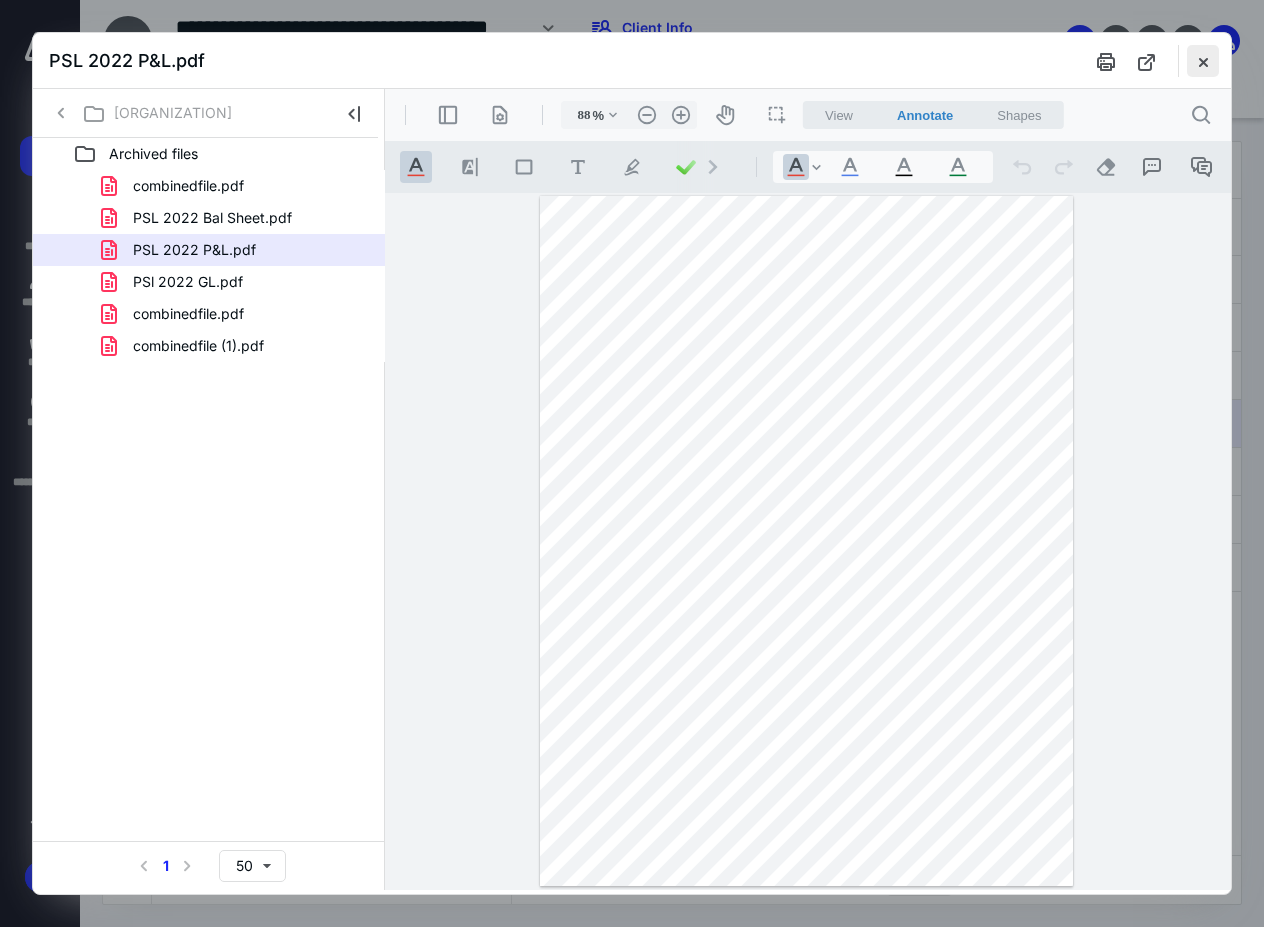 click at bounding box center [1203, 61] 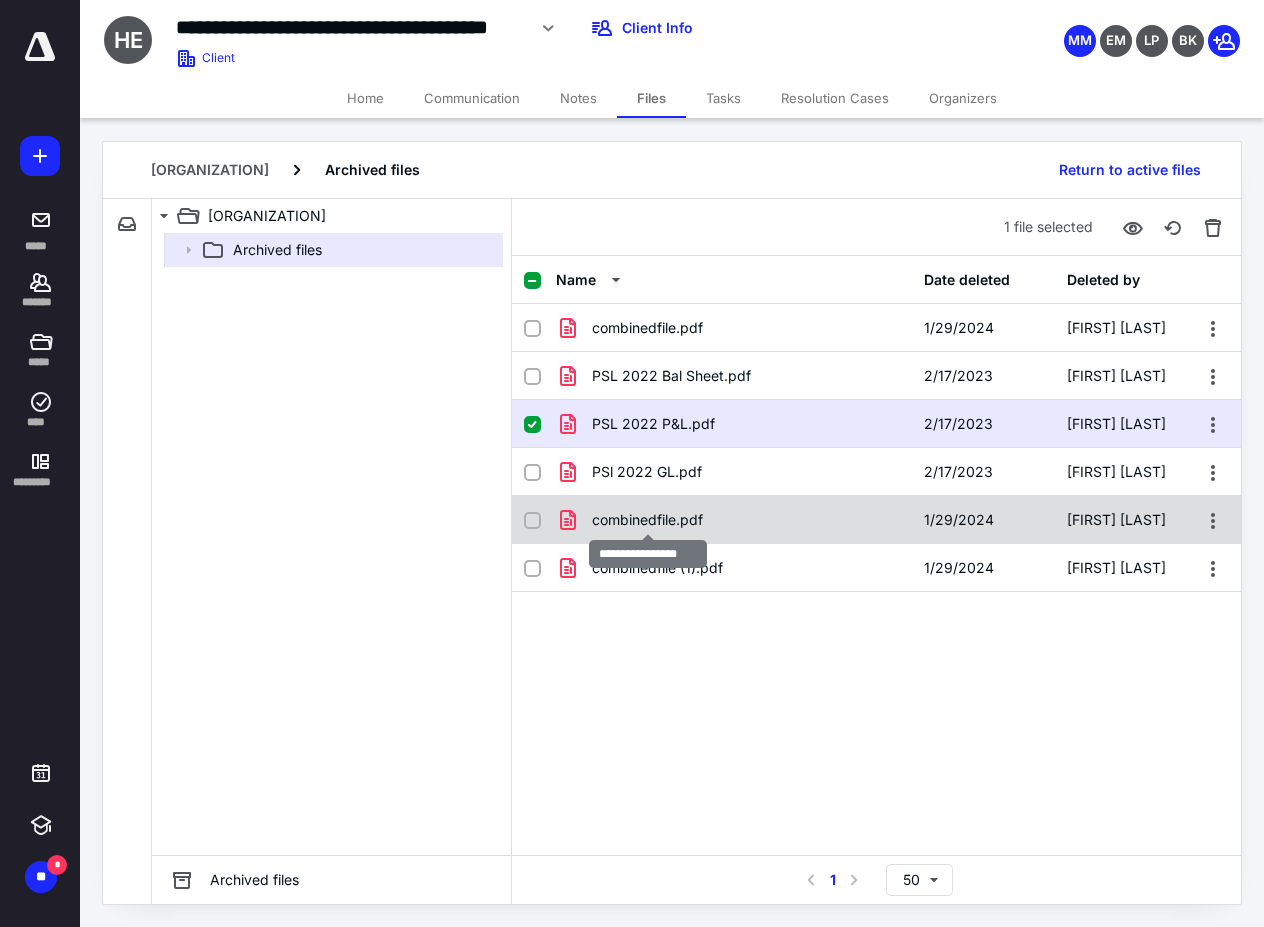 click on "combinedfile.pdf" at bounding box center [647, 520] 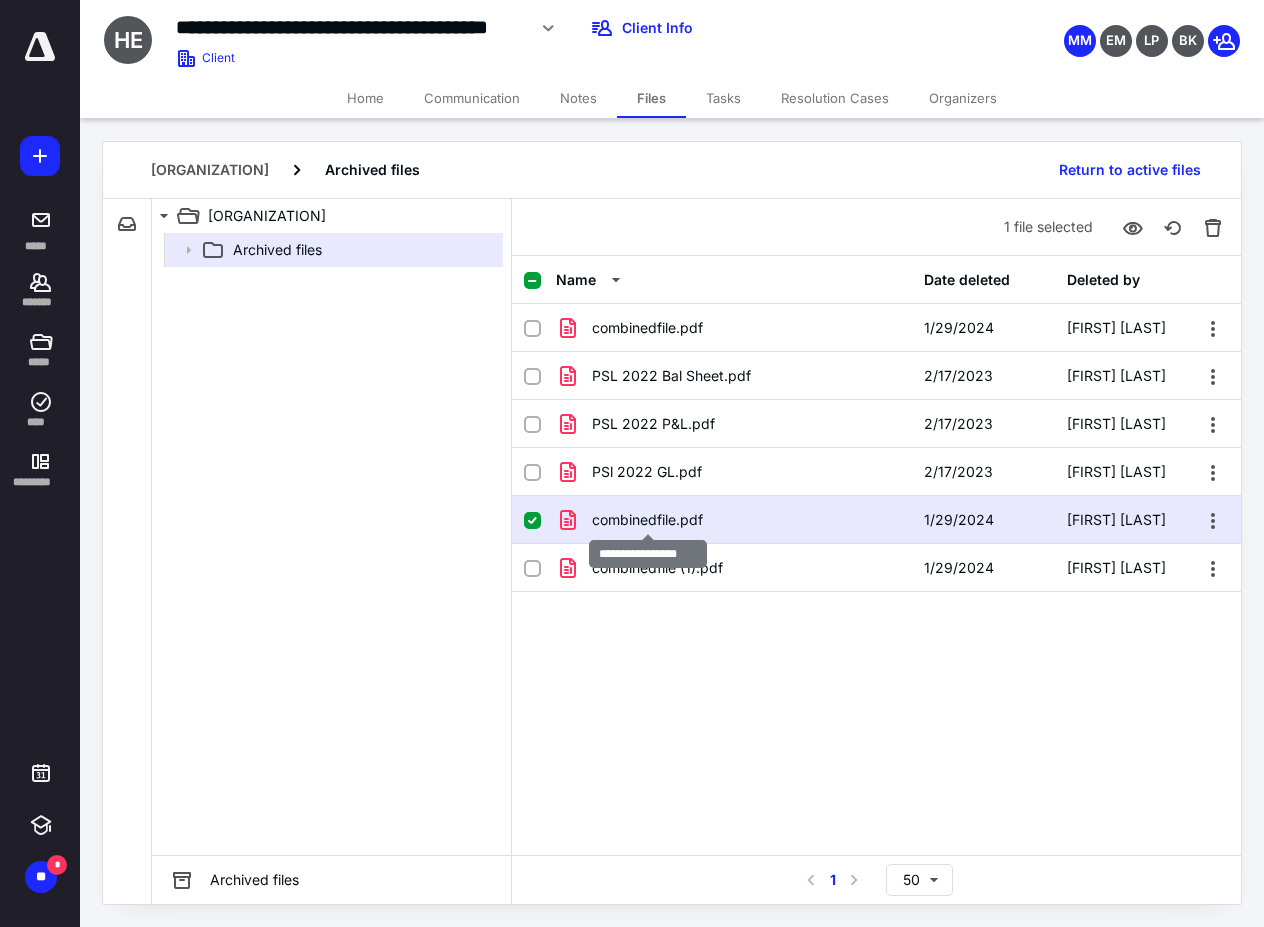 click on "combinedfile.pdf" at bounding box center [647, 520] 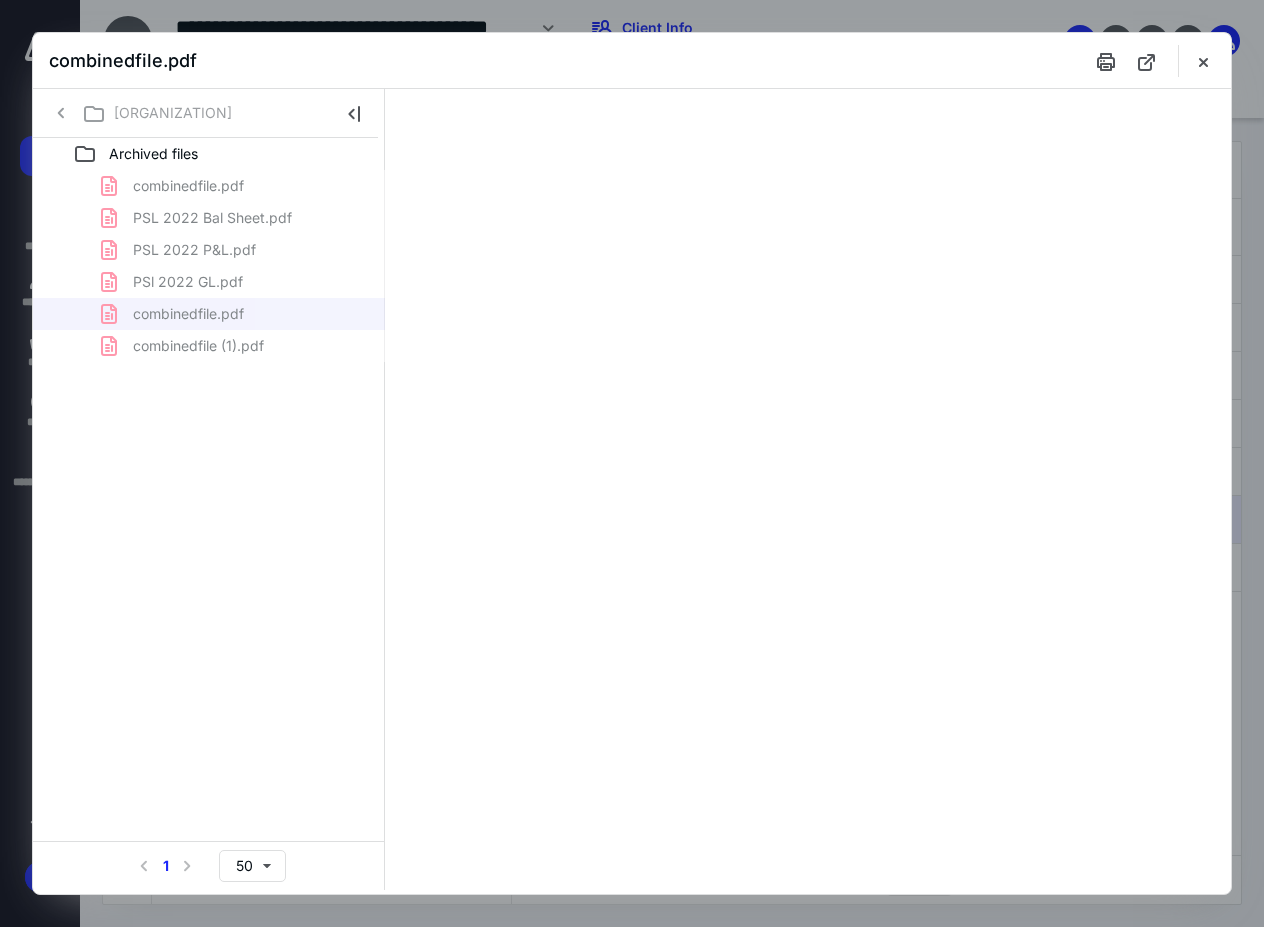 scroll, scrollTop: 0, scrollLeft: 0, axis: both 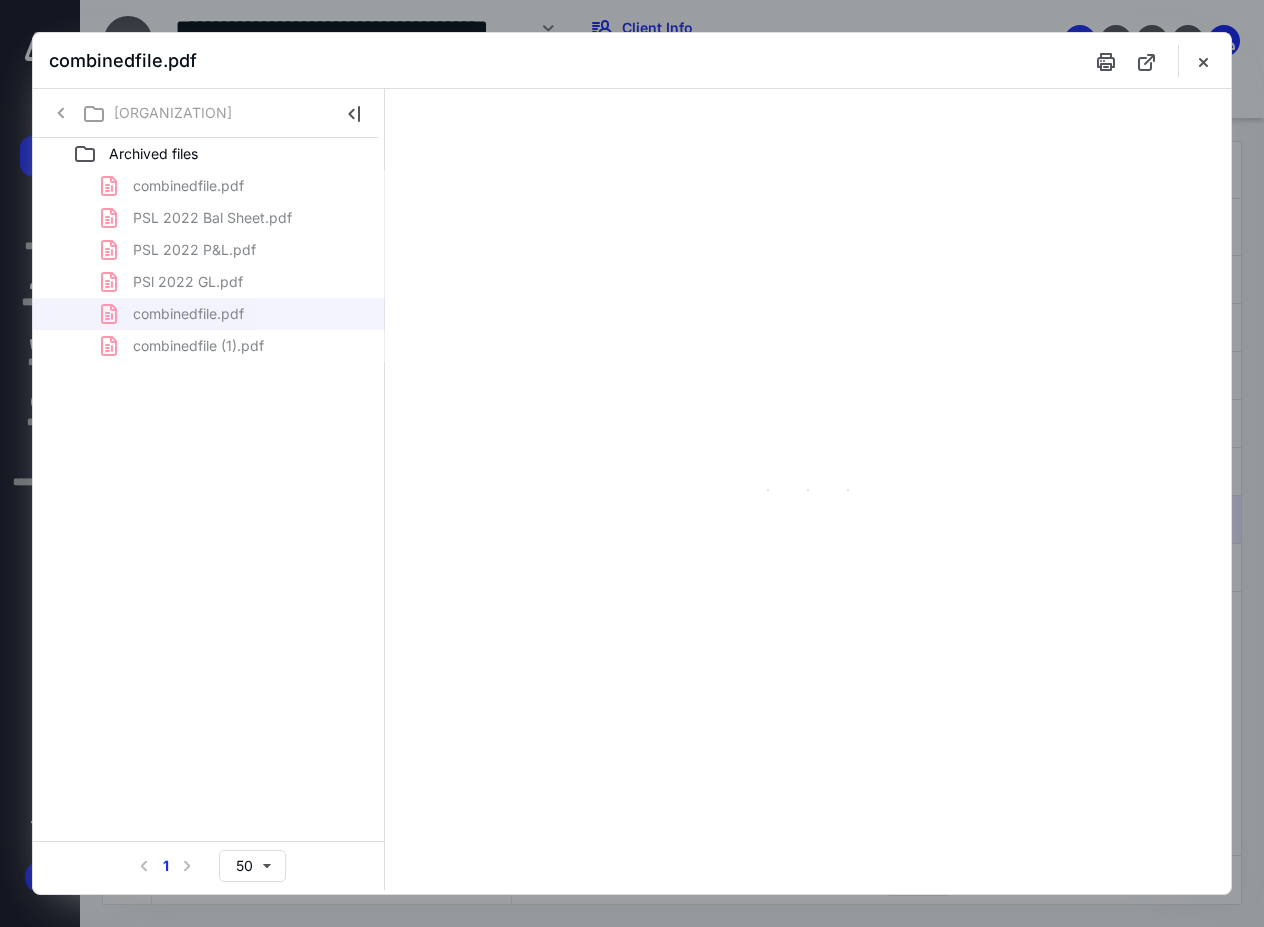 type on "88" 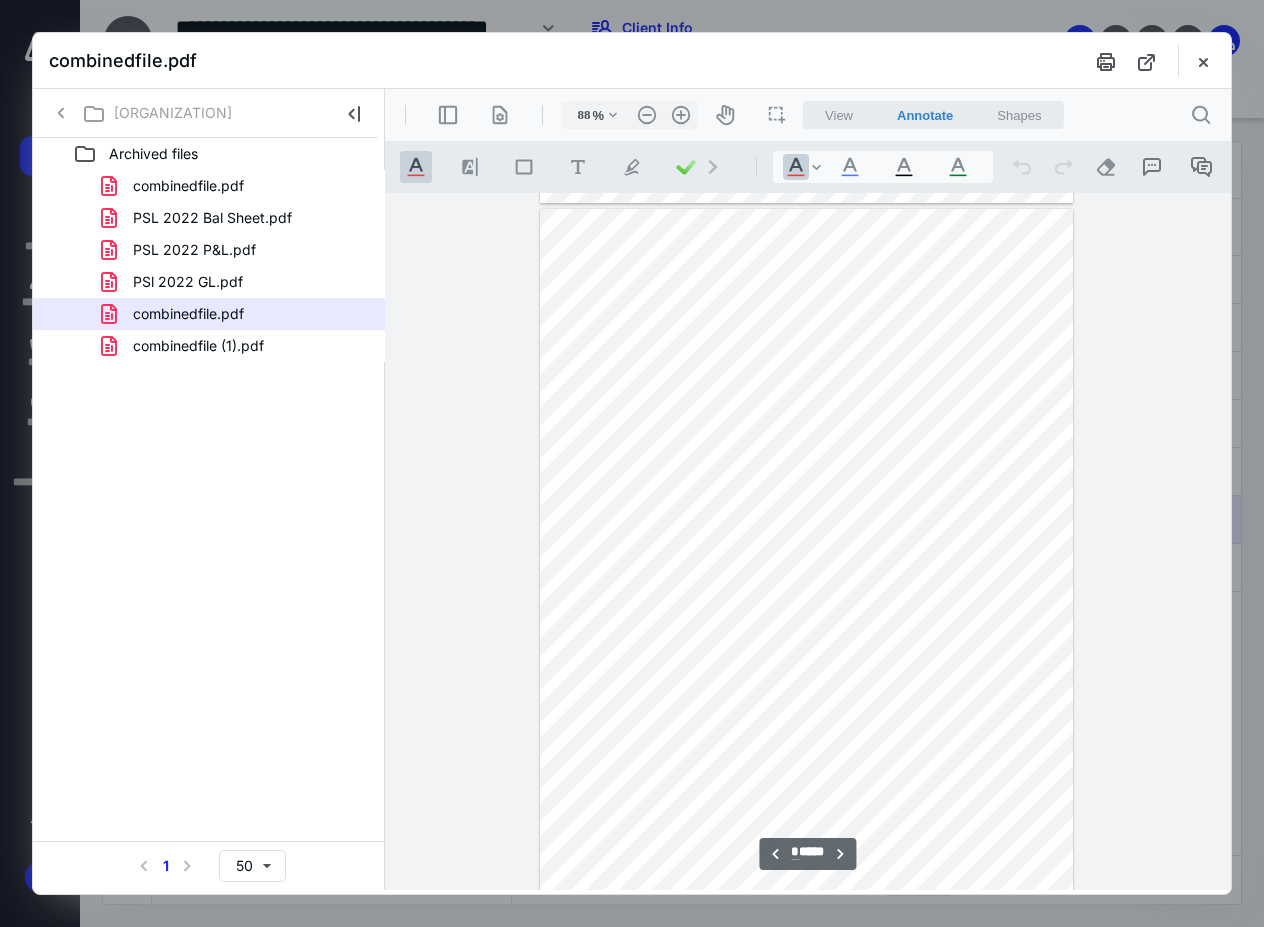 scroll, scrollTop: 2807, scrollLeft: 0, axis: vertical 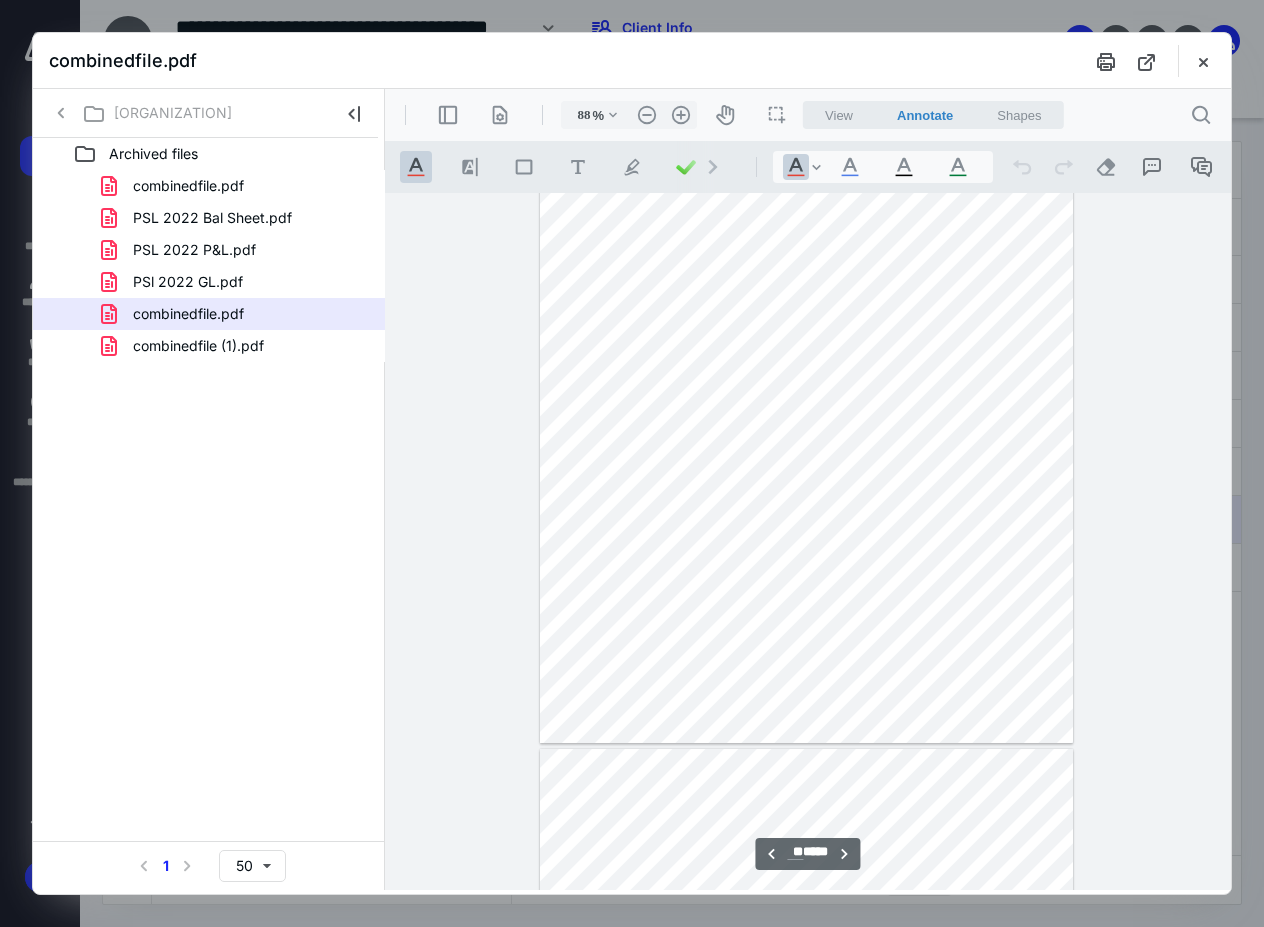 type on "**" 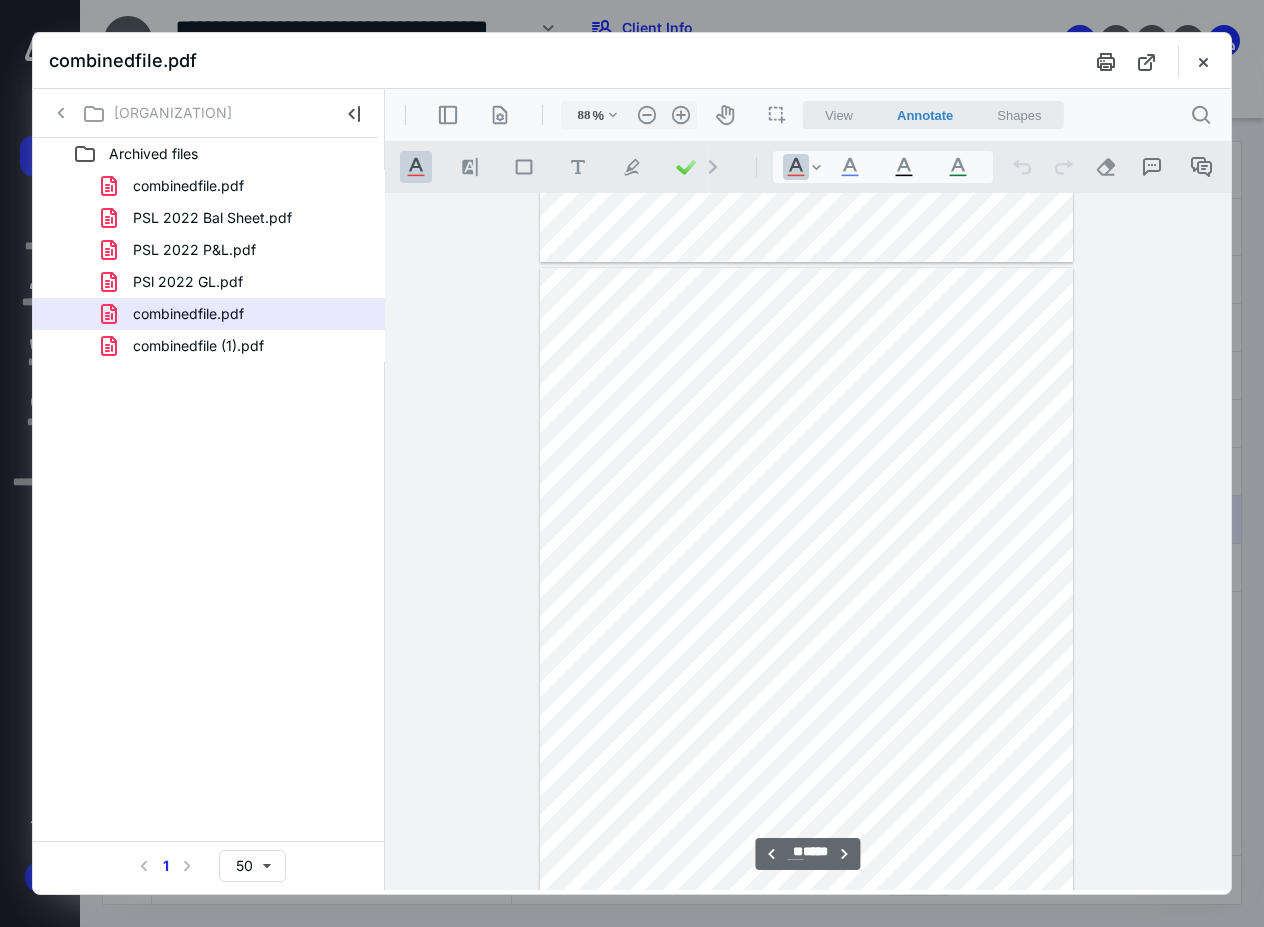 scroll, scrollTop: 6907, scrollLeft: 0, axis: vertical 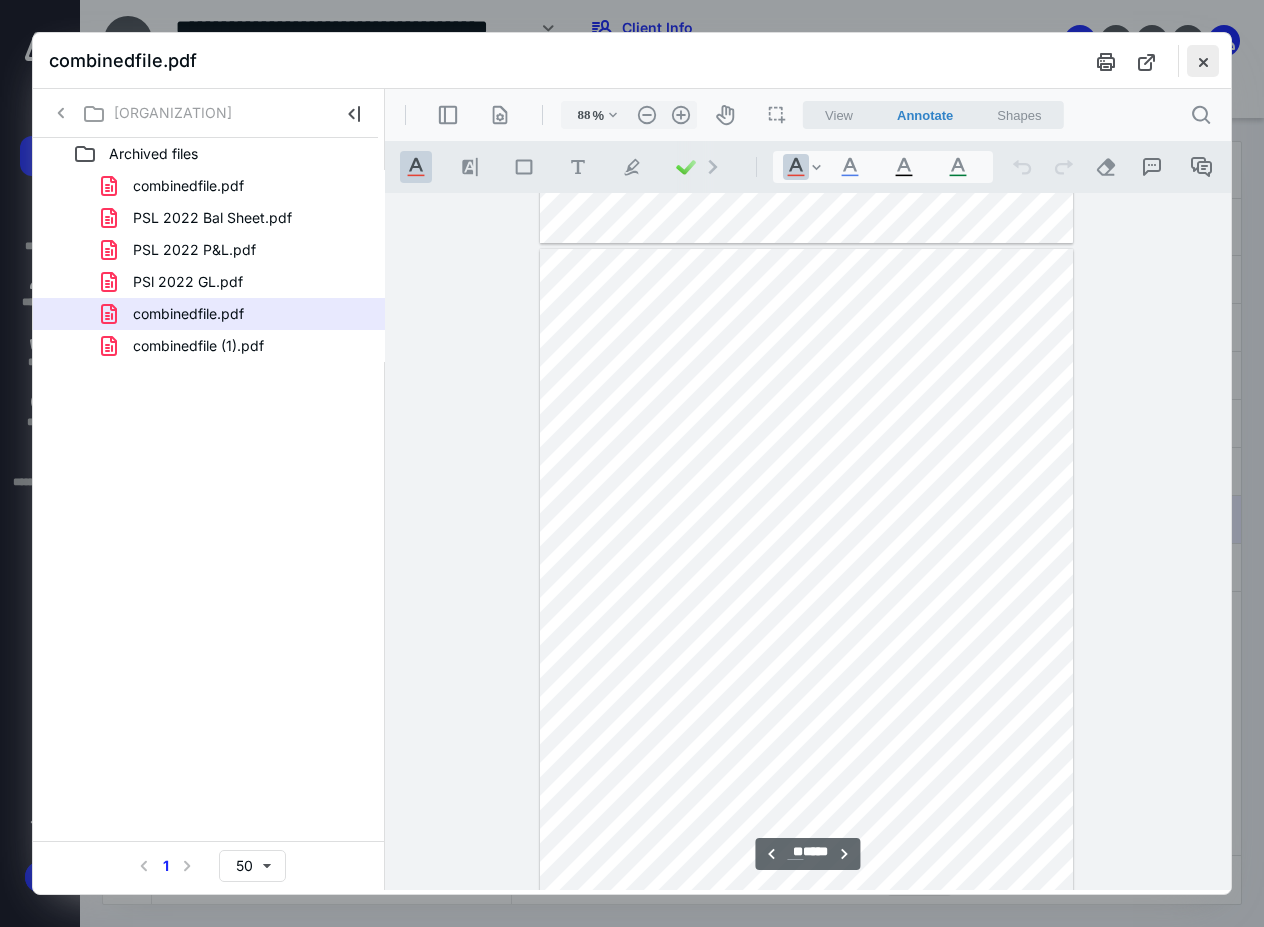 click at bounding box center [1203, 61] 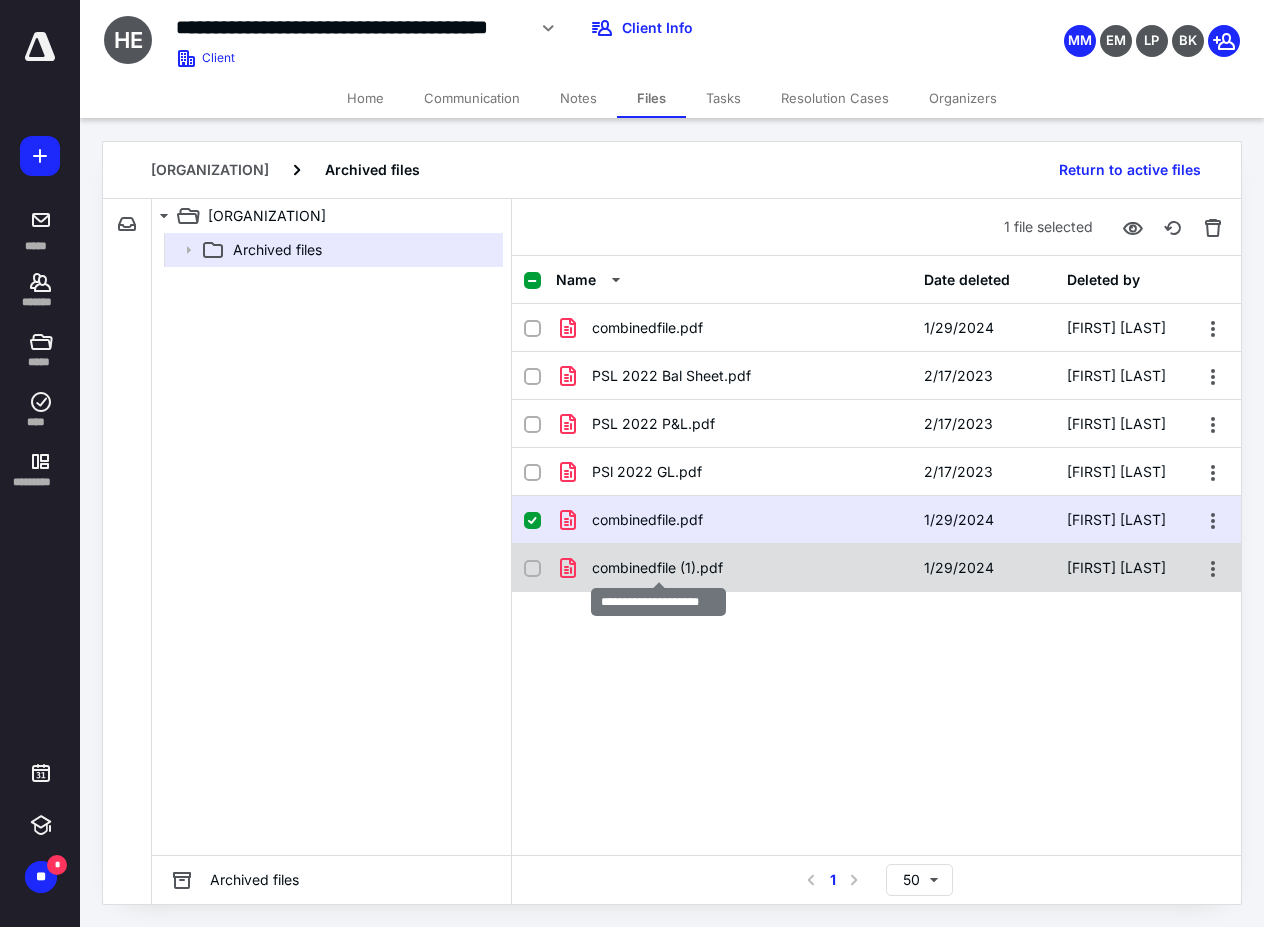 click on "combinedfile (1).pdf" at bounding box center (657, 568) 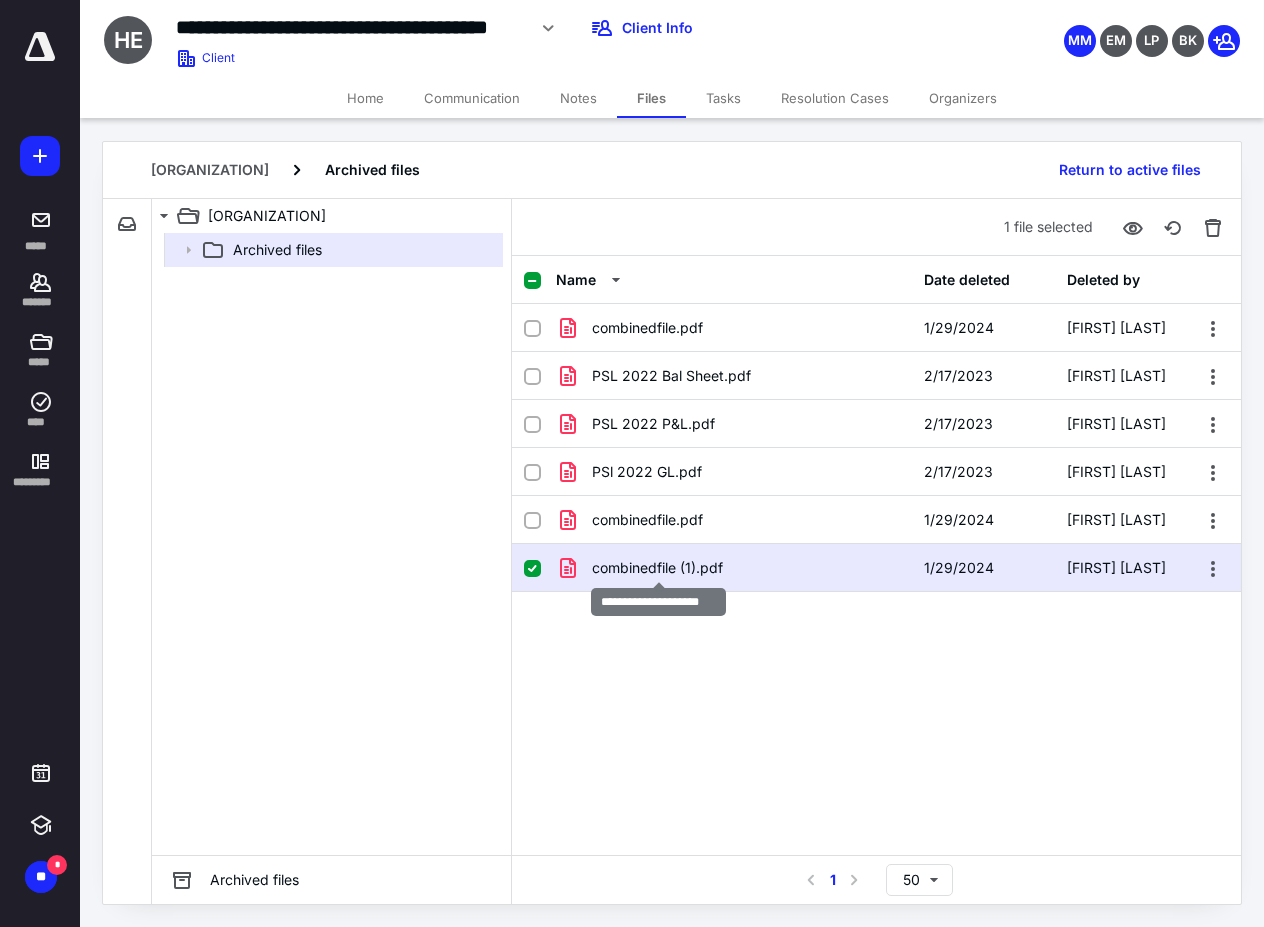 click on "combinedfile (1).pdf" at bounding box center (657, 568) 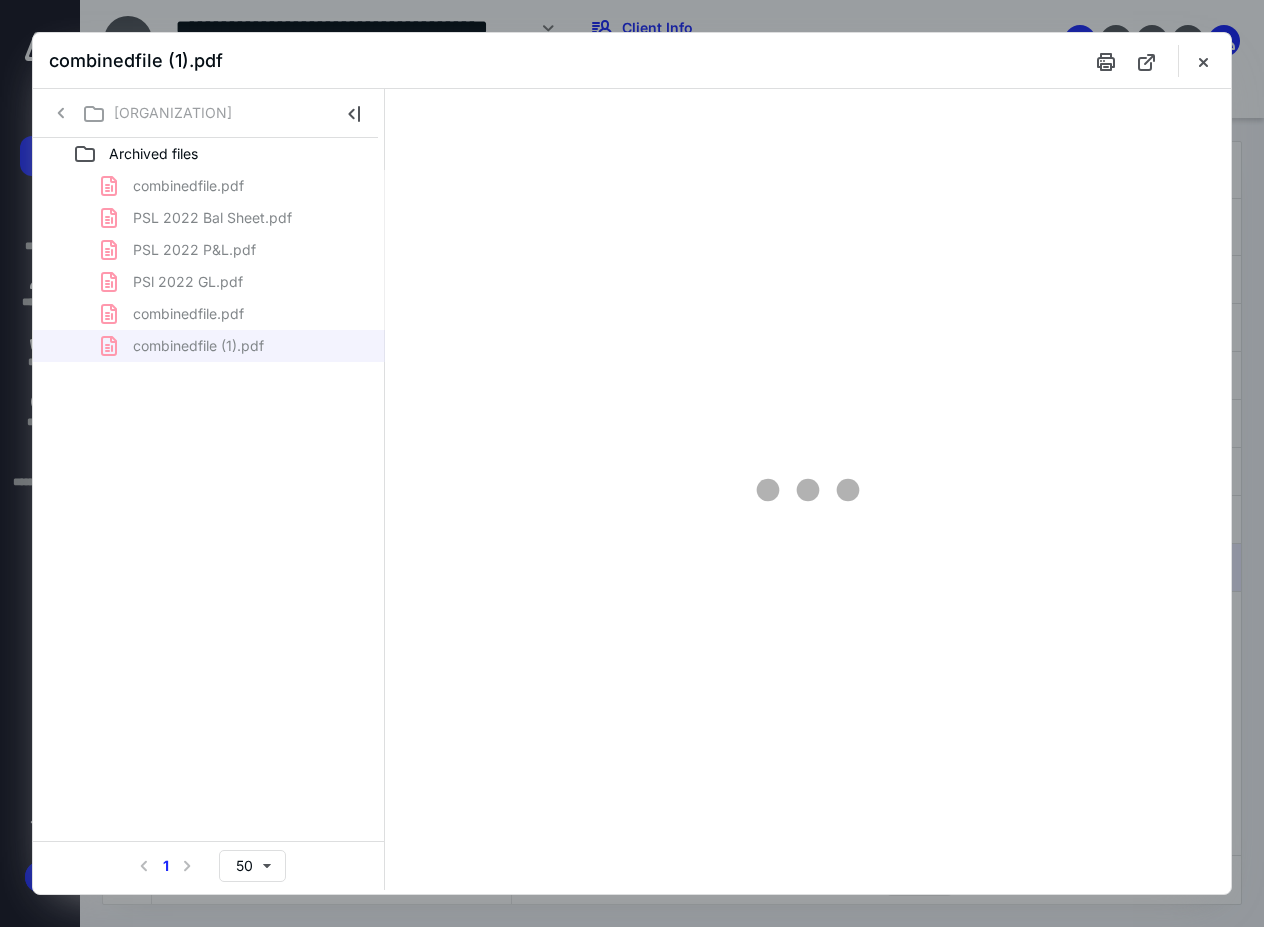 scroll, scrollTop: 0, scrollLeft: 0, axis: both 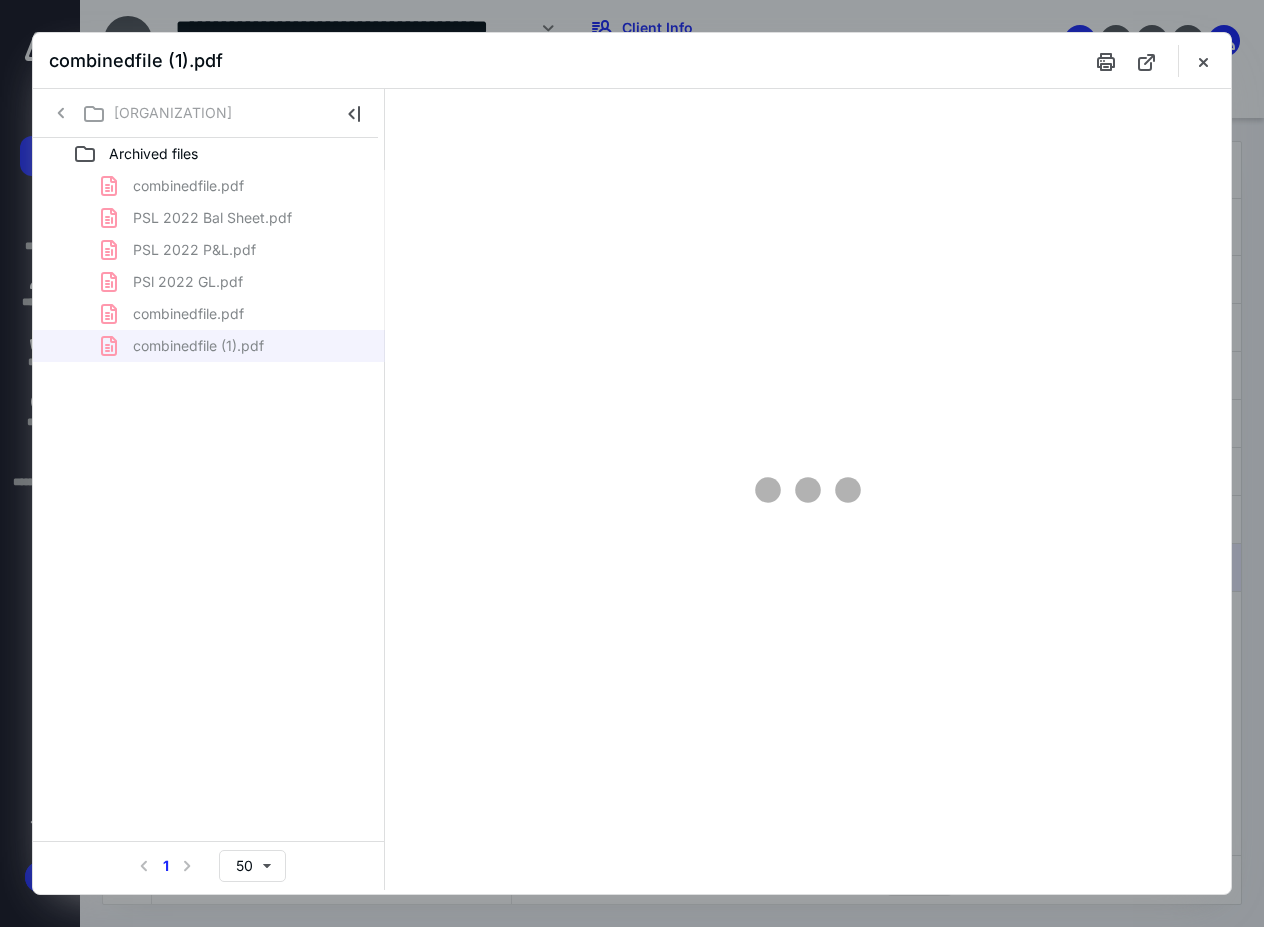 type on "88" 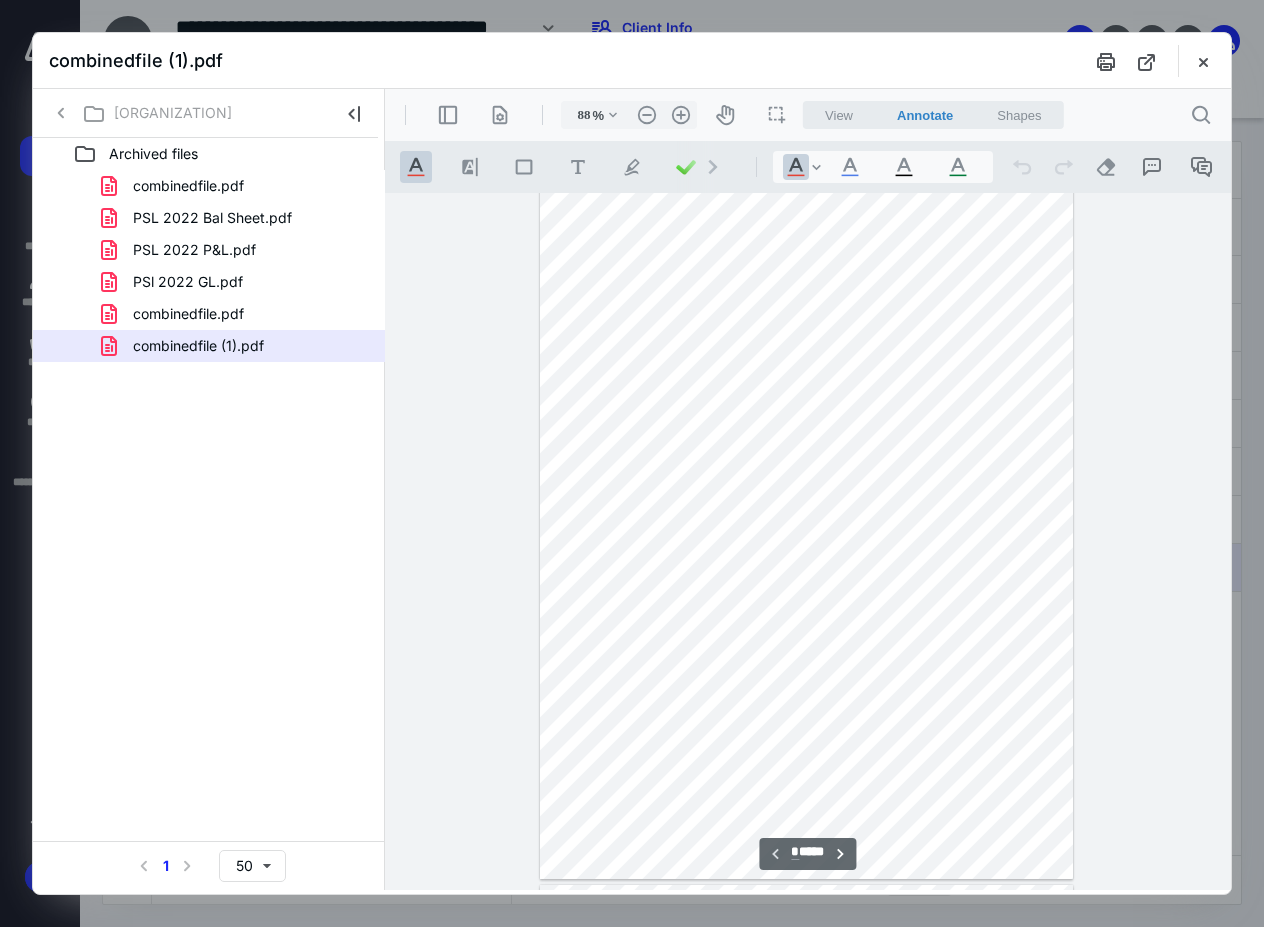 scroll, scrollTop: 0, scrollLeft: 0, axis: both 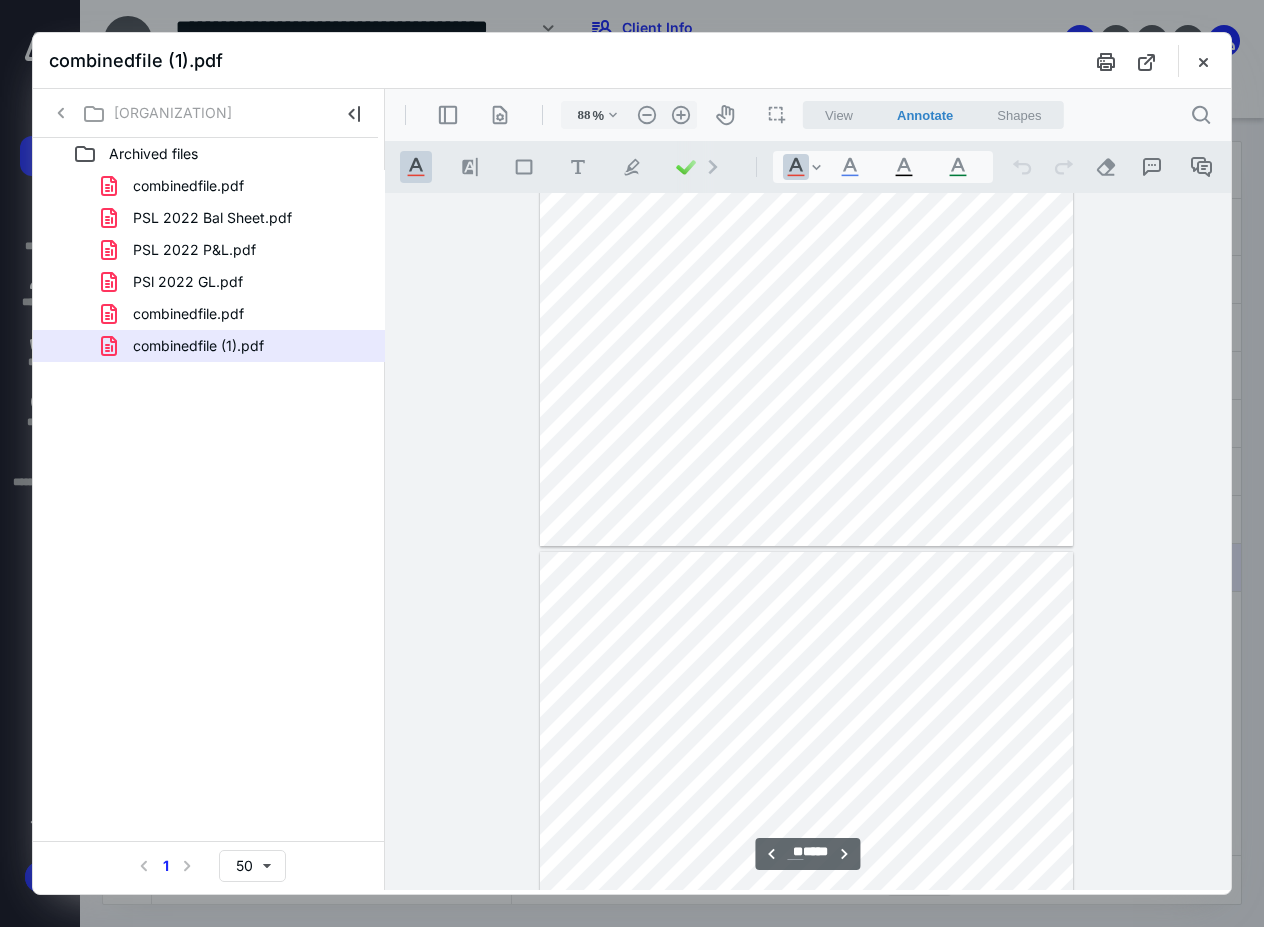 type on "**" 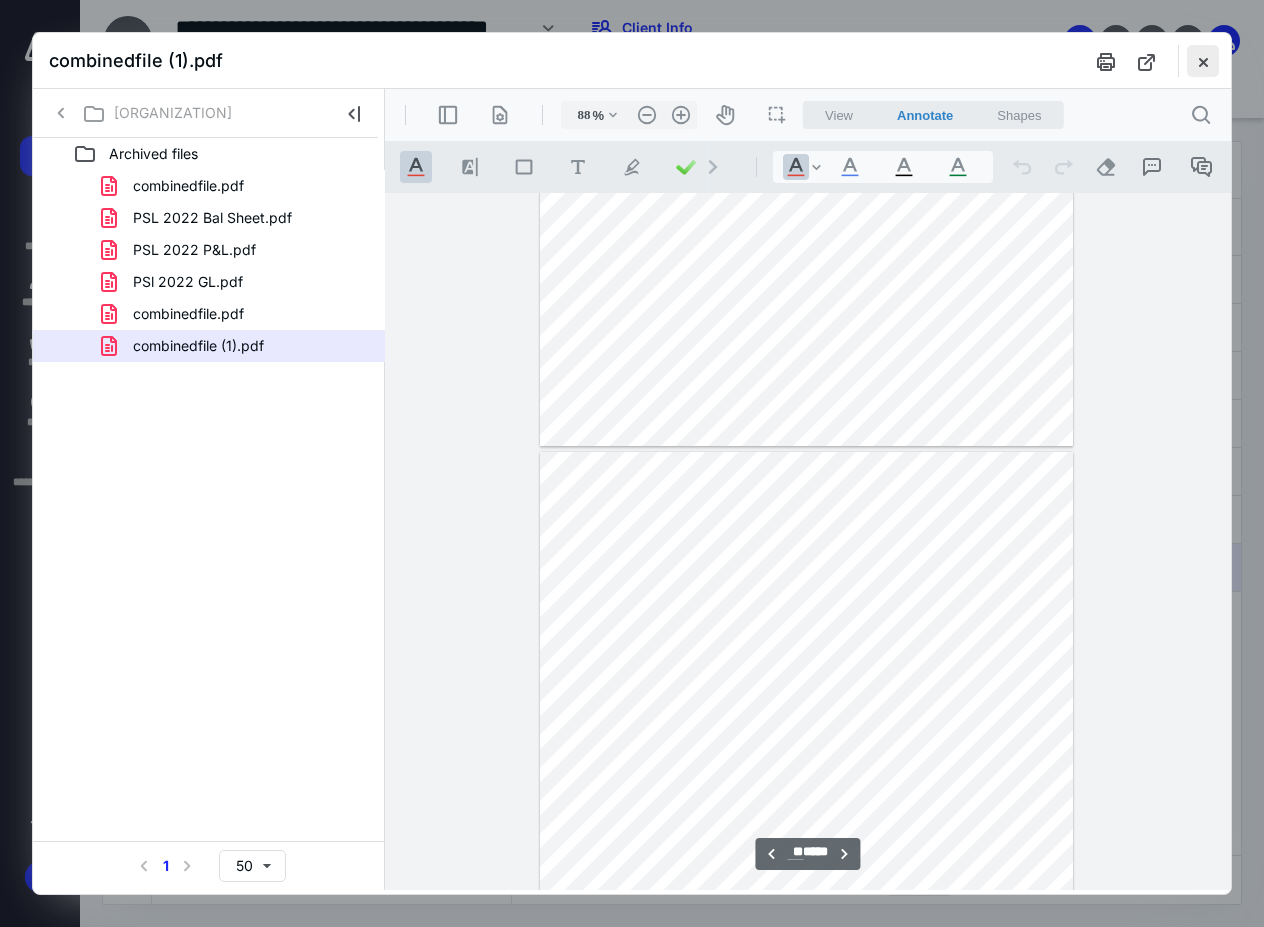 click at bounding box center (1203, 61) 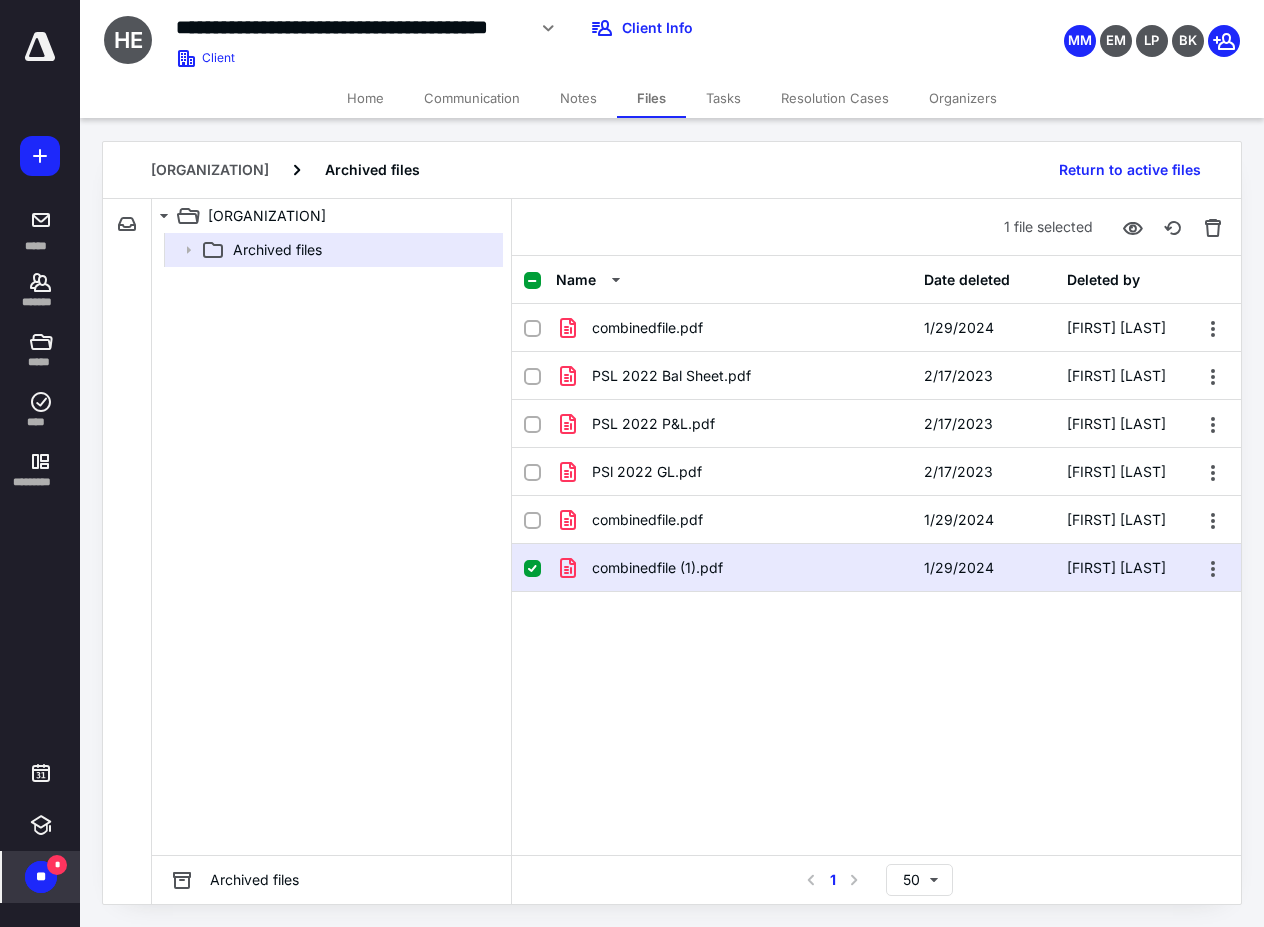 click on "**" at bounding box center [41, 877] 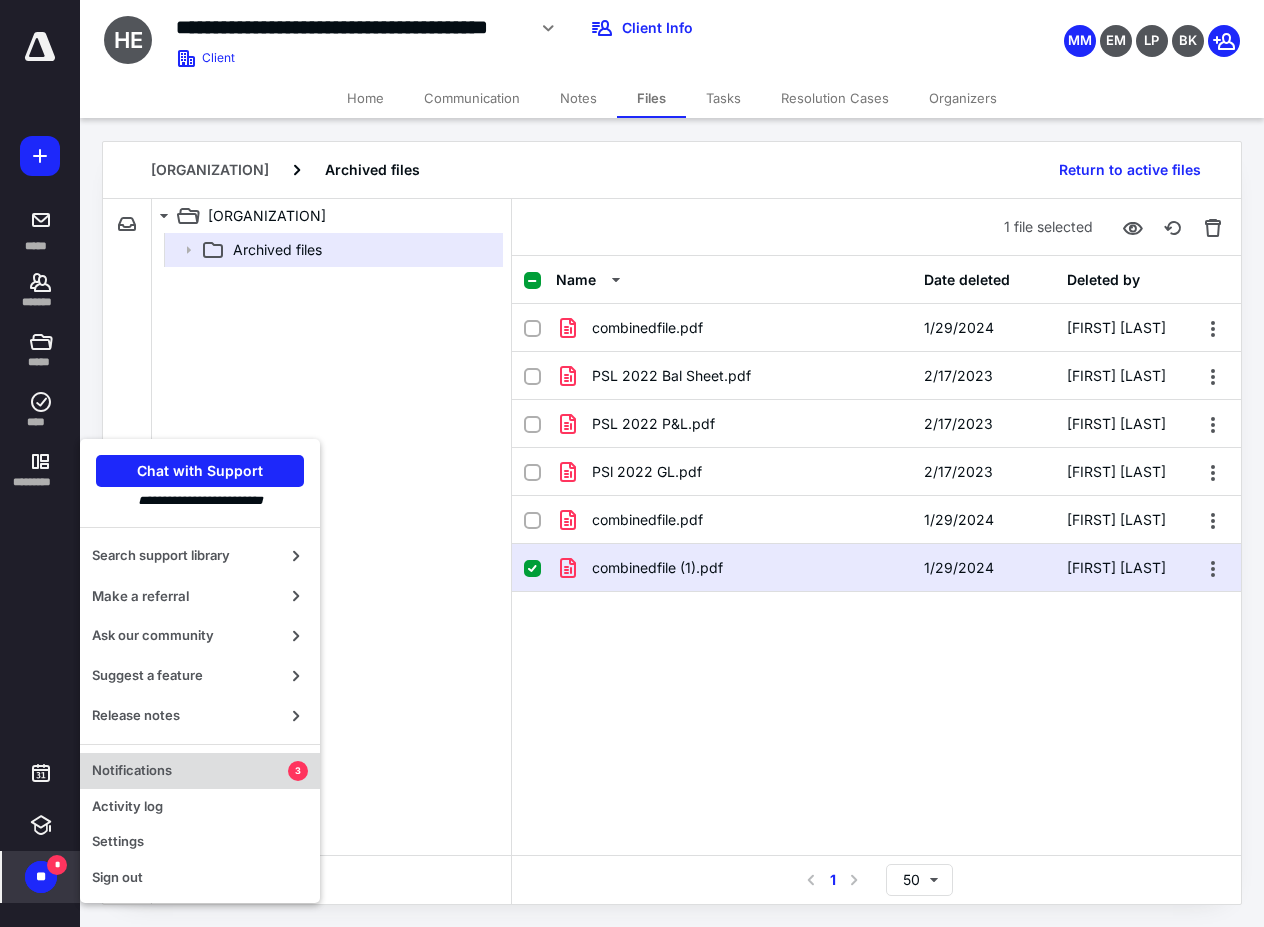 click on "Notifications" at bounding box center (190, 771) 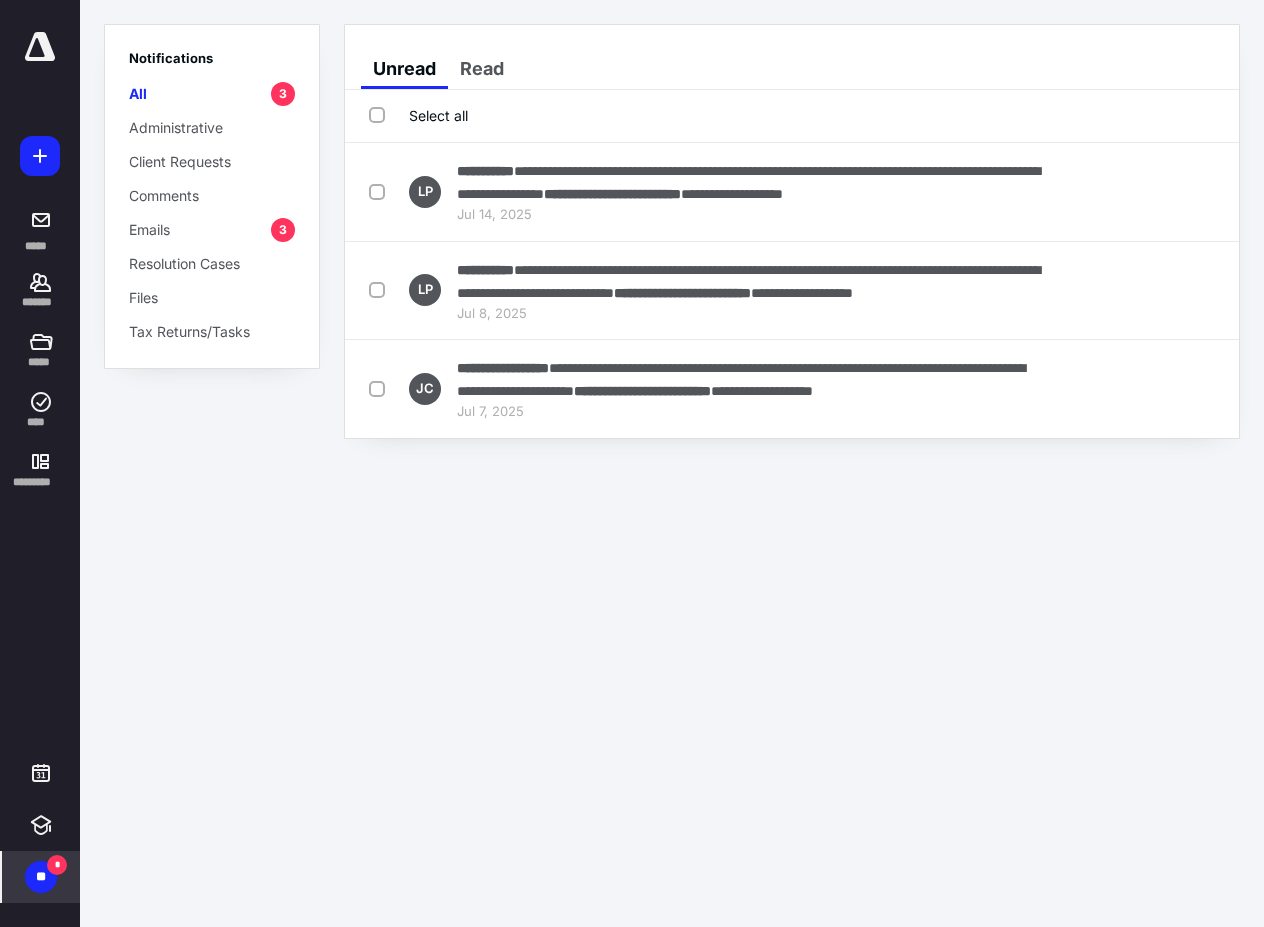 click on "3" at bounding box center (283, 94) 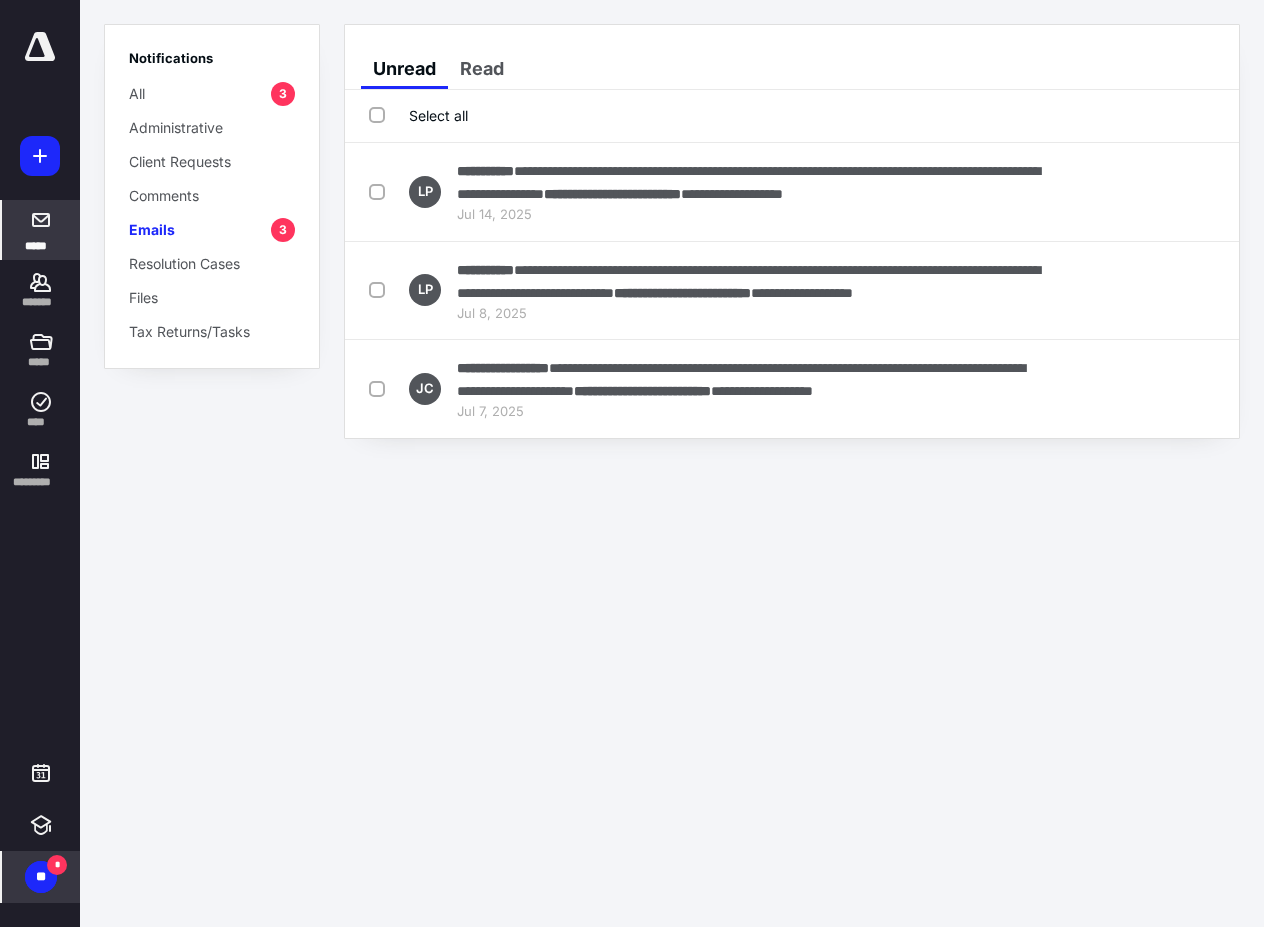 click 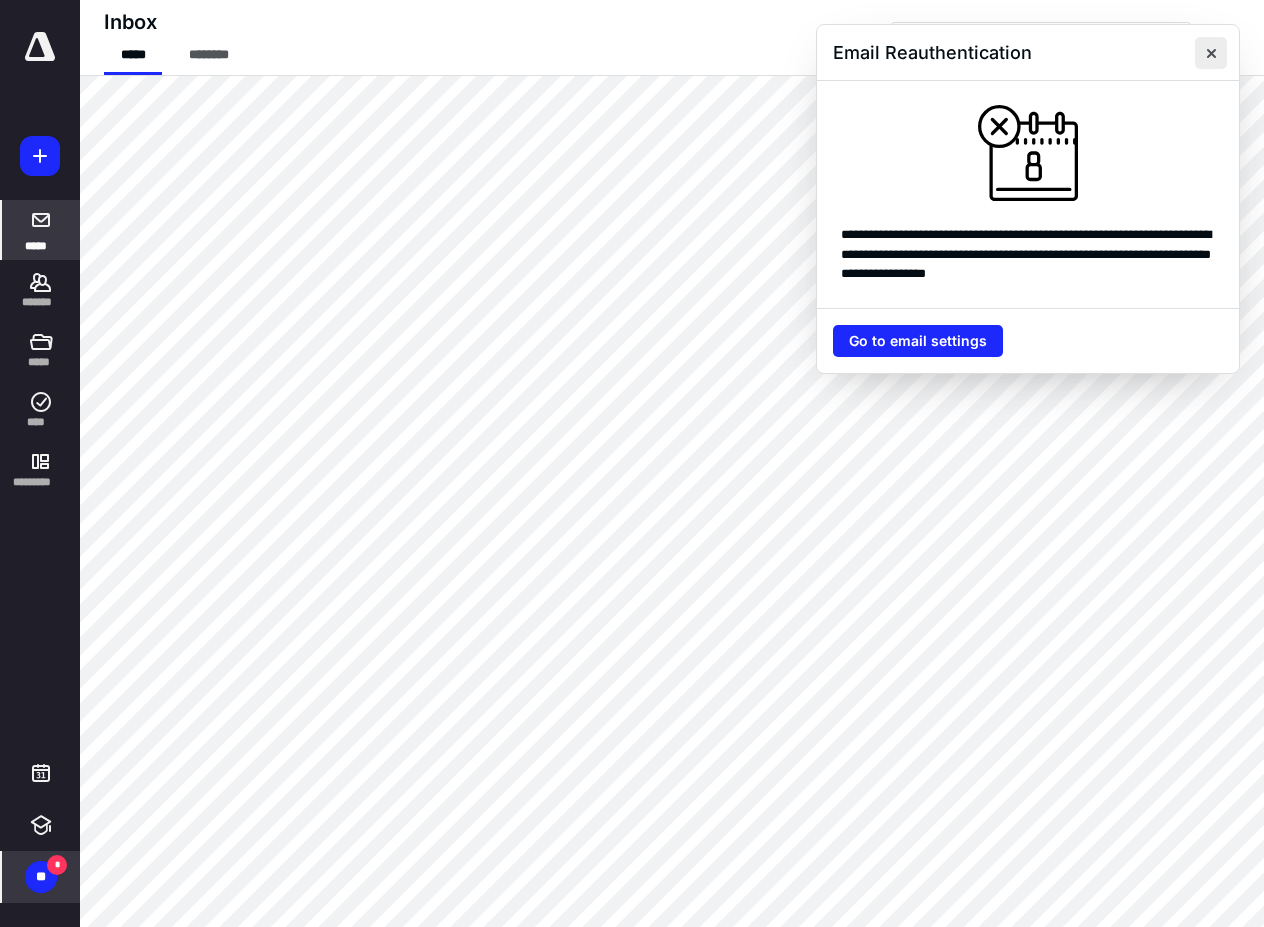 click at bounding box center [1211, 53] 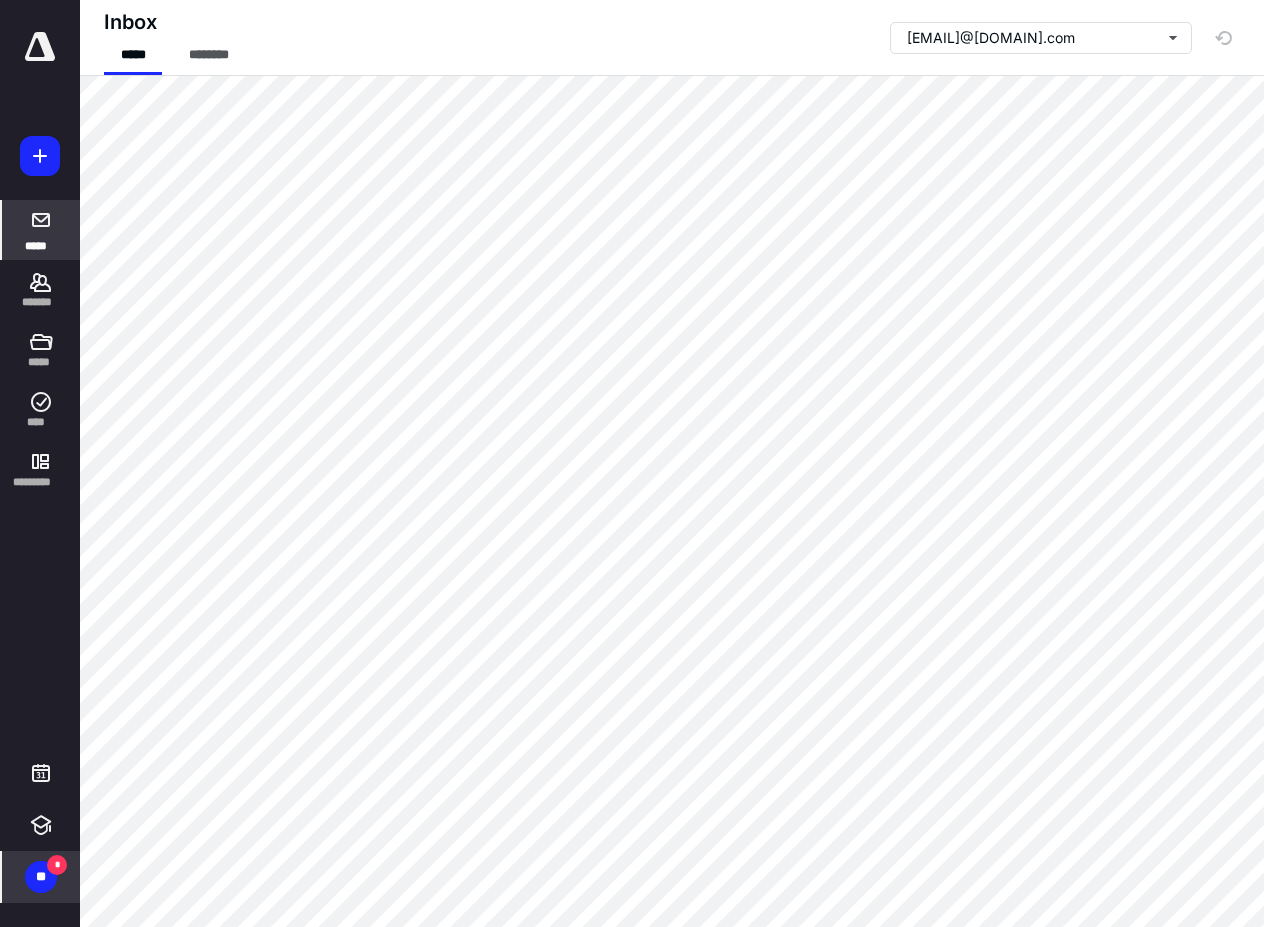 click on "**" at bounding box center (41, 877) 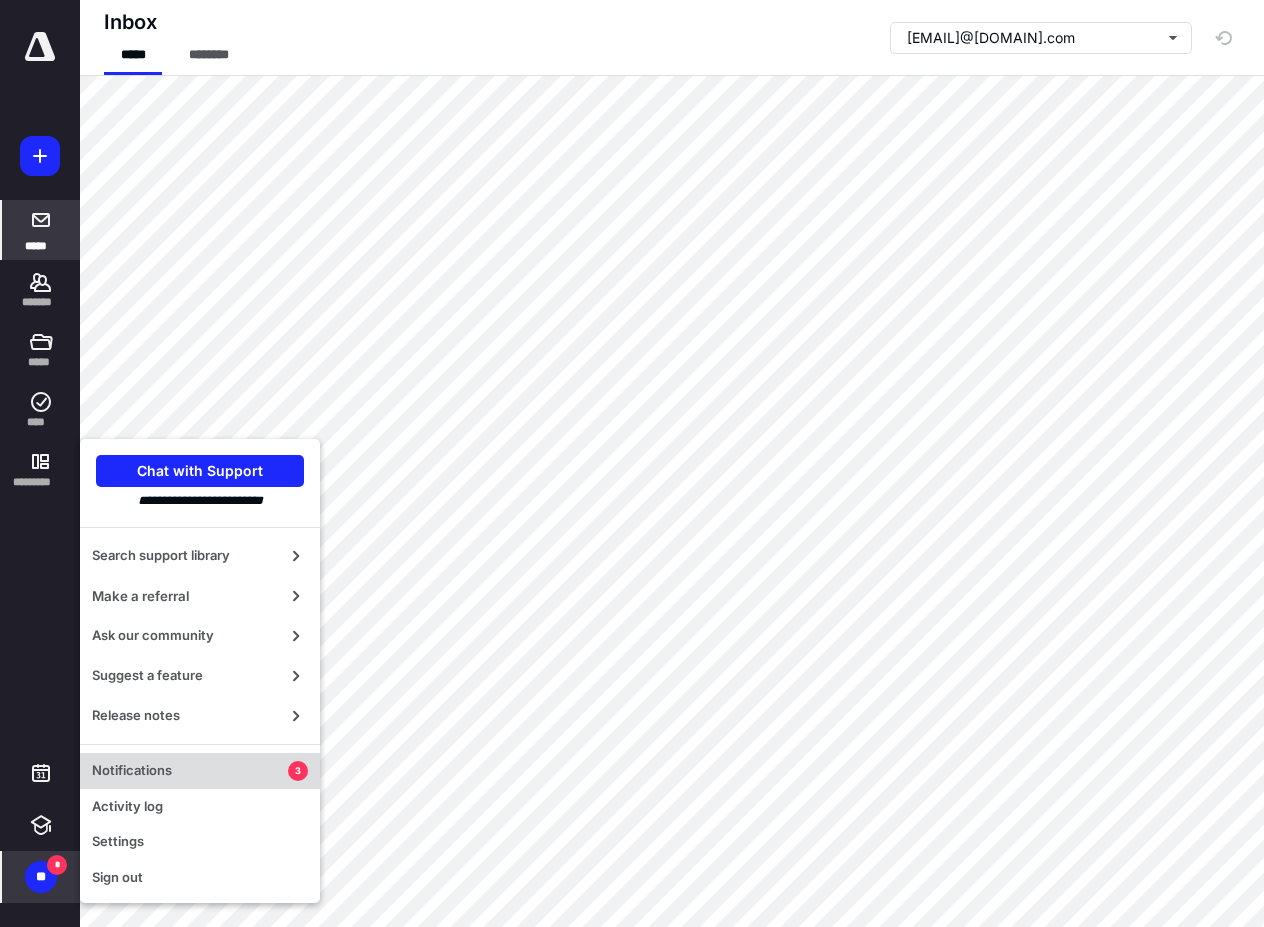 click on "Notifications" at bounding box center [190, 771] 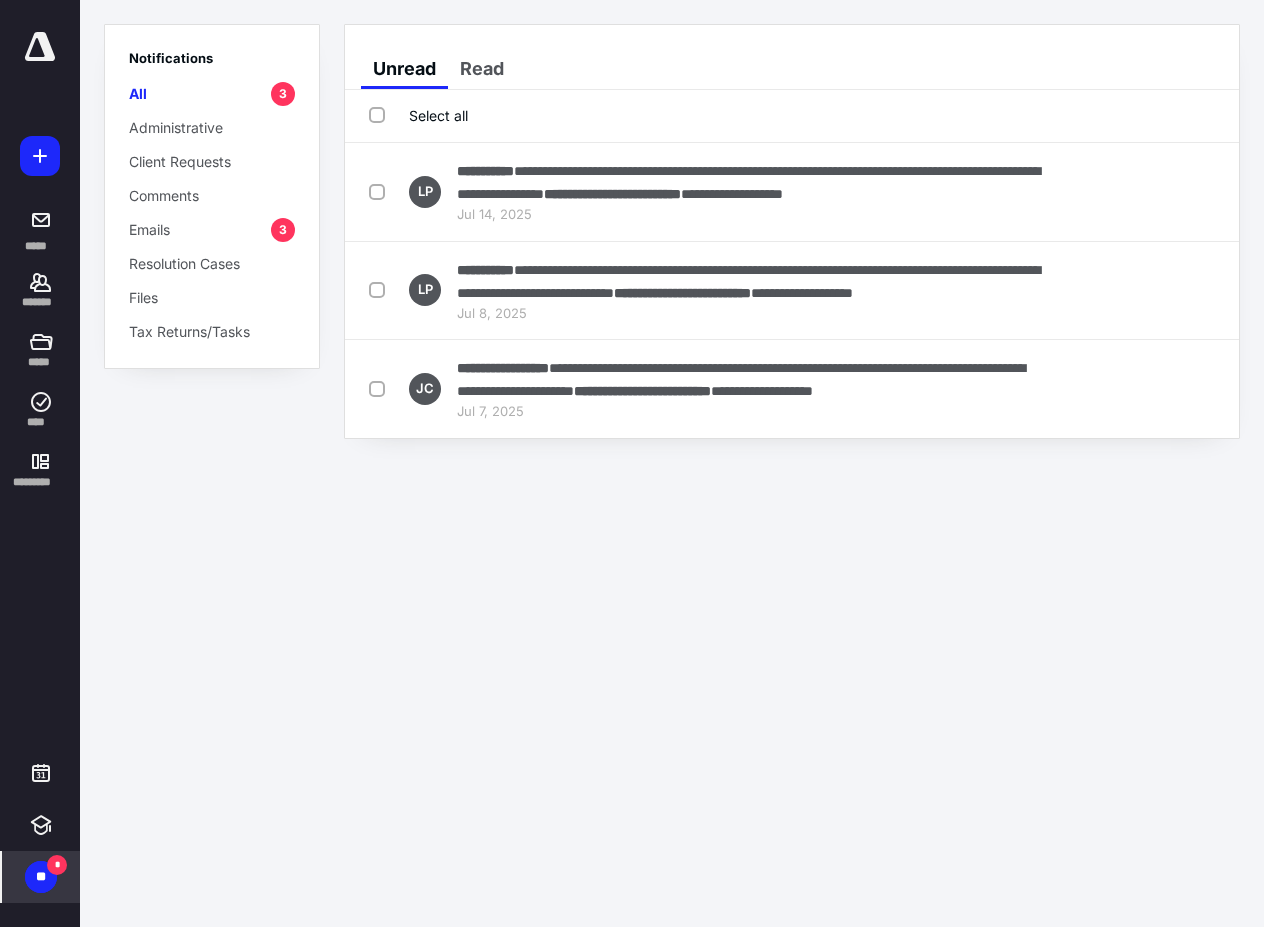 click on "3" at bounding box center (283, 230) 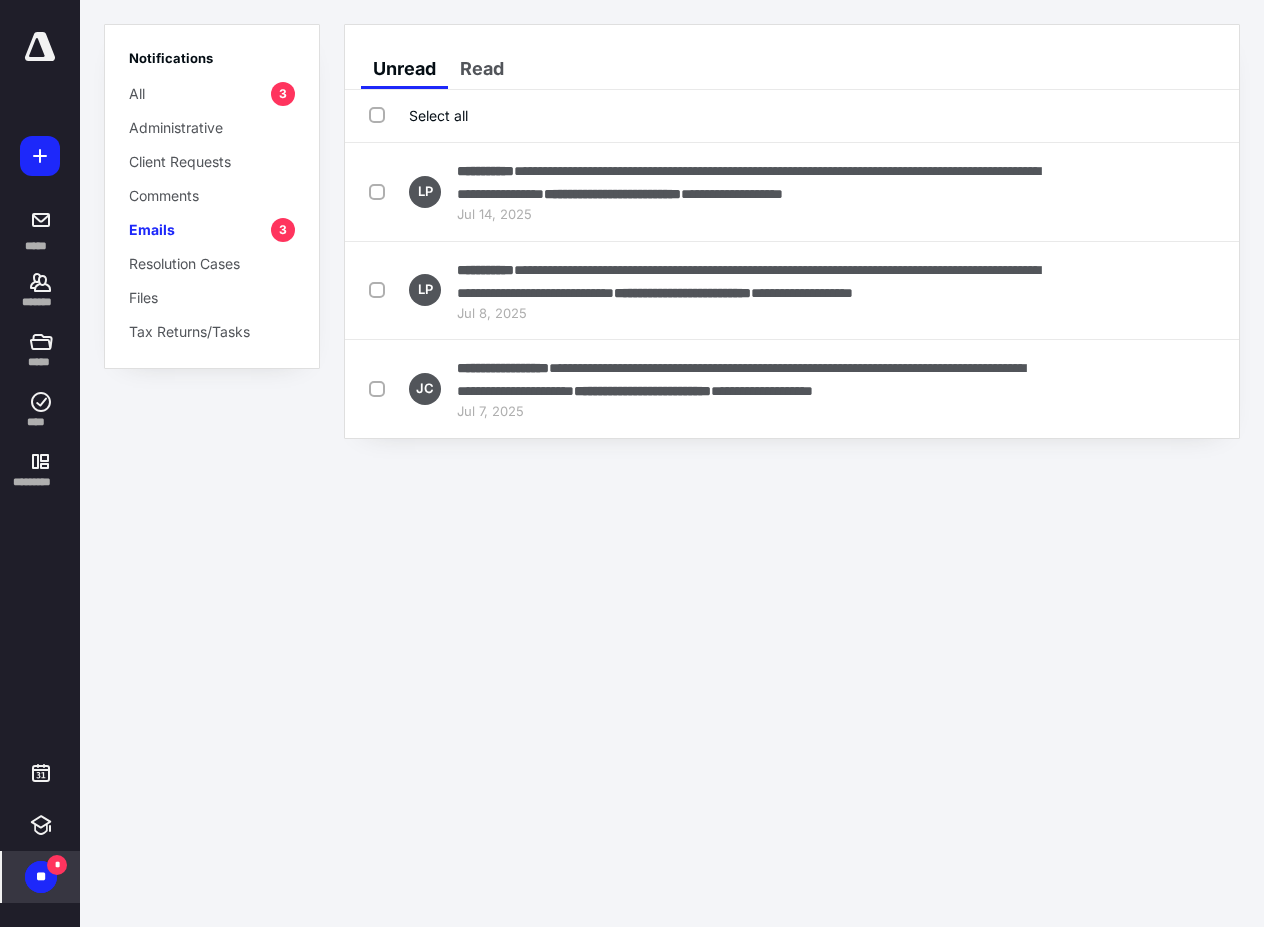 click on "3" at bounding box center (283, 94) 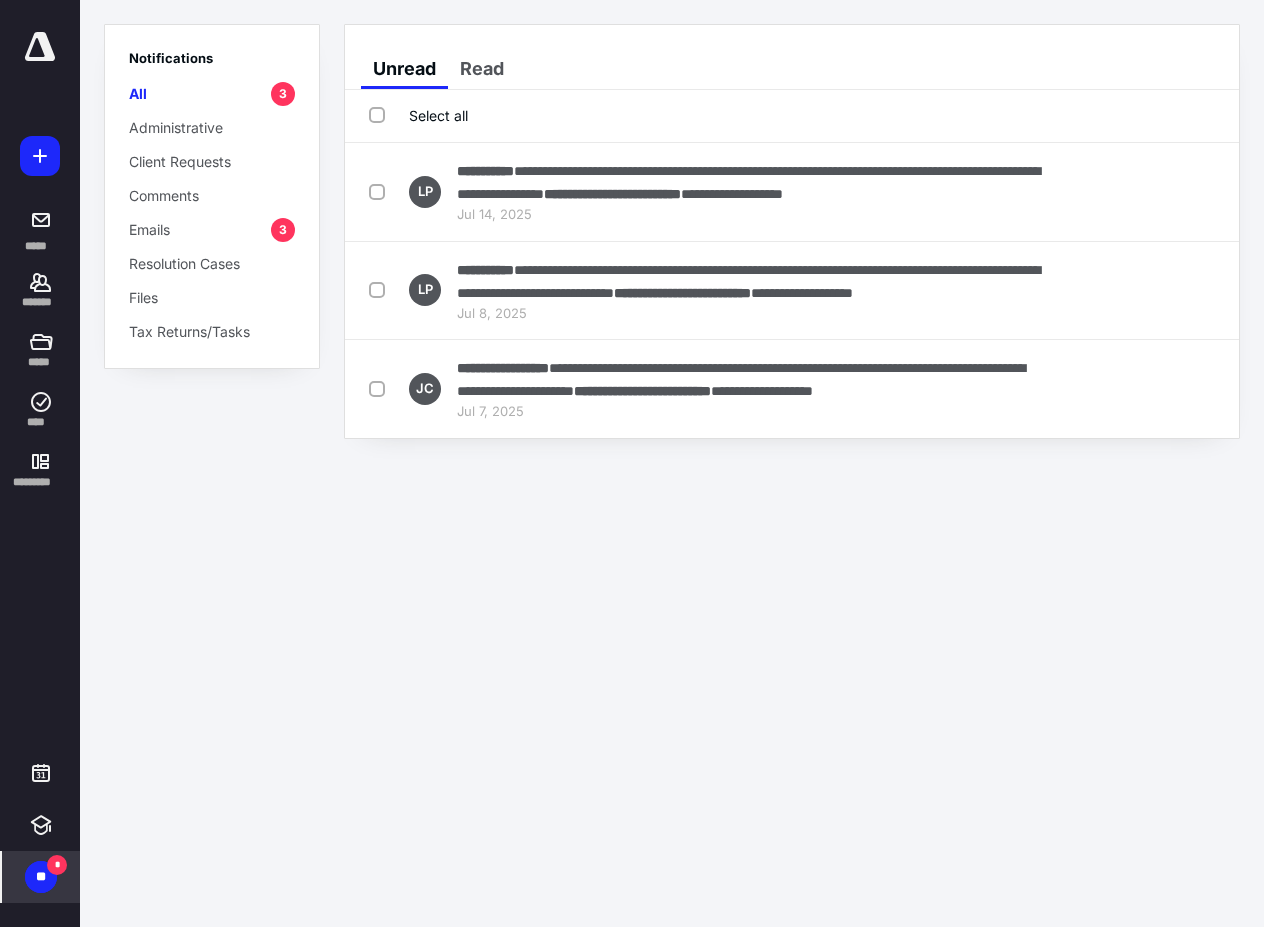 click on "Select all" at bounding box center [418, 115] 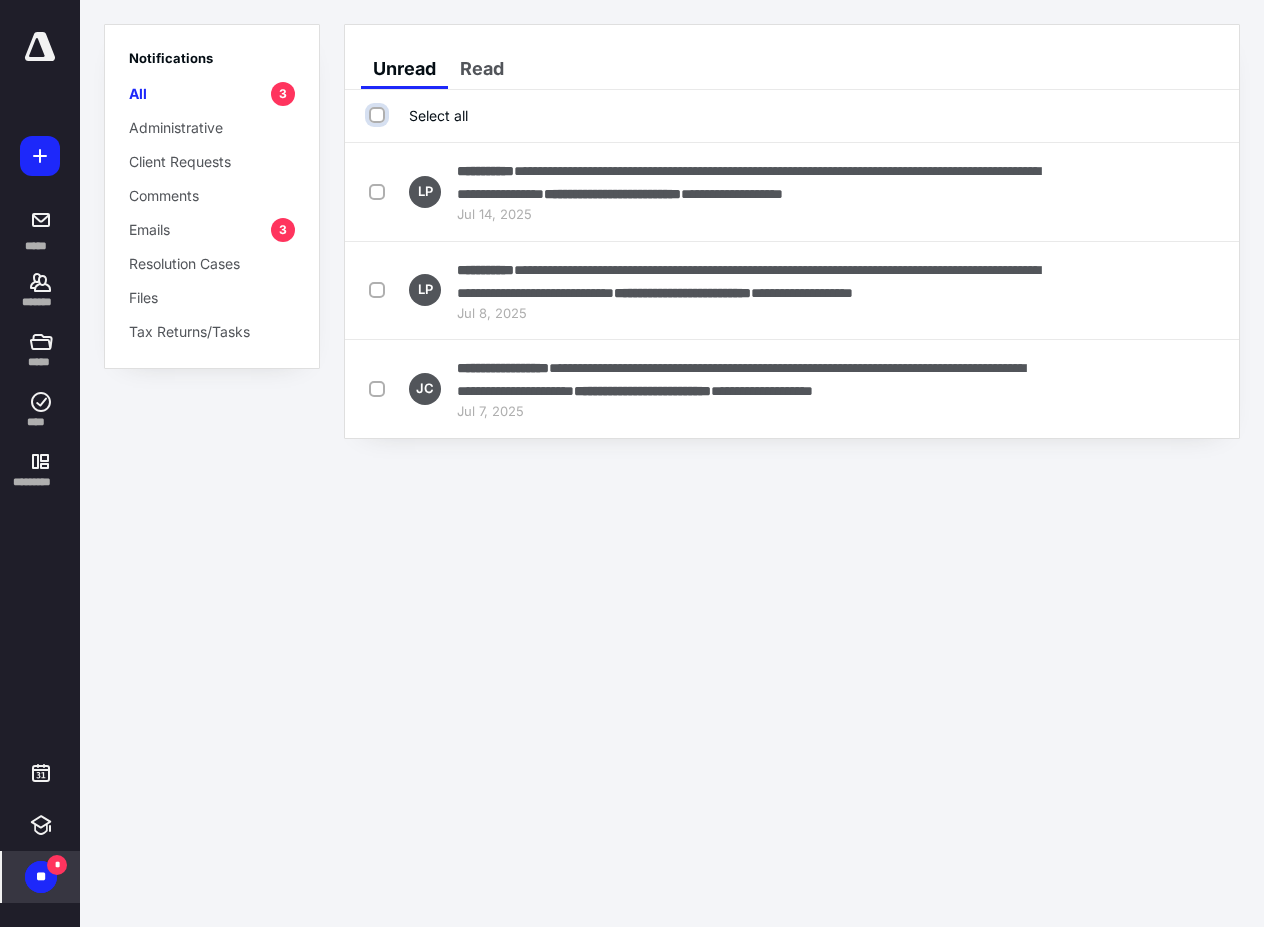 click on "Select all" at bounding box center (379, 115) 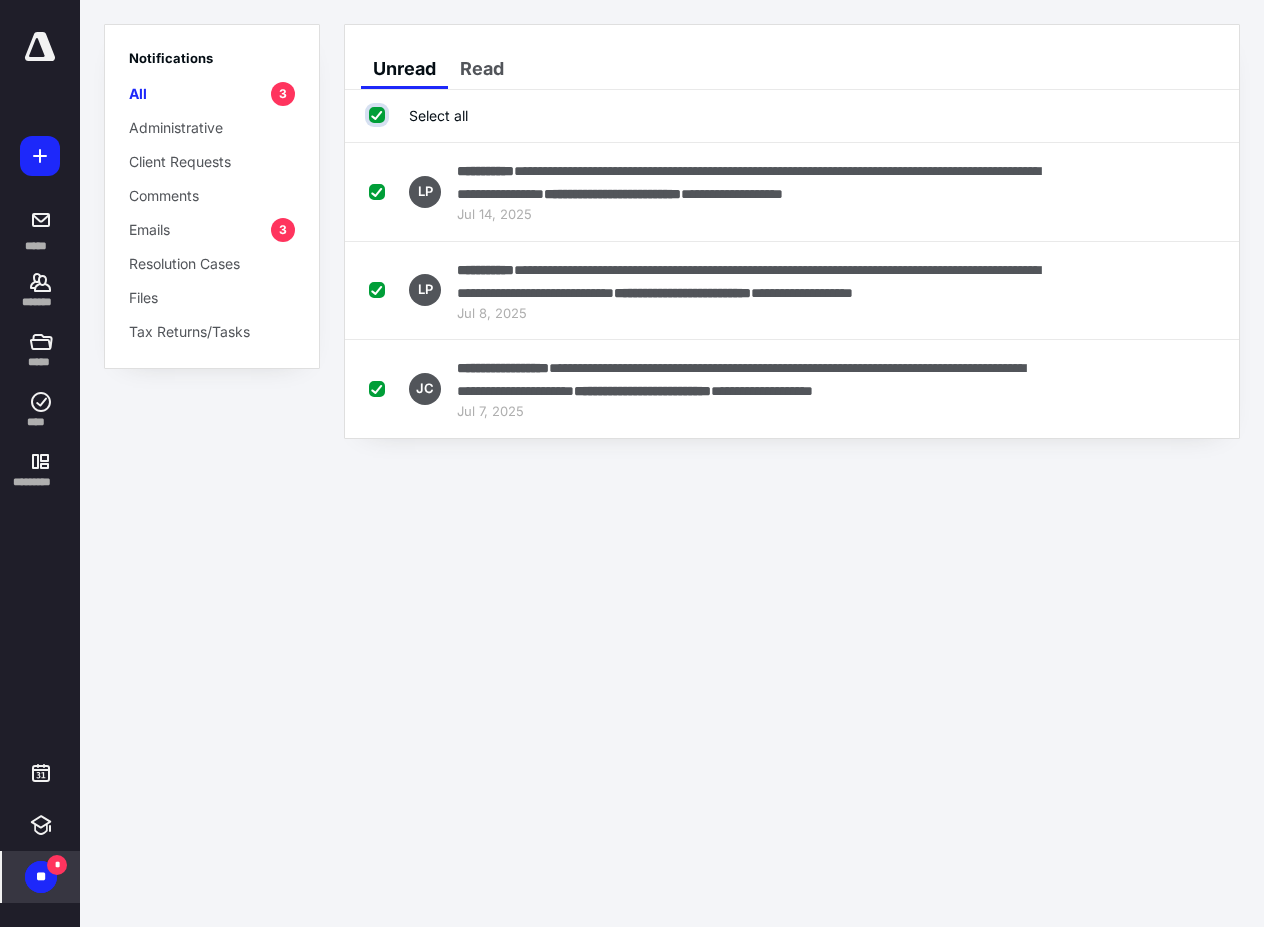 checkbox on "true" 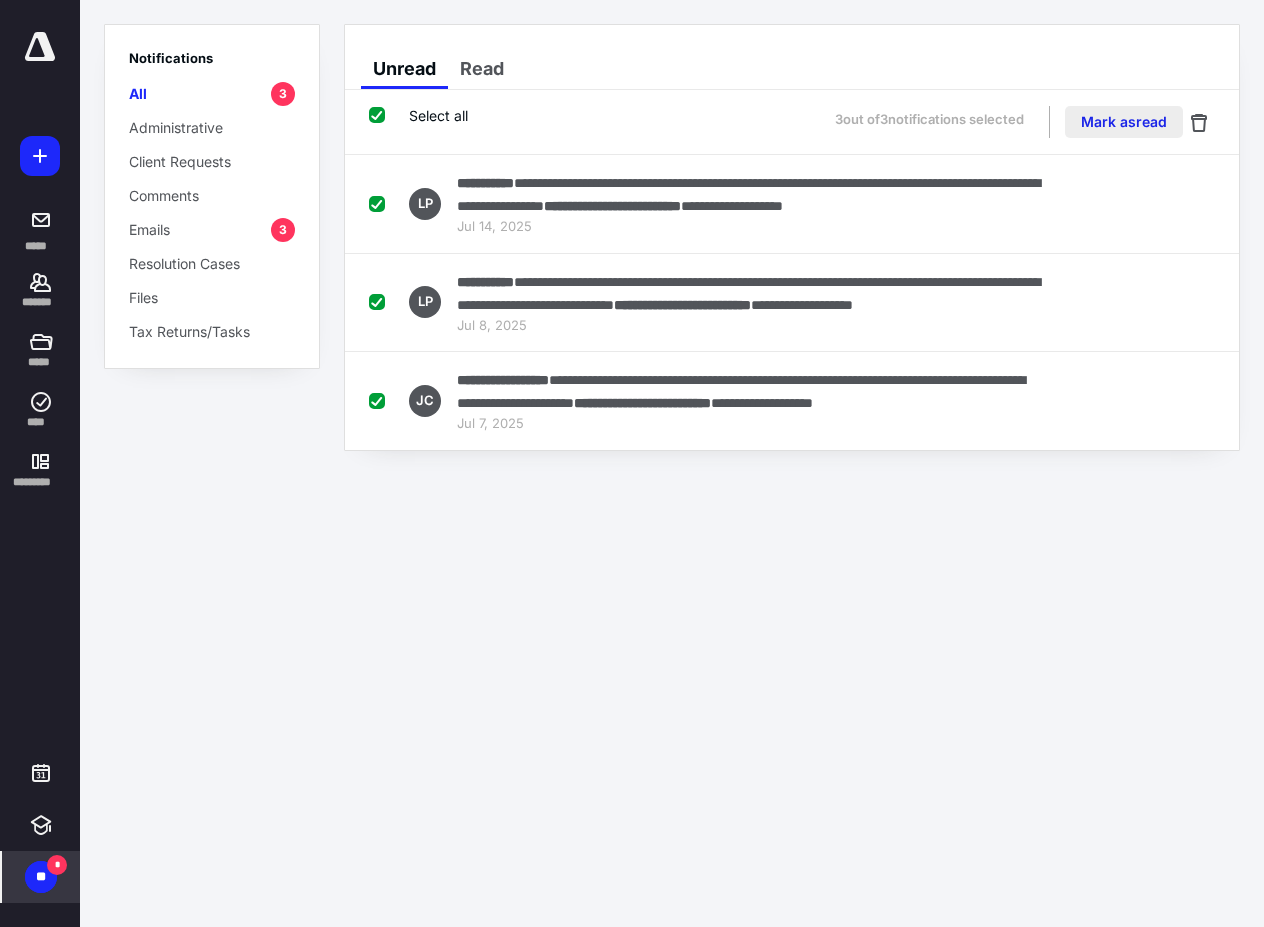 click on "Mark as  read" at bounding box center [1124, 122] 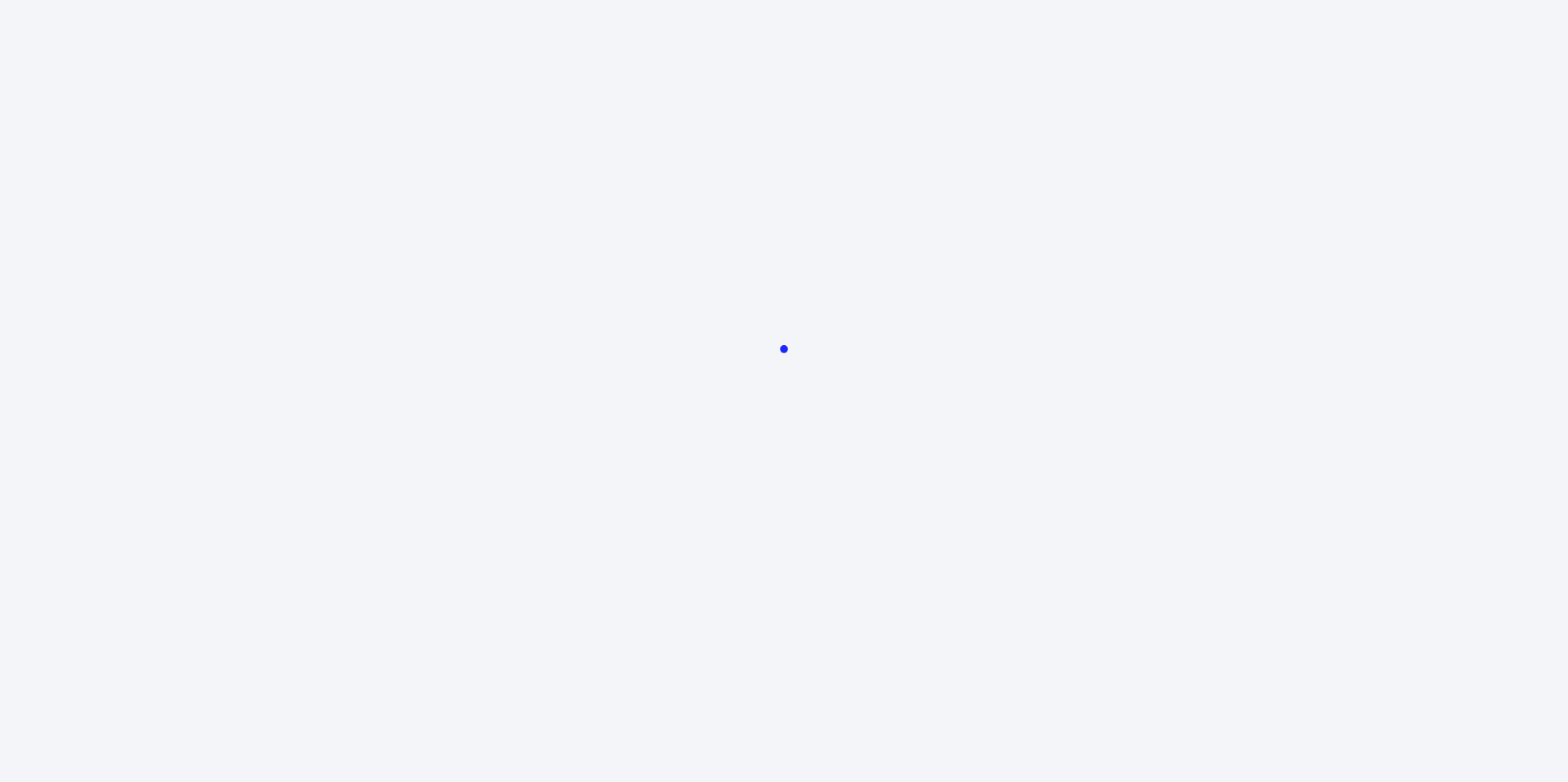scroll, scrollTop: 0, scrollLeft: 0, axis: both 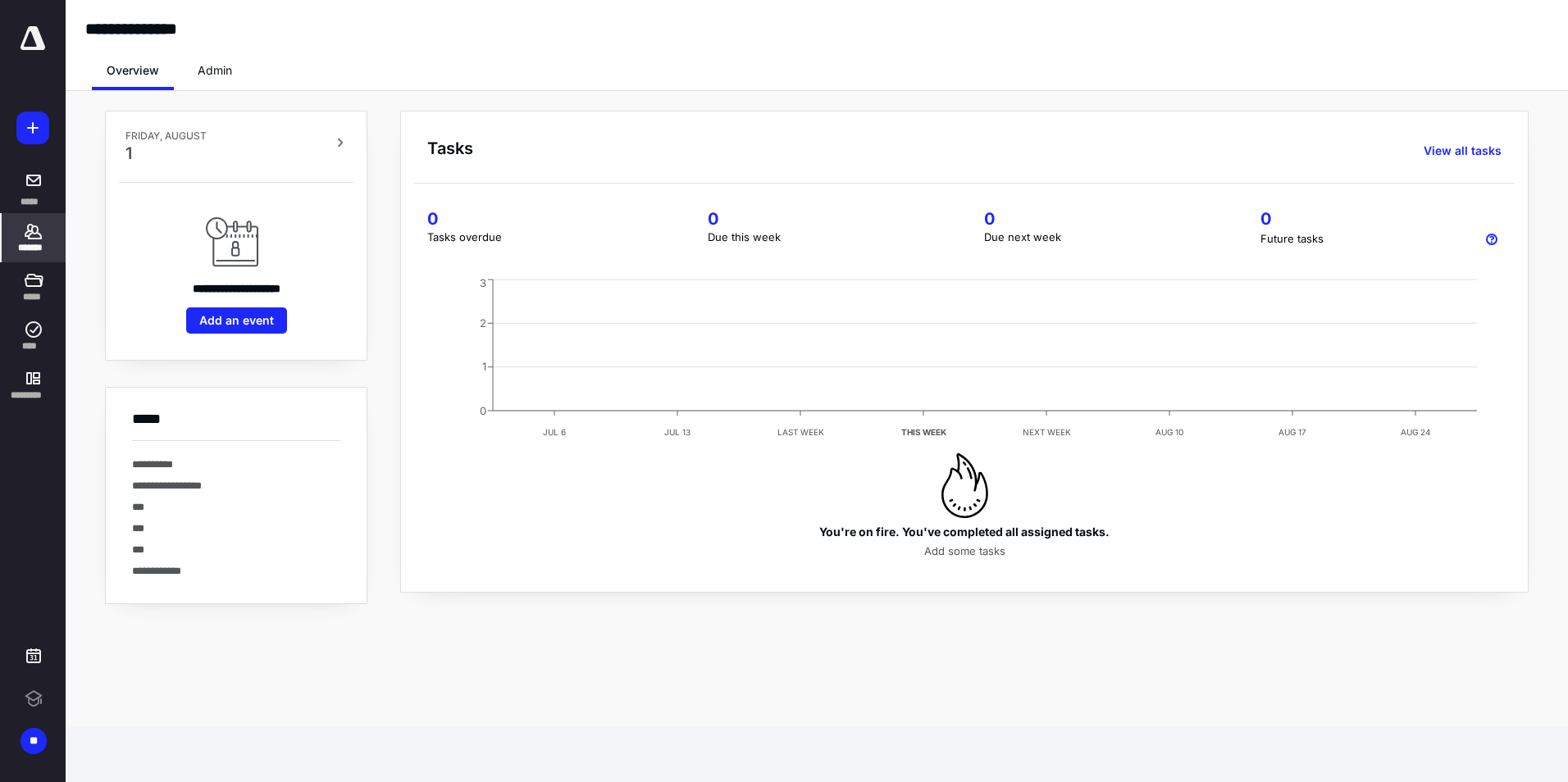 click on "*******" at bounding box center (34, 248) 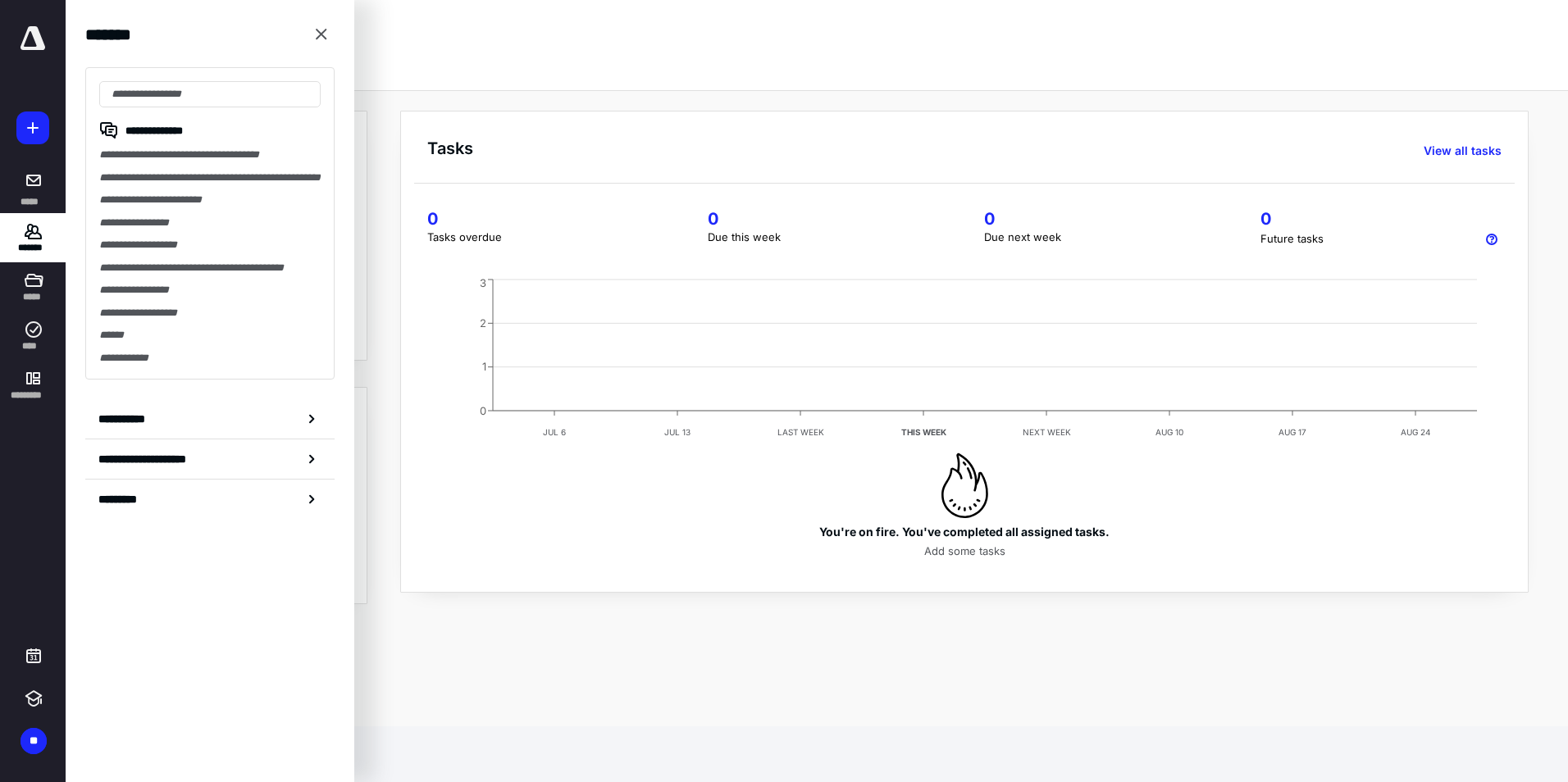 click on "**********" at bounding box center (210, 155) 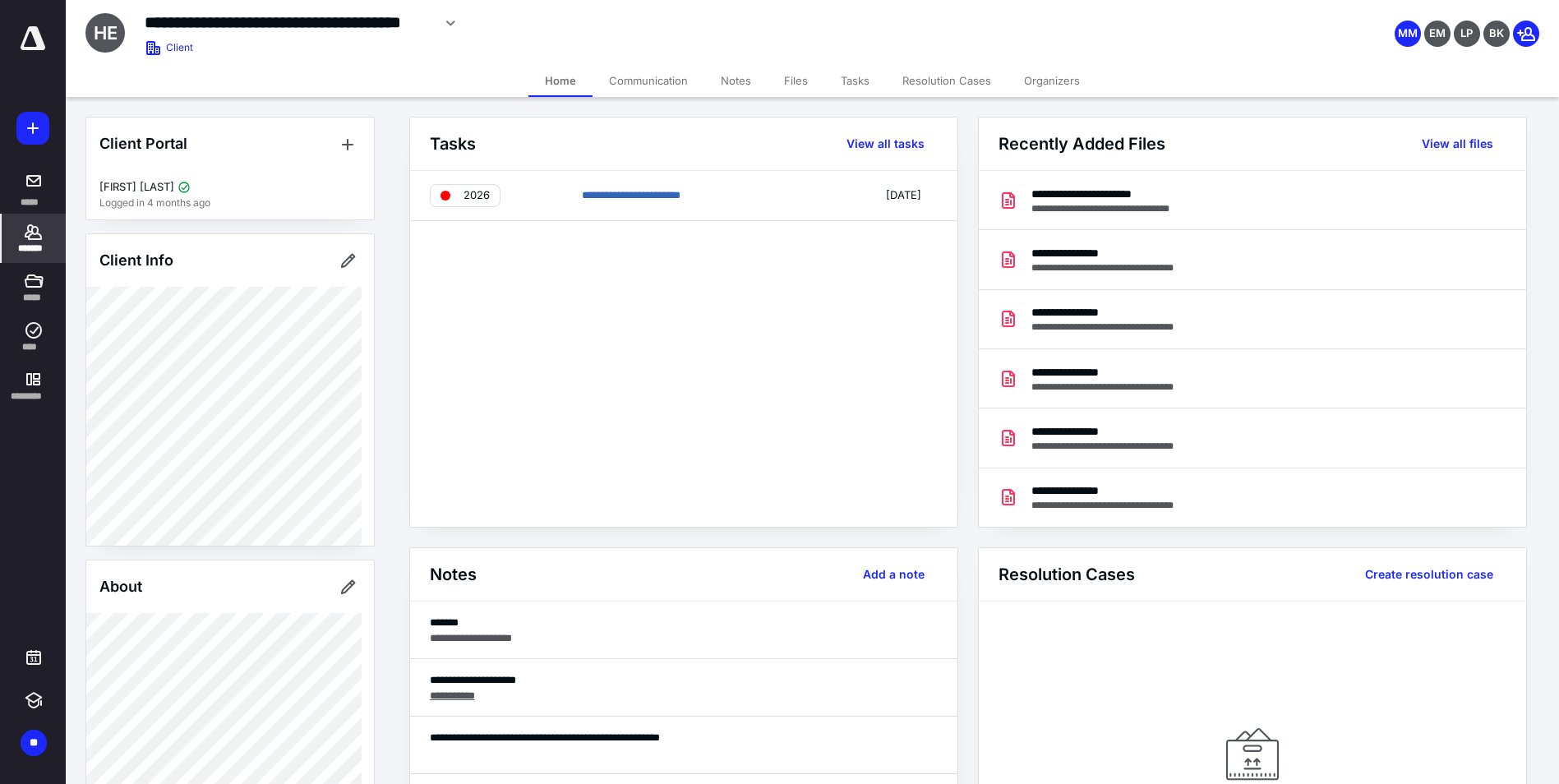click on "Files" at bounding box center (796, 81) 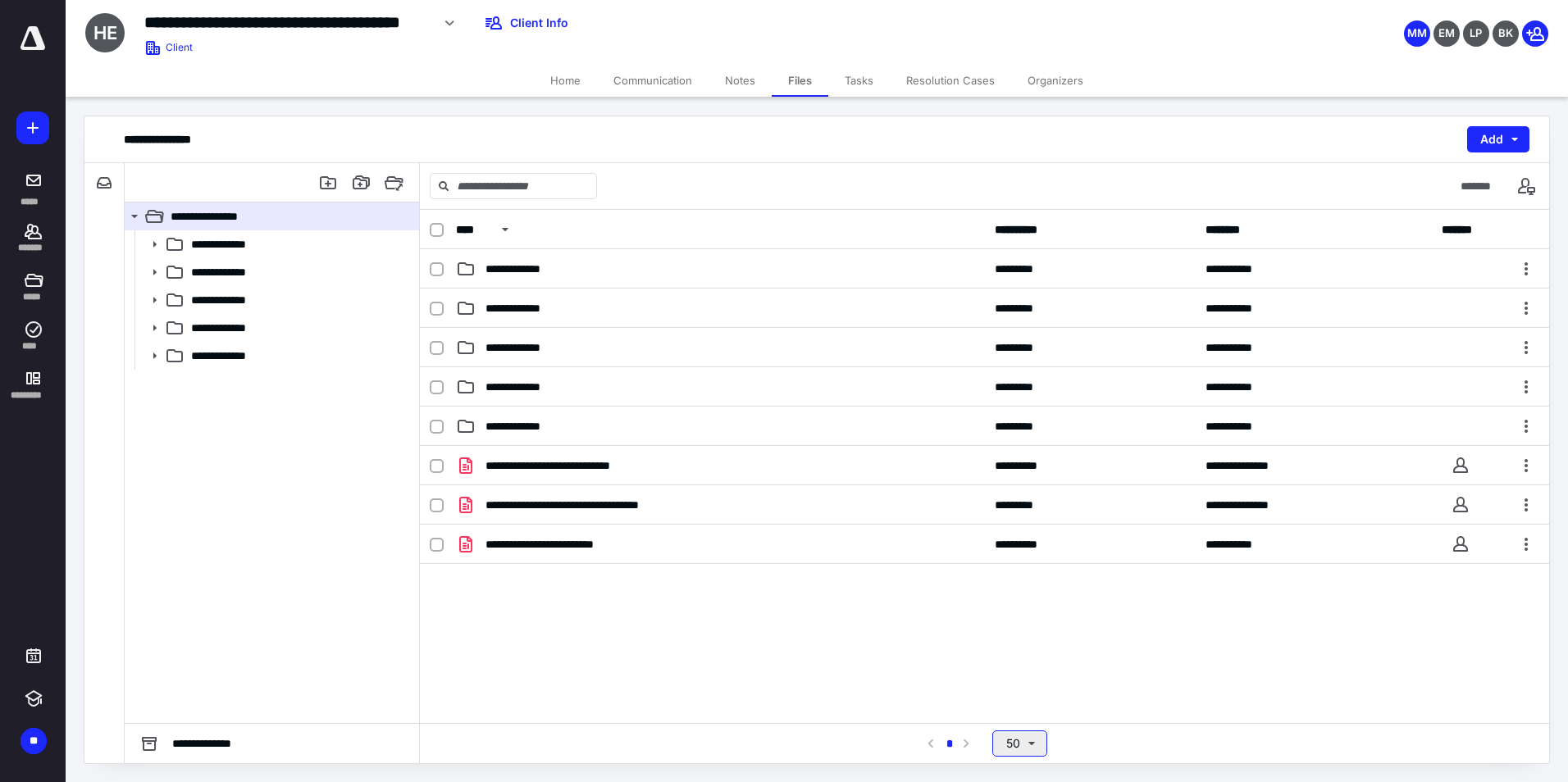 click on "50" at bounding box center [1019, 743] 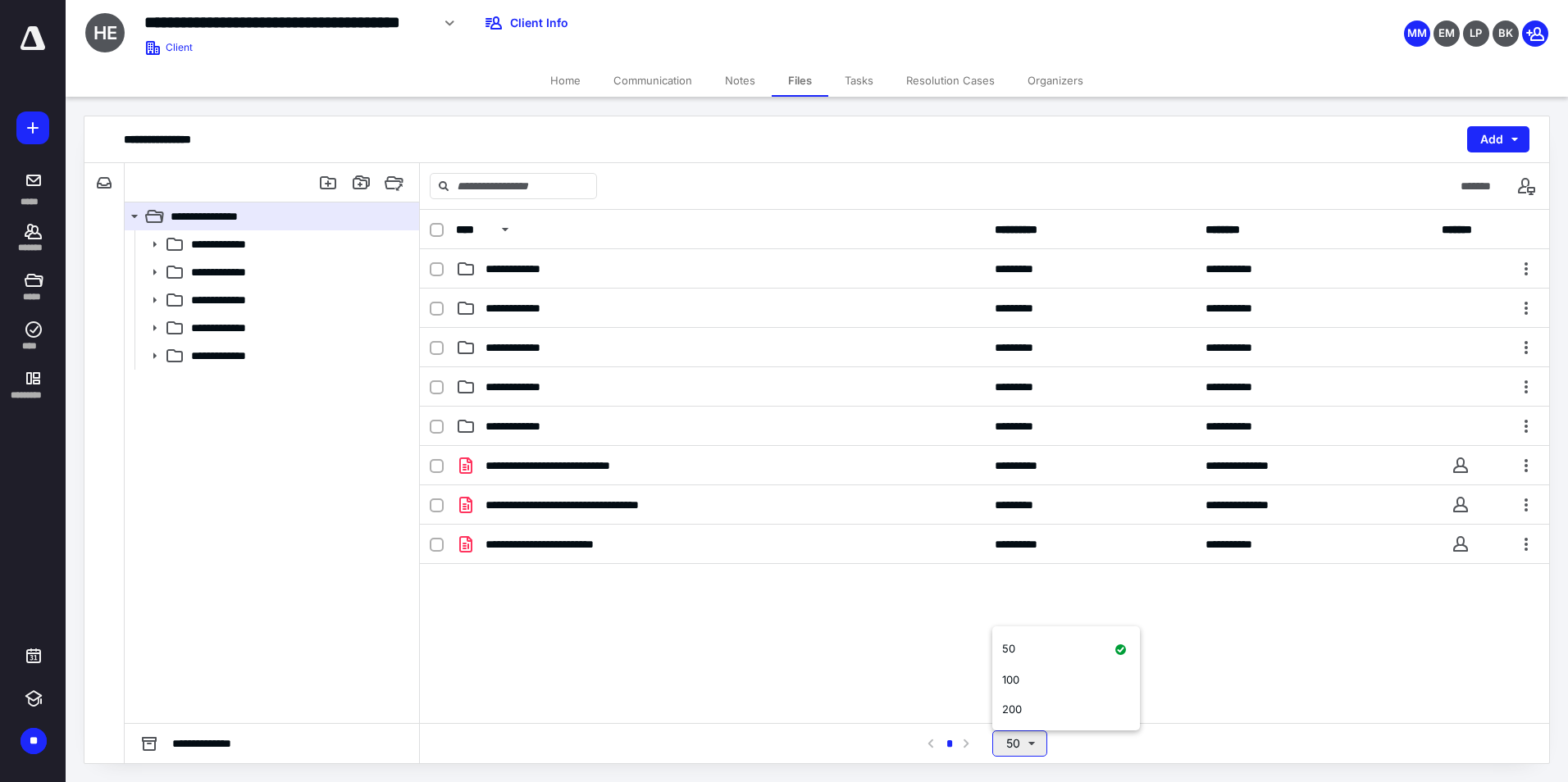 click on "50" at bounding box center [1019, 743] 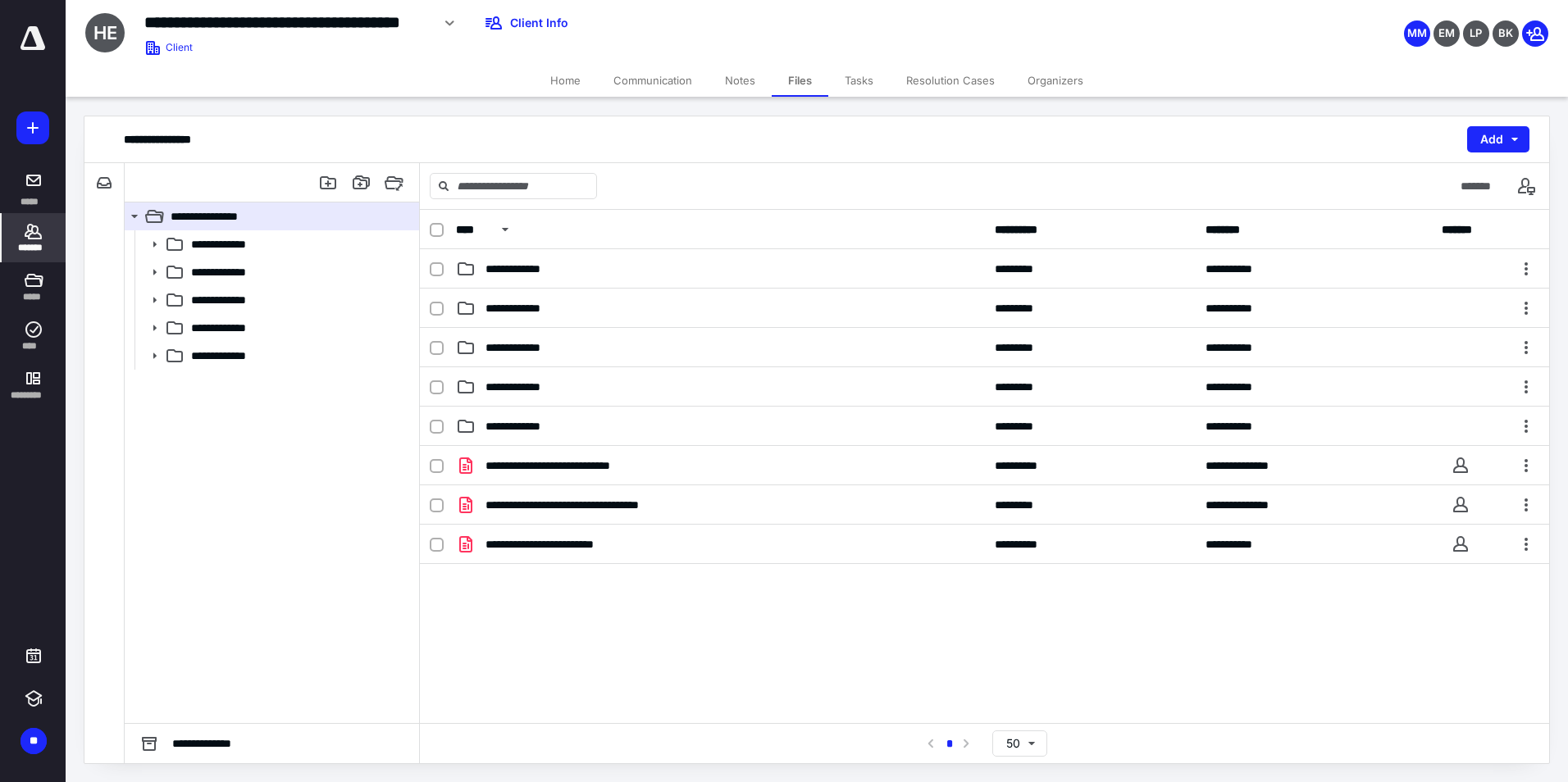 click on "*******" at bounding box center [34, 238] 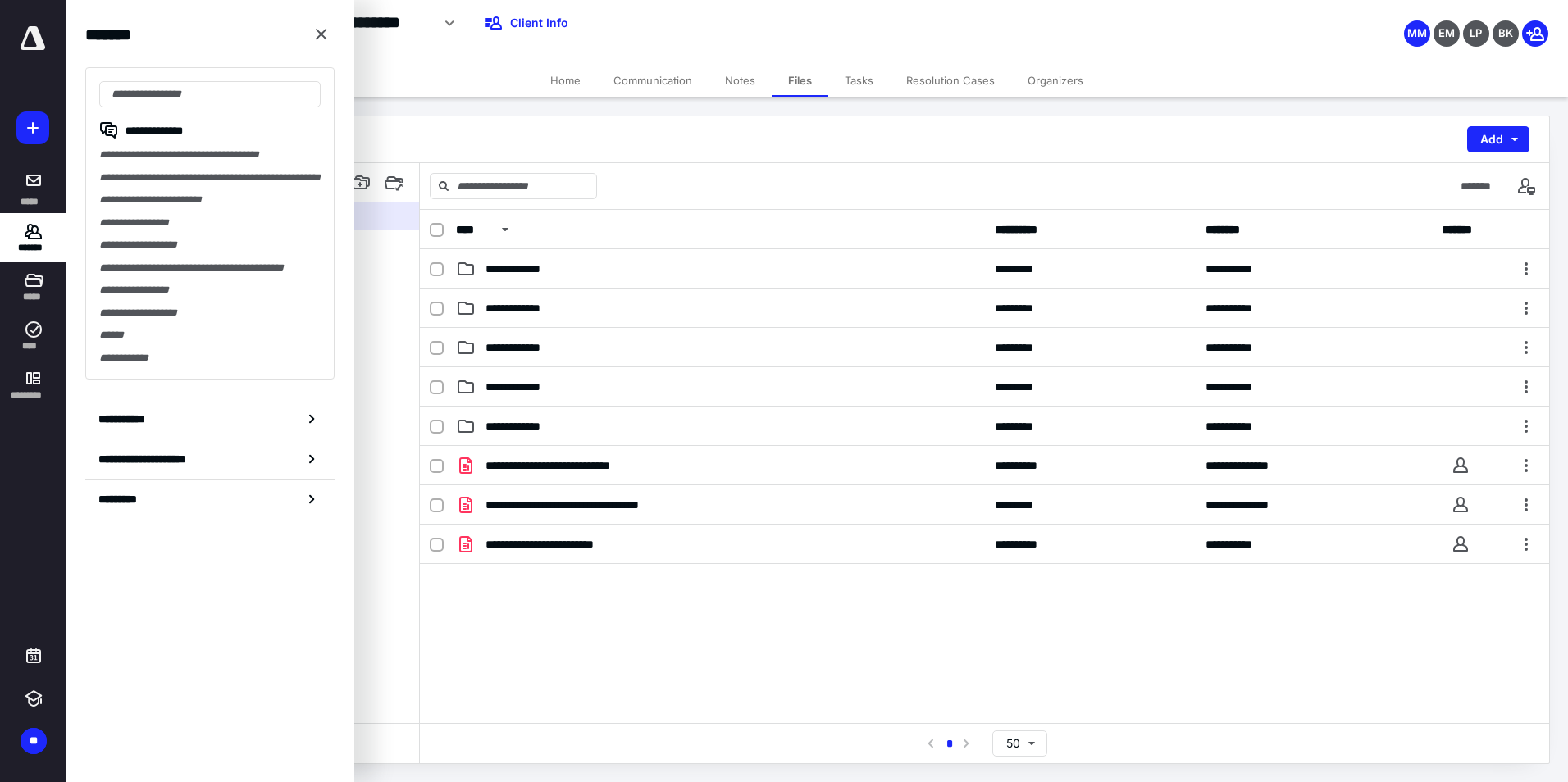 click on "**********" at bounding box center [984, 466] 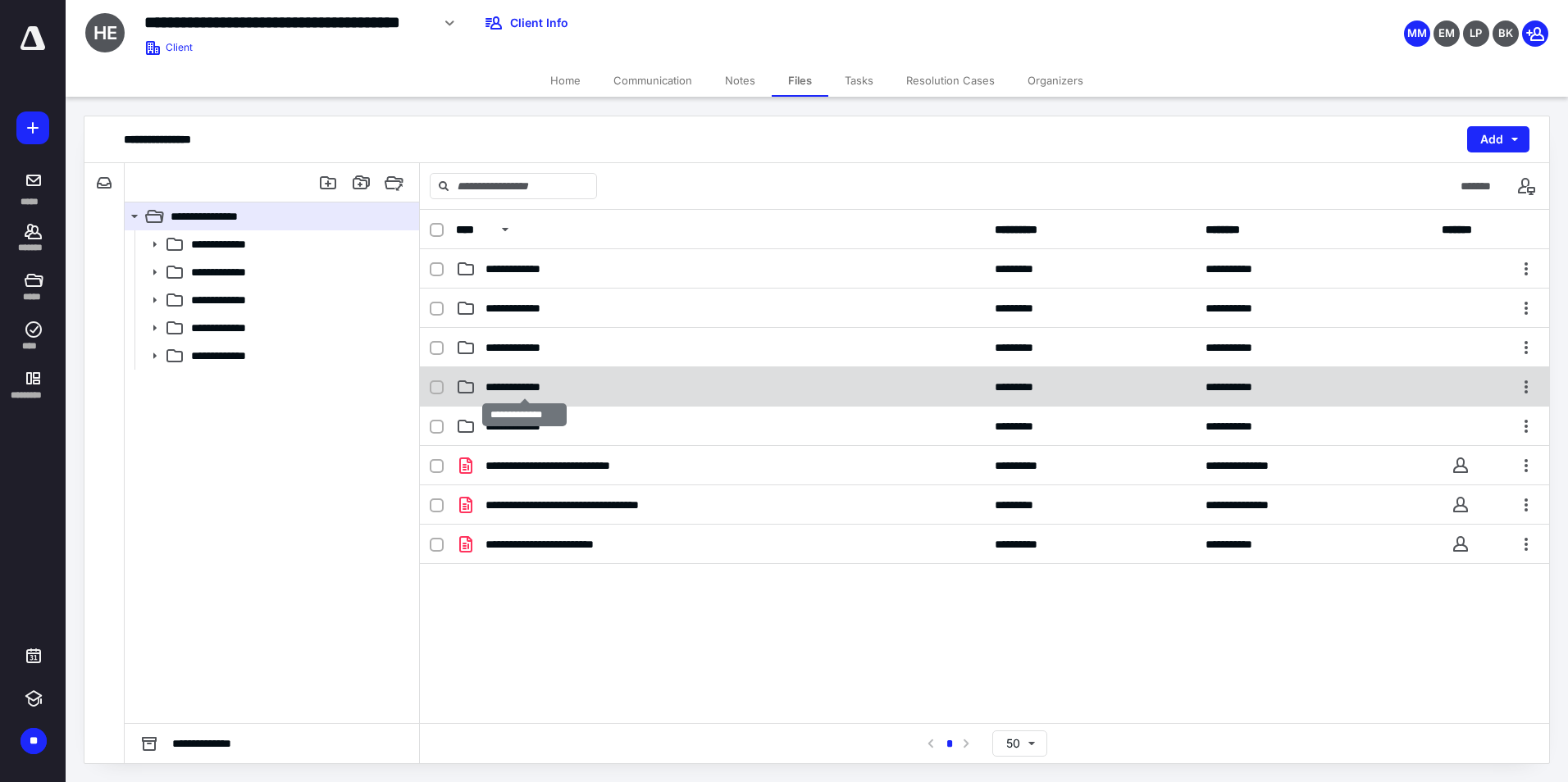 click on "**********" at bounding box center [525, 387] 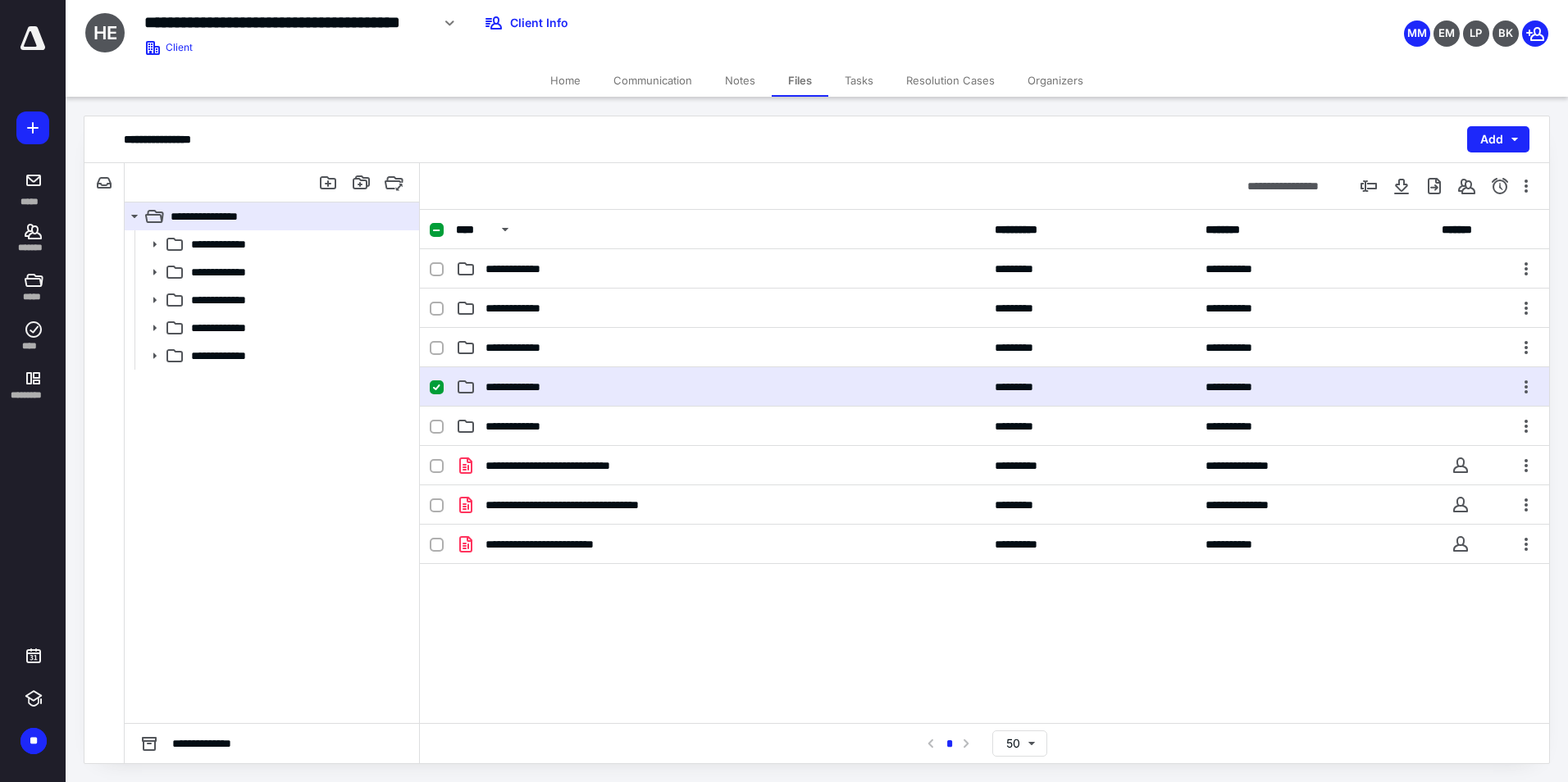 click on "**********" at bounding box center [720, 387] 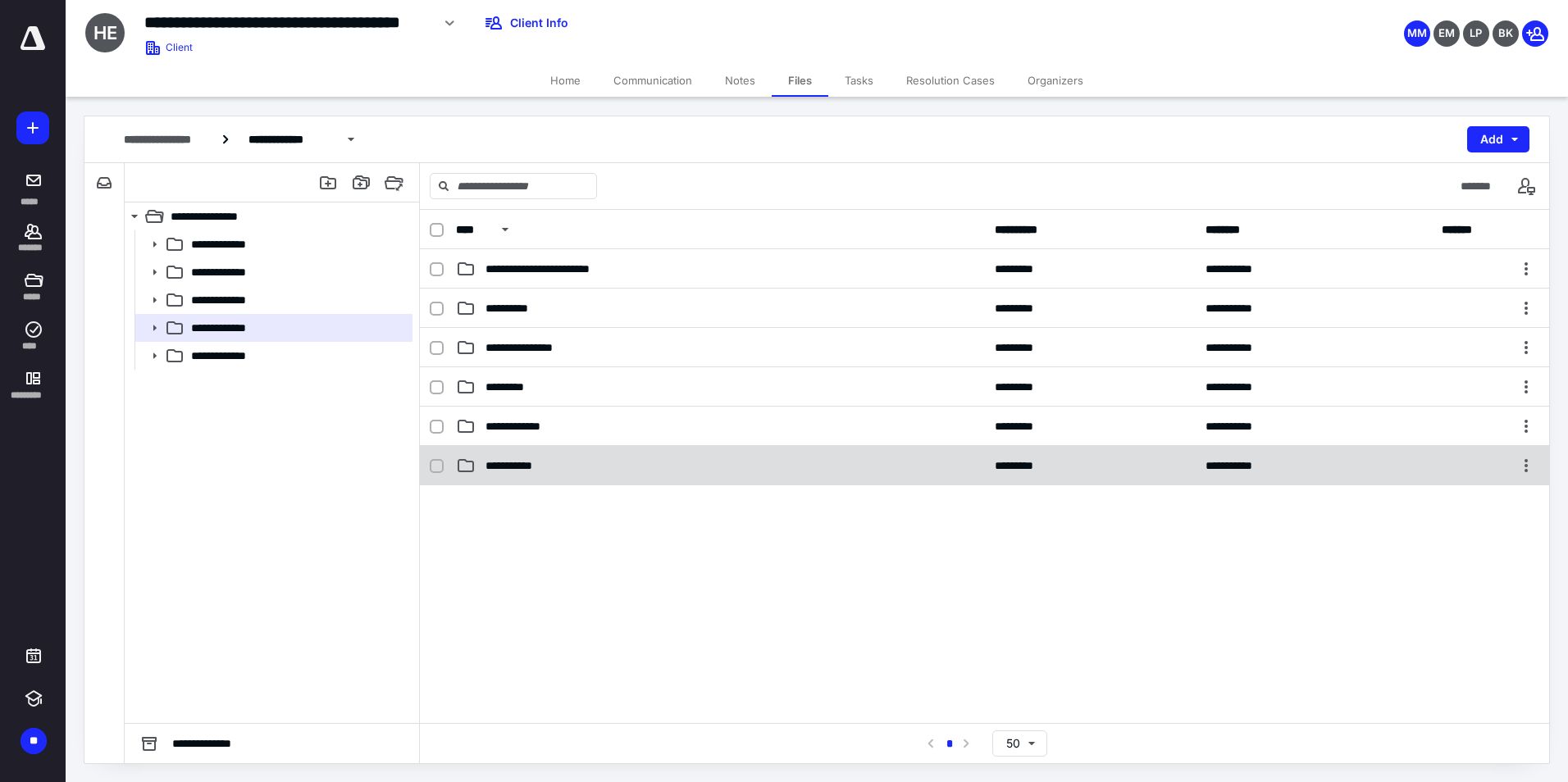 click on "**********" at bounding box center (720, 466) 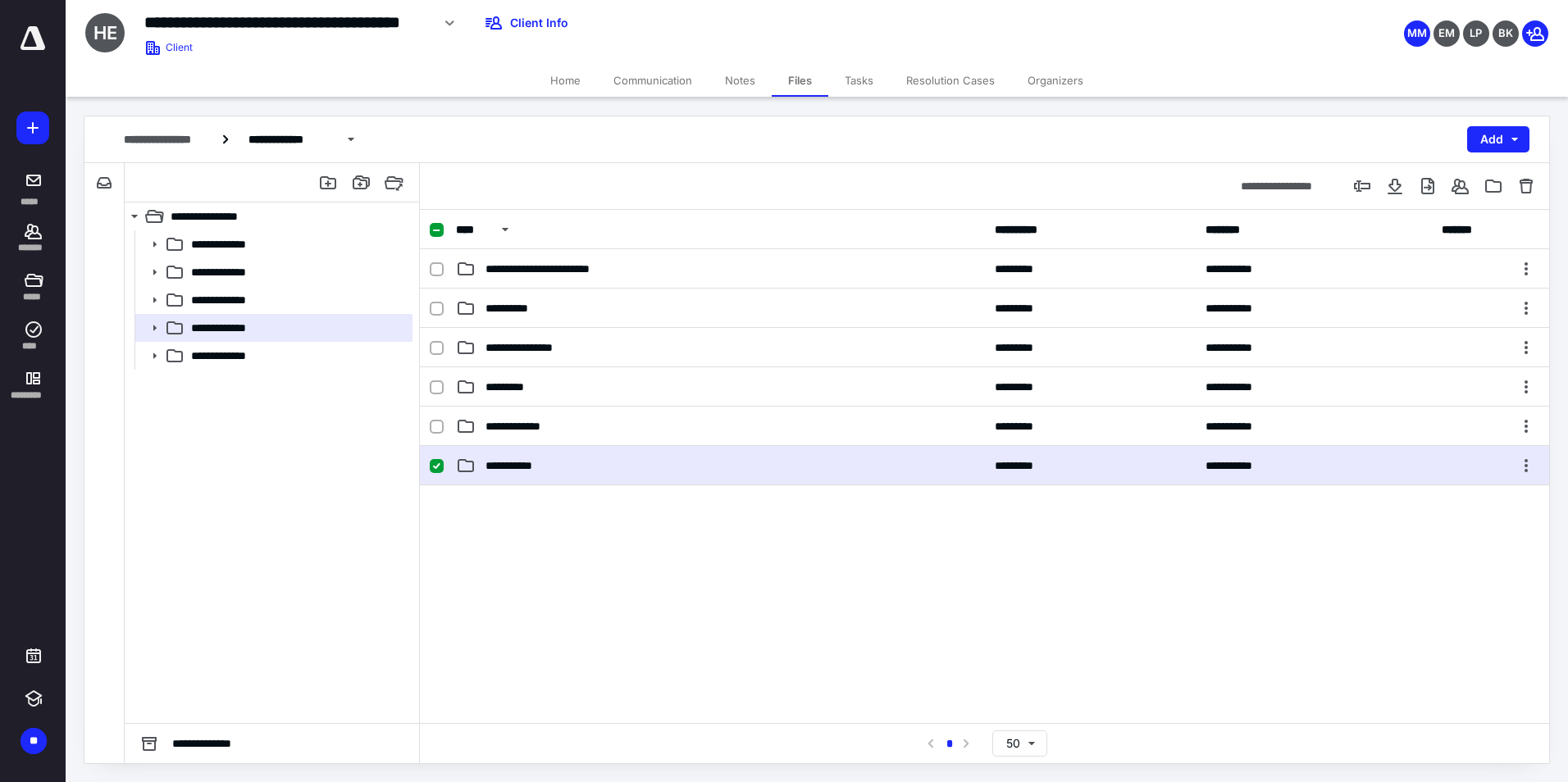 click on "**********" at bounding box center [720, 466] 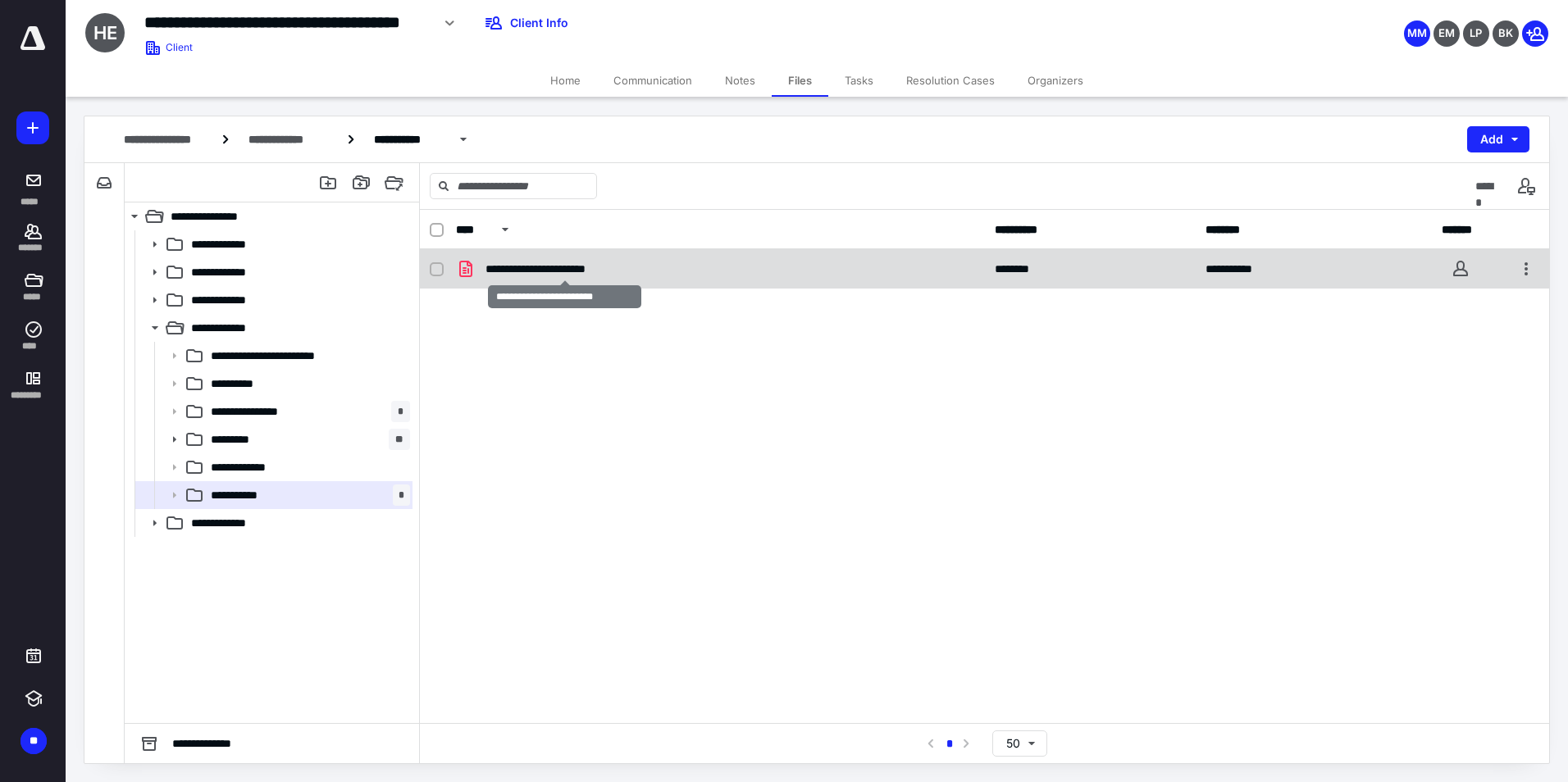 click on "**********" at bounding box center [564, 269] 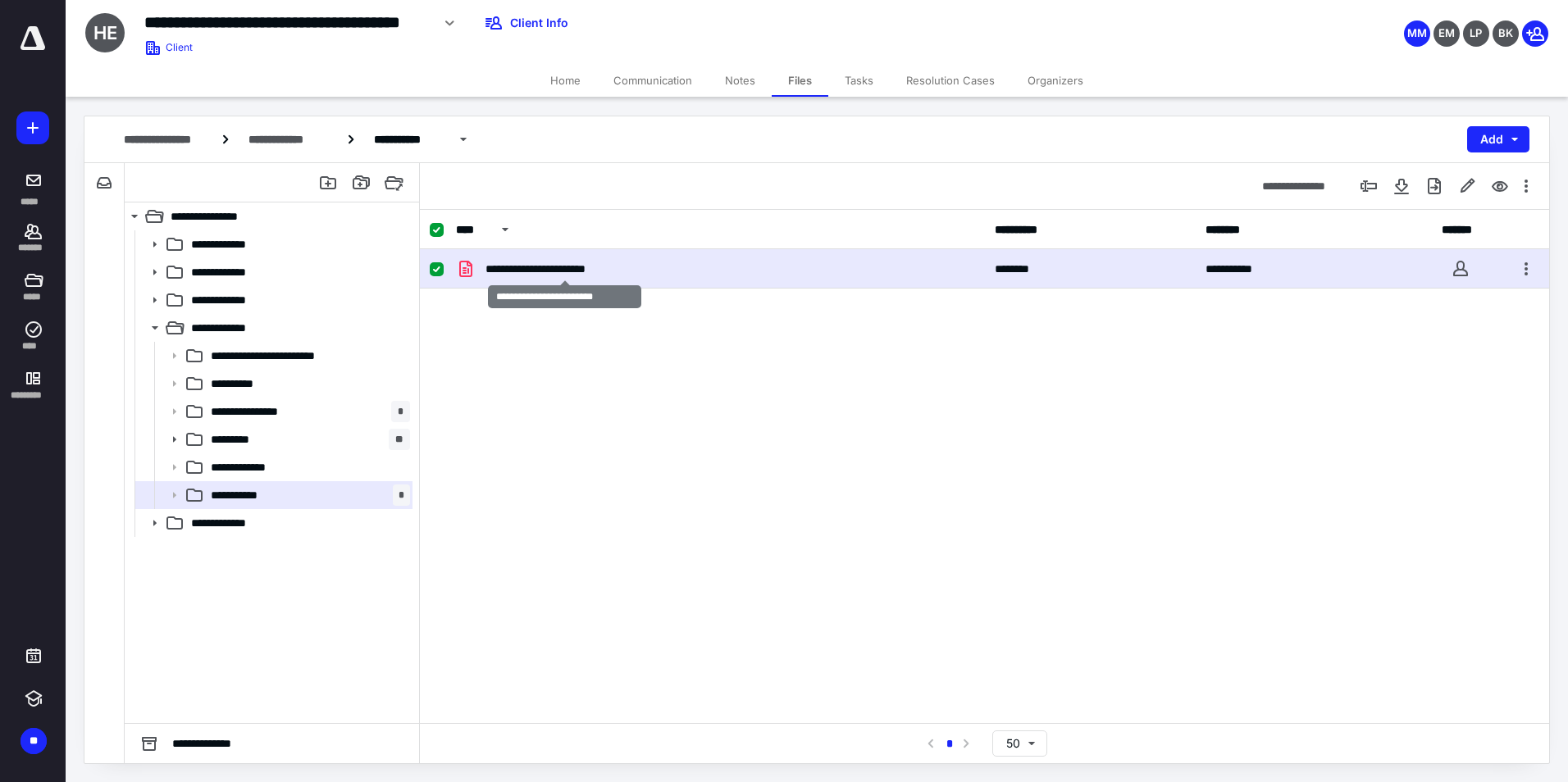 click on "**********" at bounding box center (564, 269) 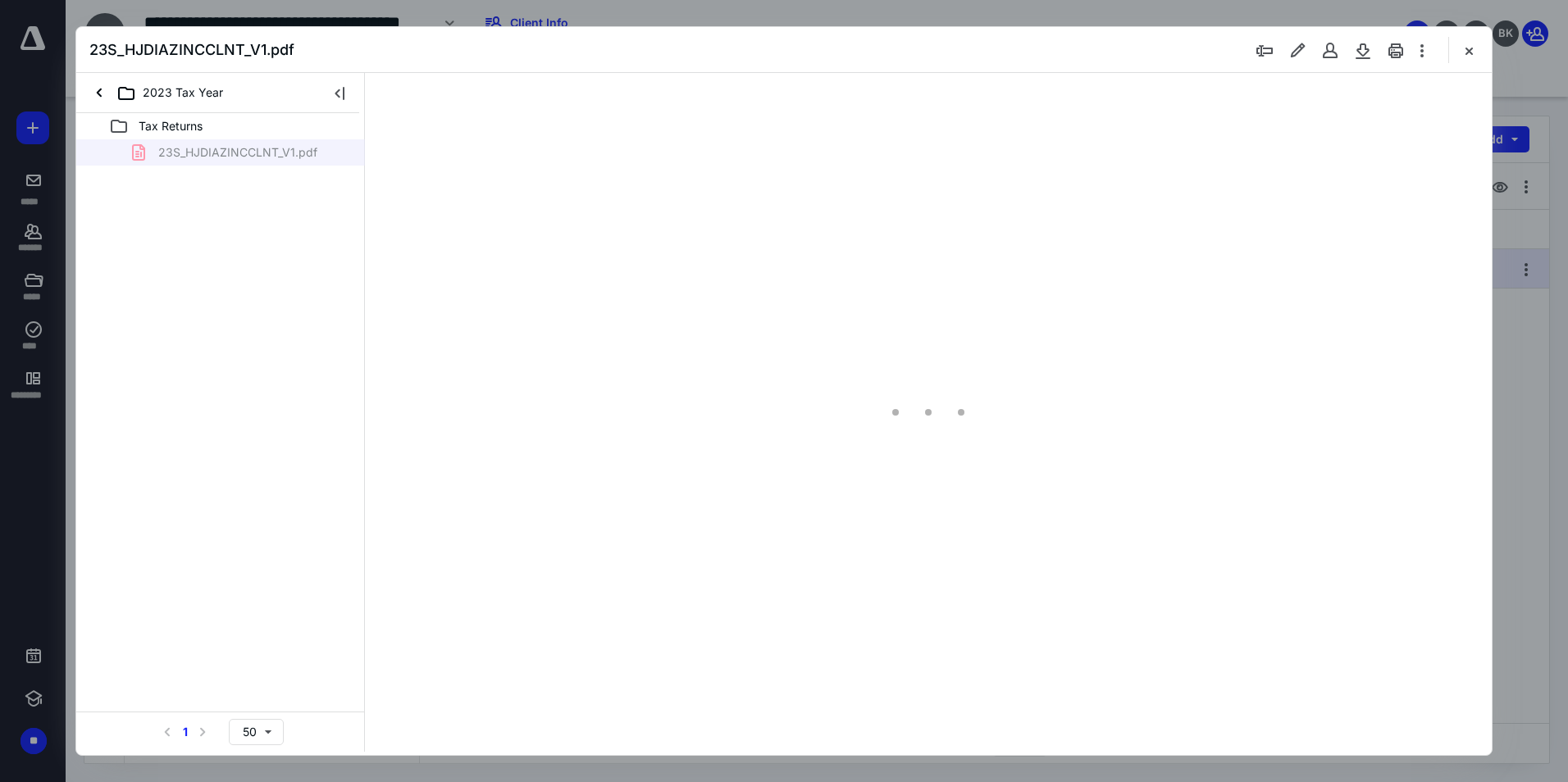 scroll, scrollTop: 0, scrollLeft: 0, axis: both 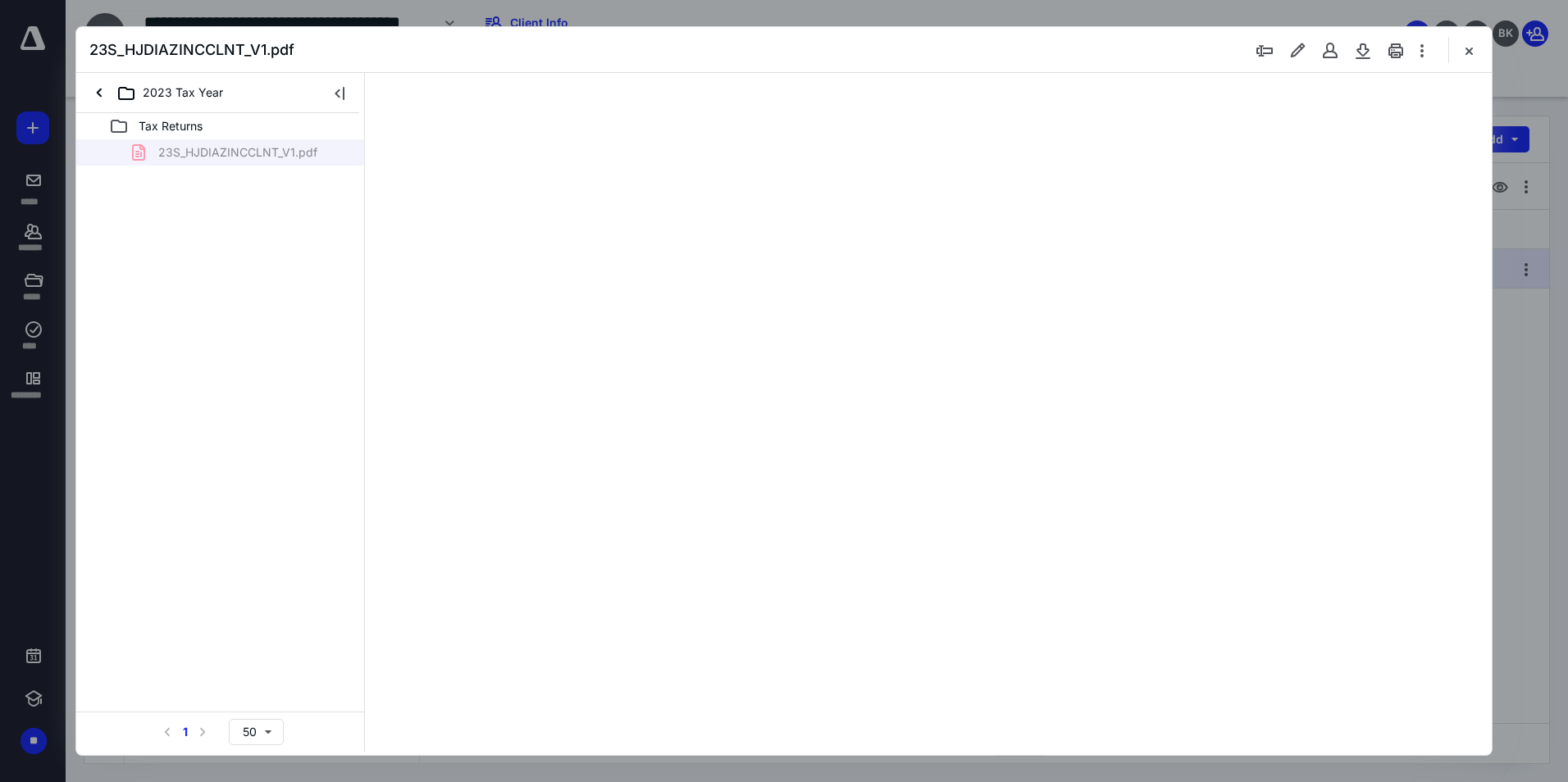 type on "94" 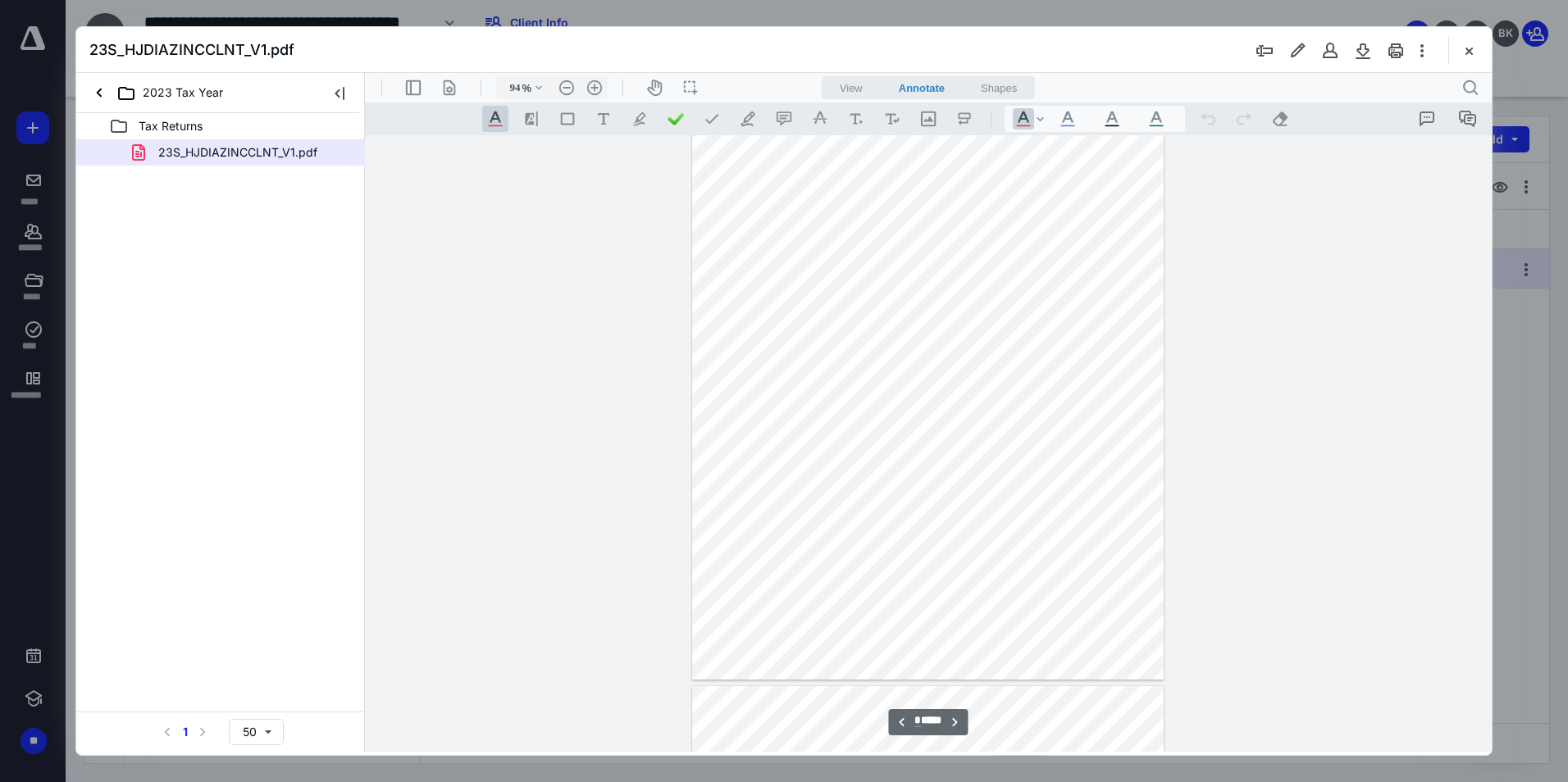 scroll, scrollTop: 4426, scrollLeft: 0, axis: vertical 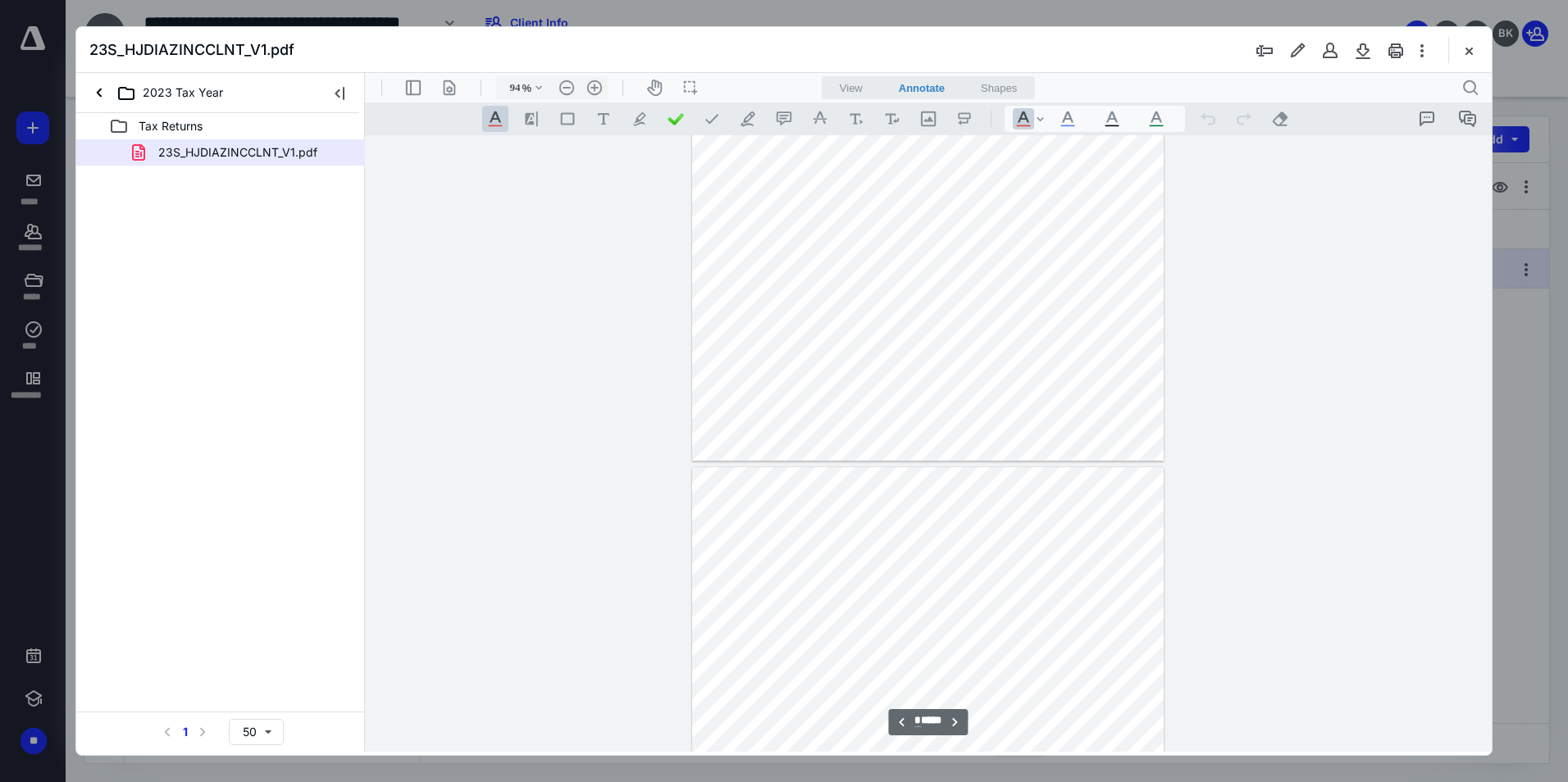type on "*" 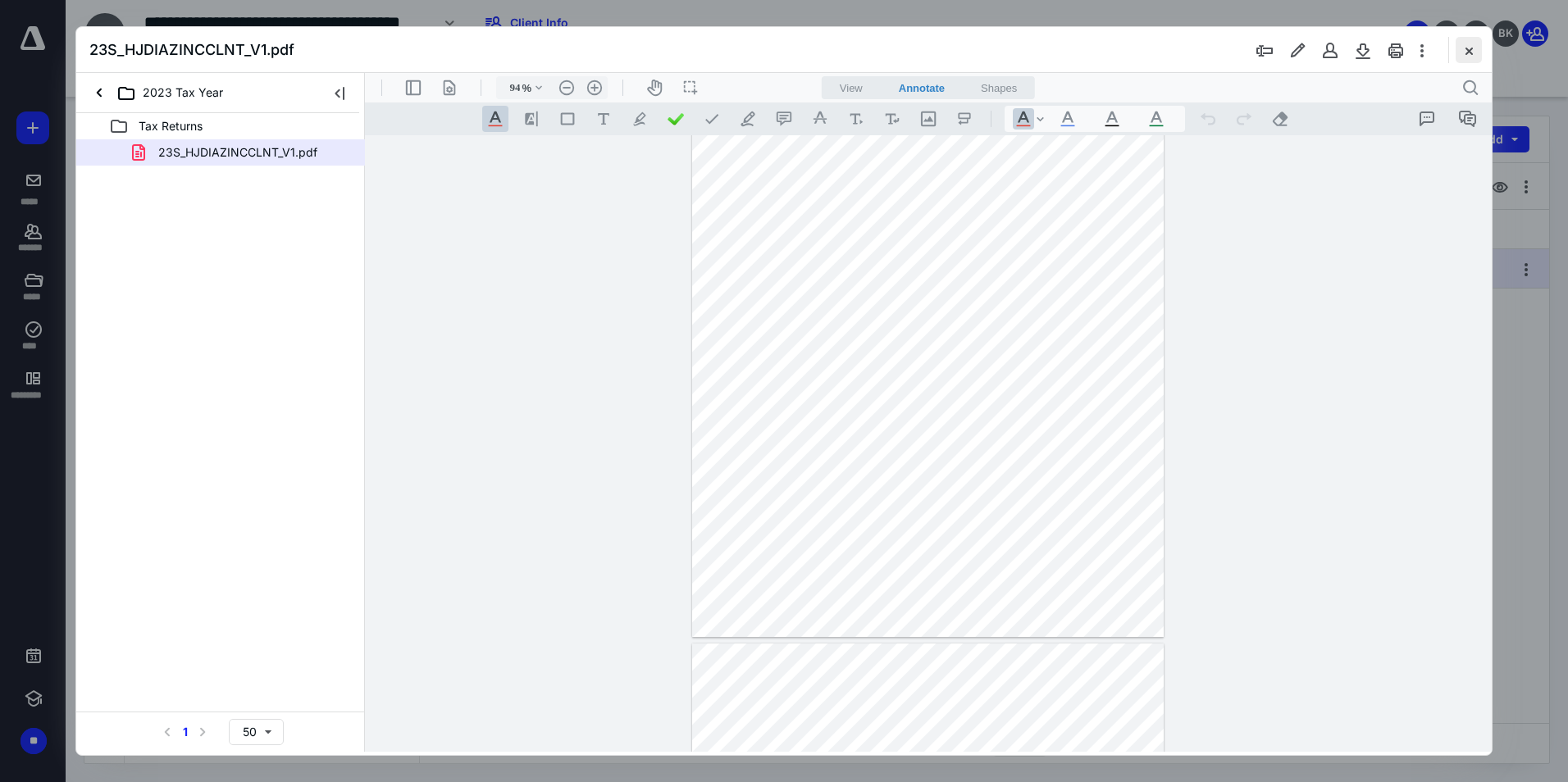 click at bounding box center (1469, 50) 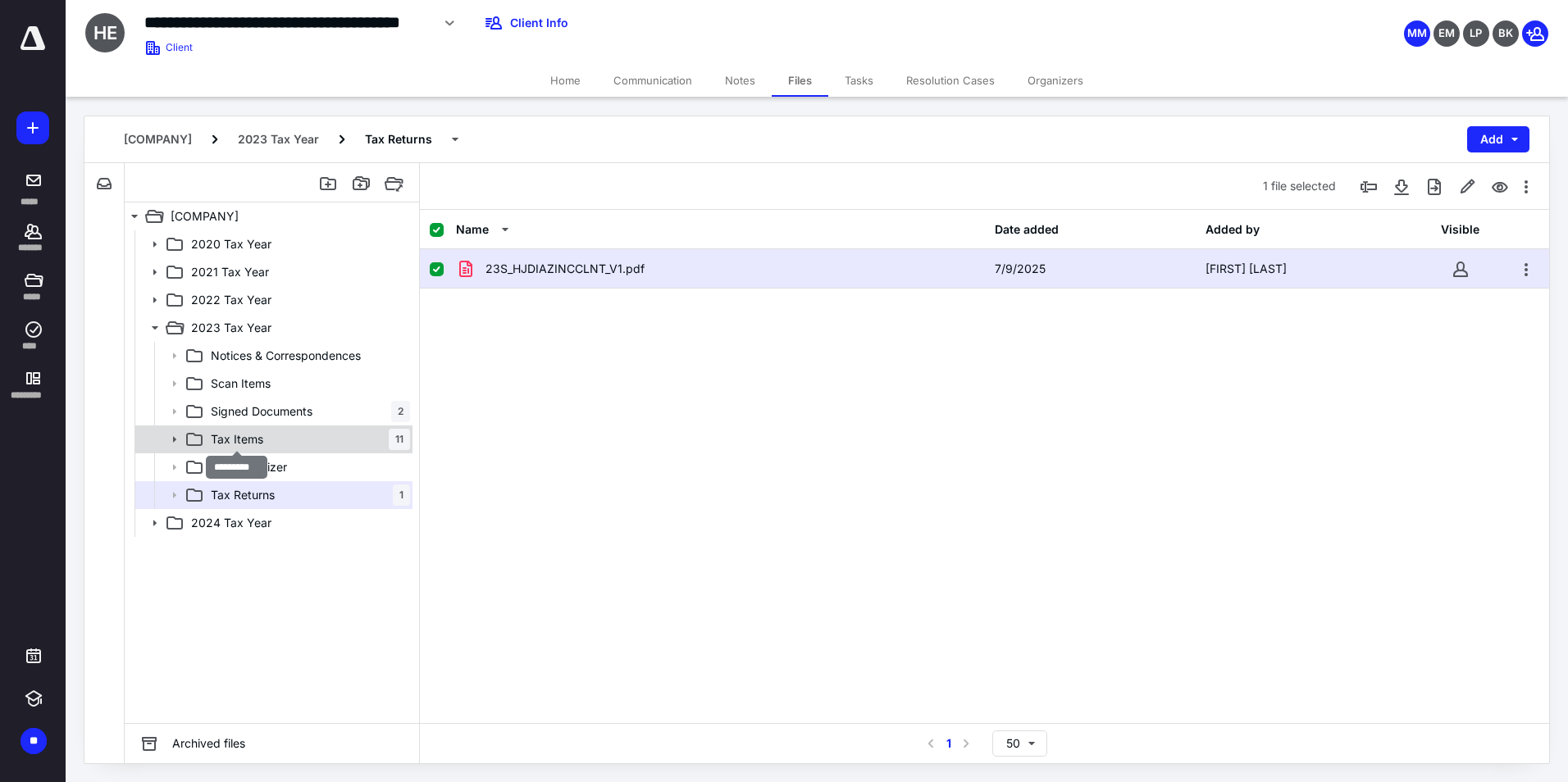 click on "Tax Items" at bounding box center (237, 439) 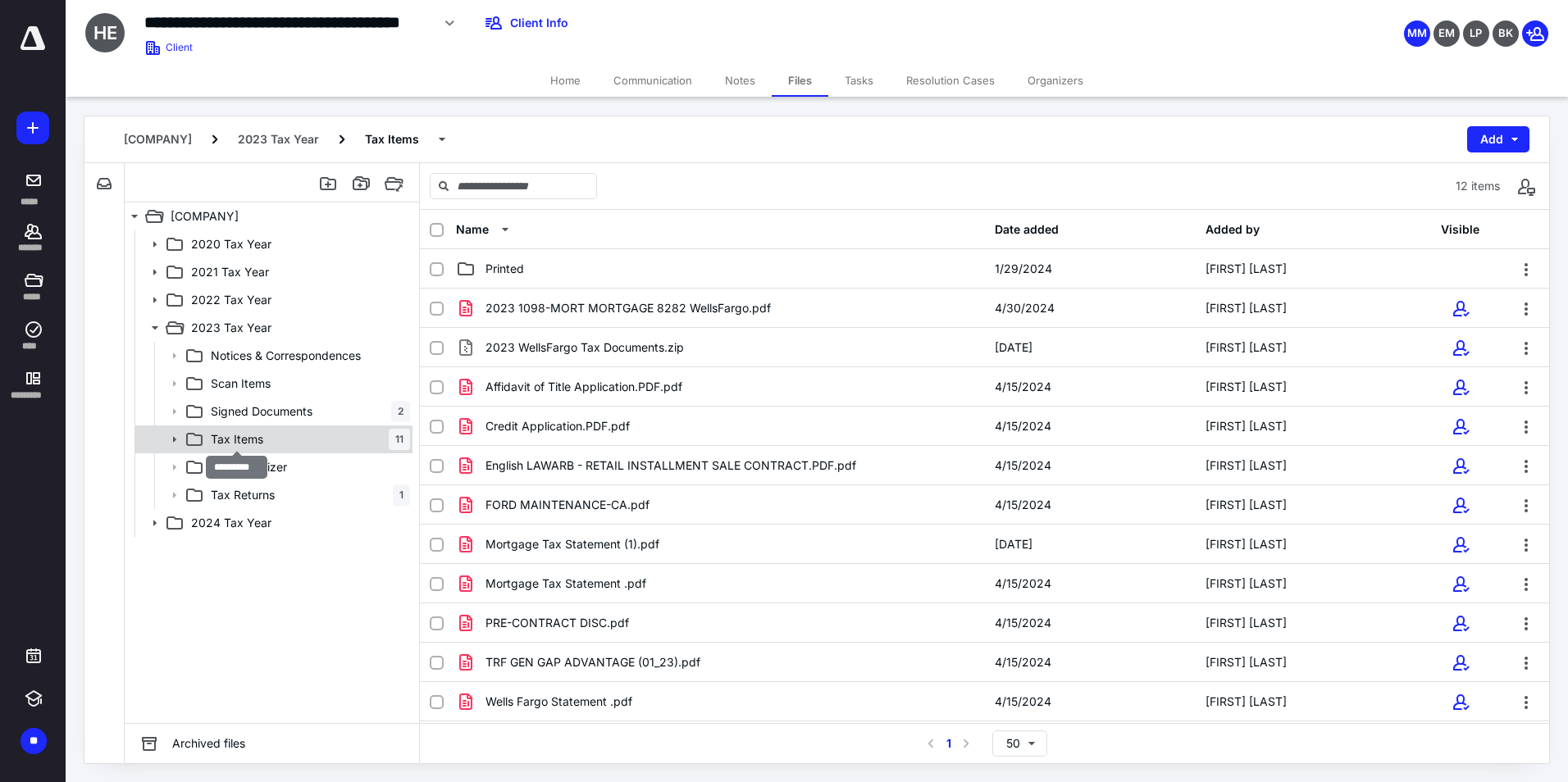 click on "Tax Items" at bounding box center [237, 439] 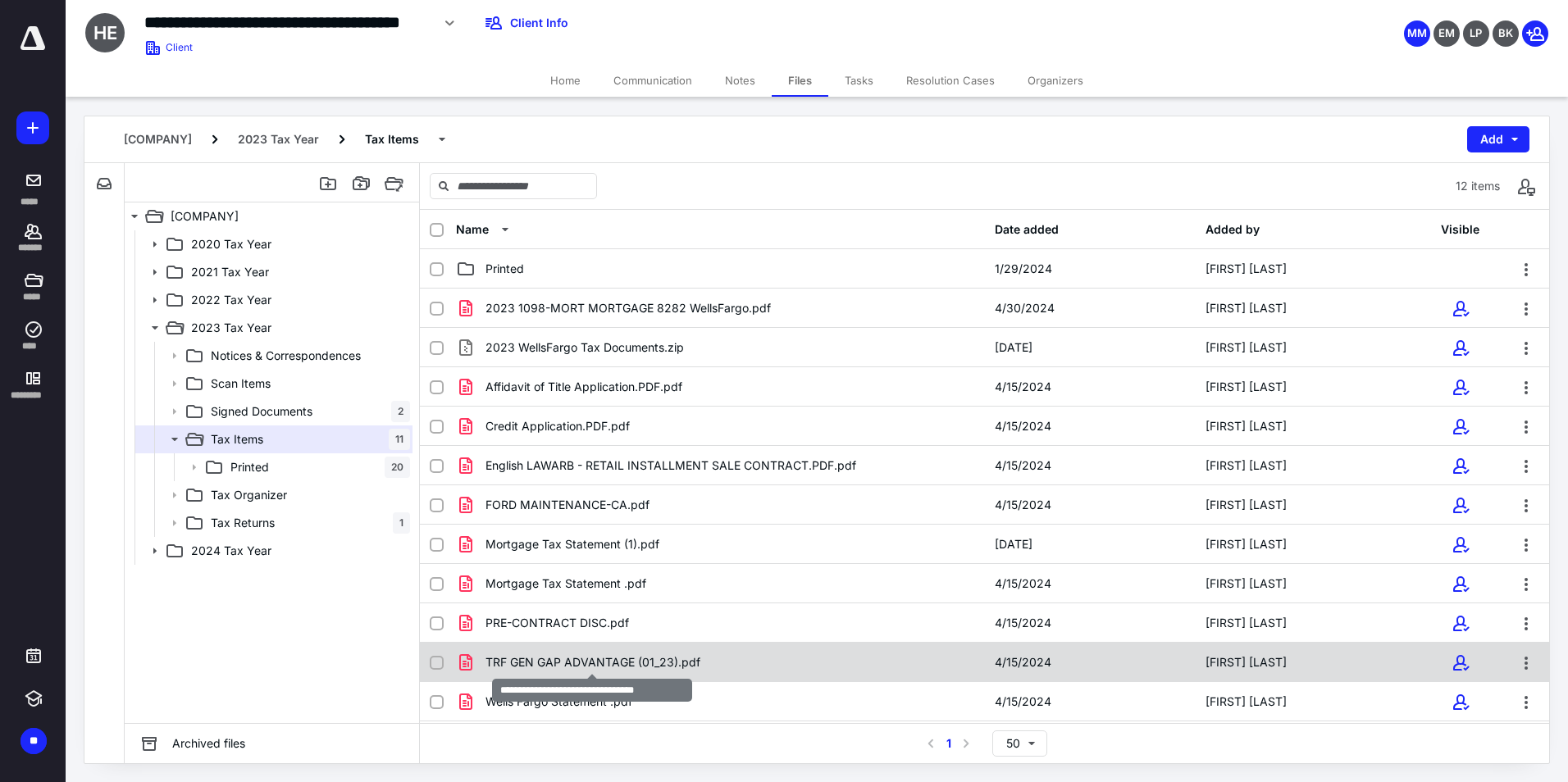 click on "TRF GEN GAP ADVANTAGE (01_23).pdf" at bounding box center [593, 662] 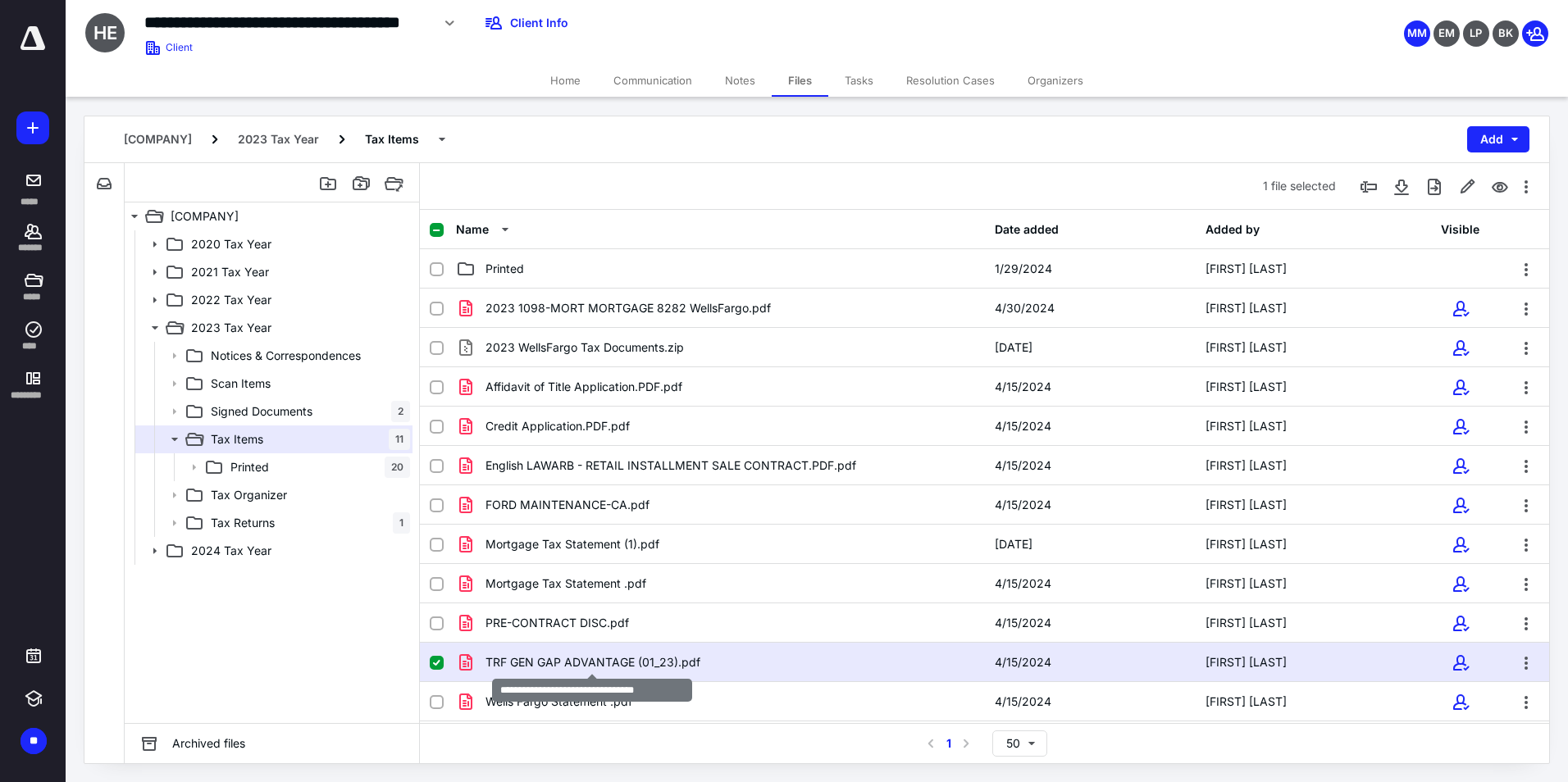 click on "TRF GEN GAP ADVANTAGE (01_23).pdf" at bounding box center (593, 662) 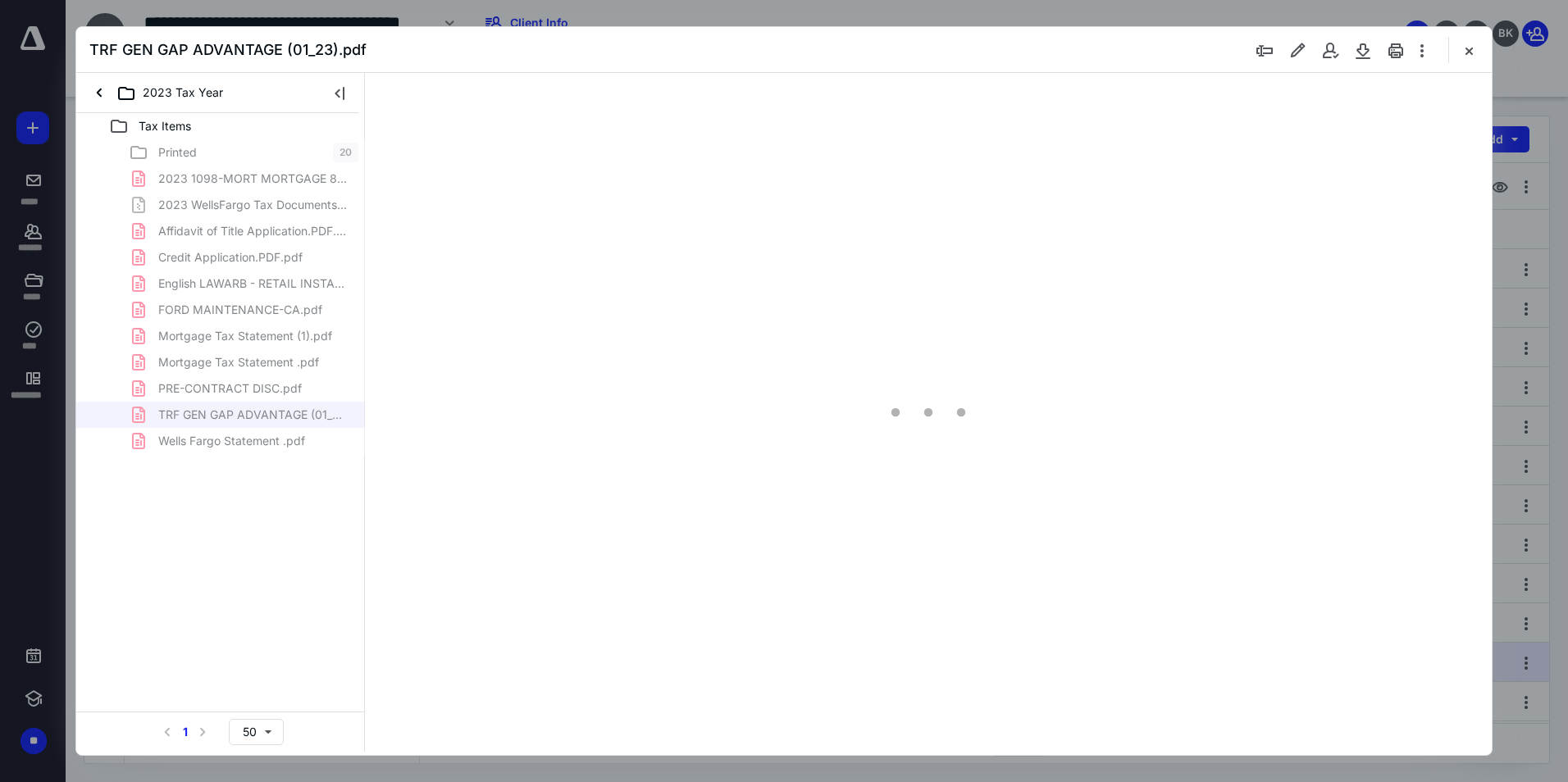 scroll, scrollTop: 0, scrollLeft: 0, axis: both 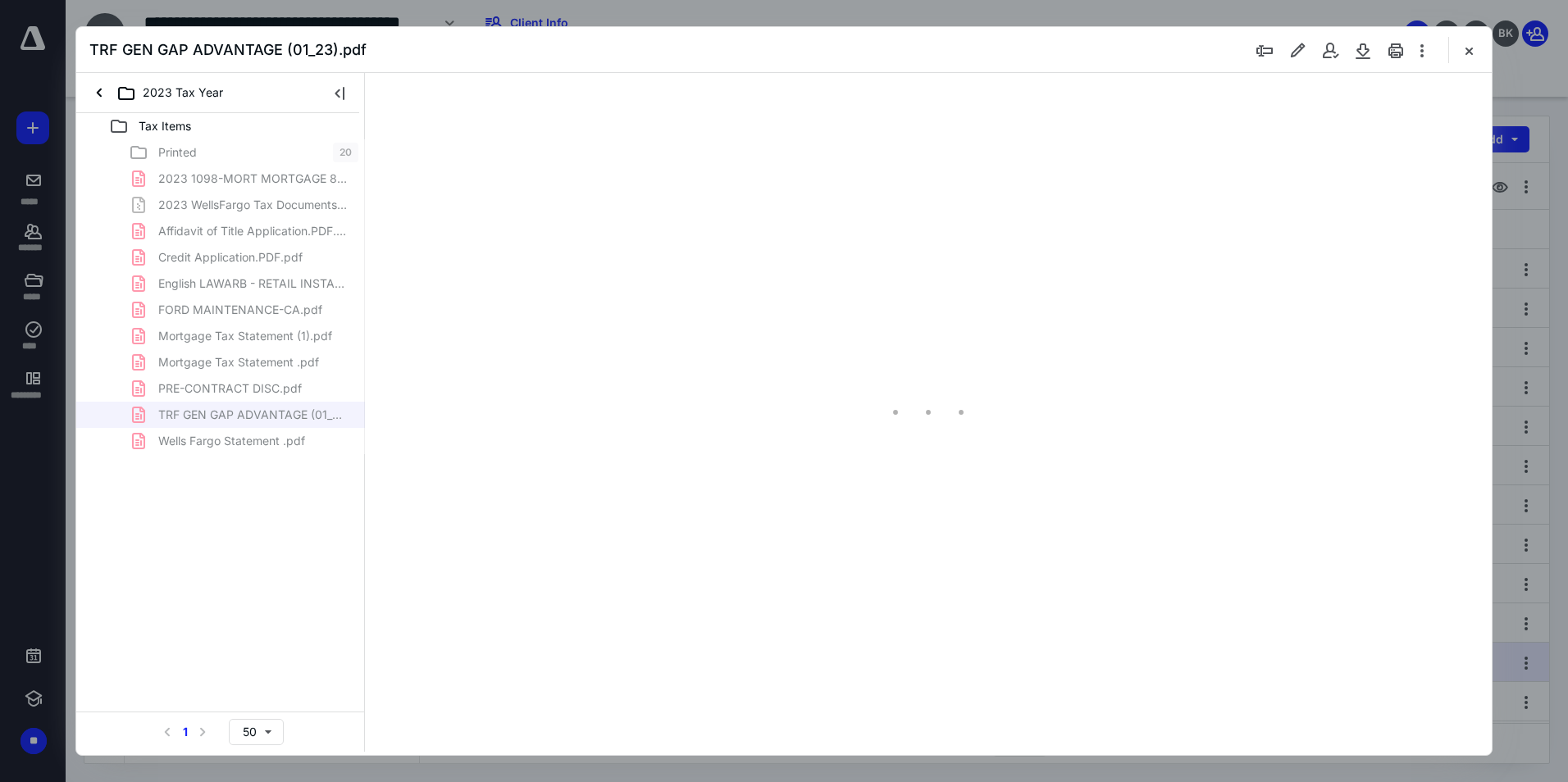 type on "94" 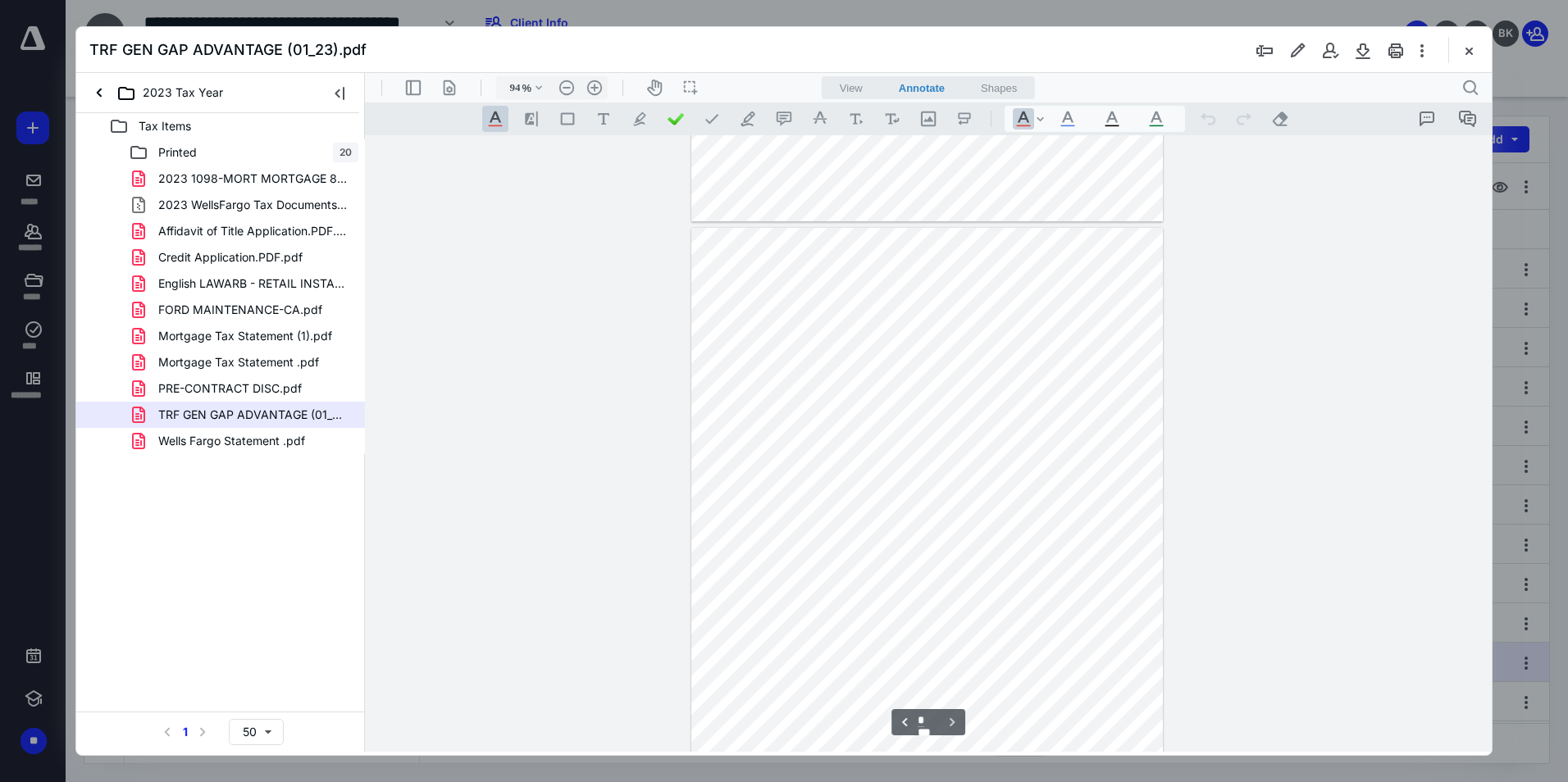 scroll, scrollTop: 616, scrollLeft: 0, axis: vertical 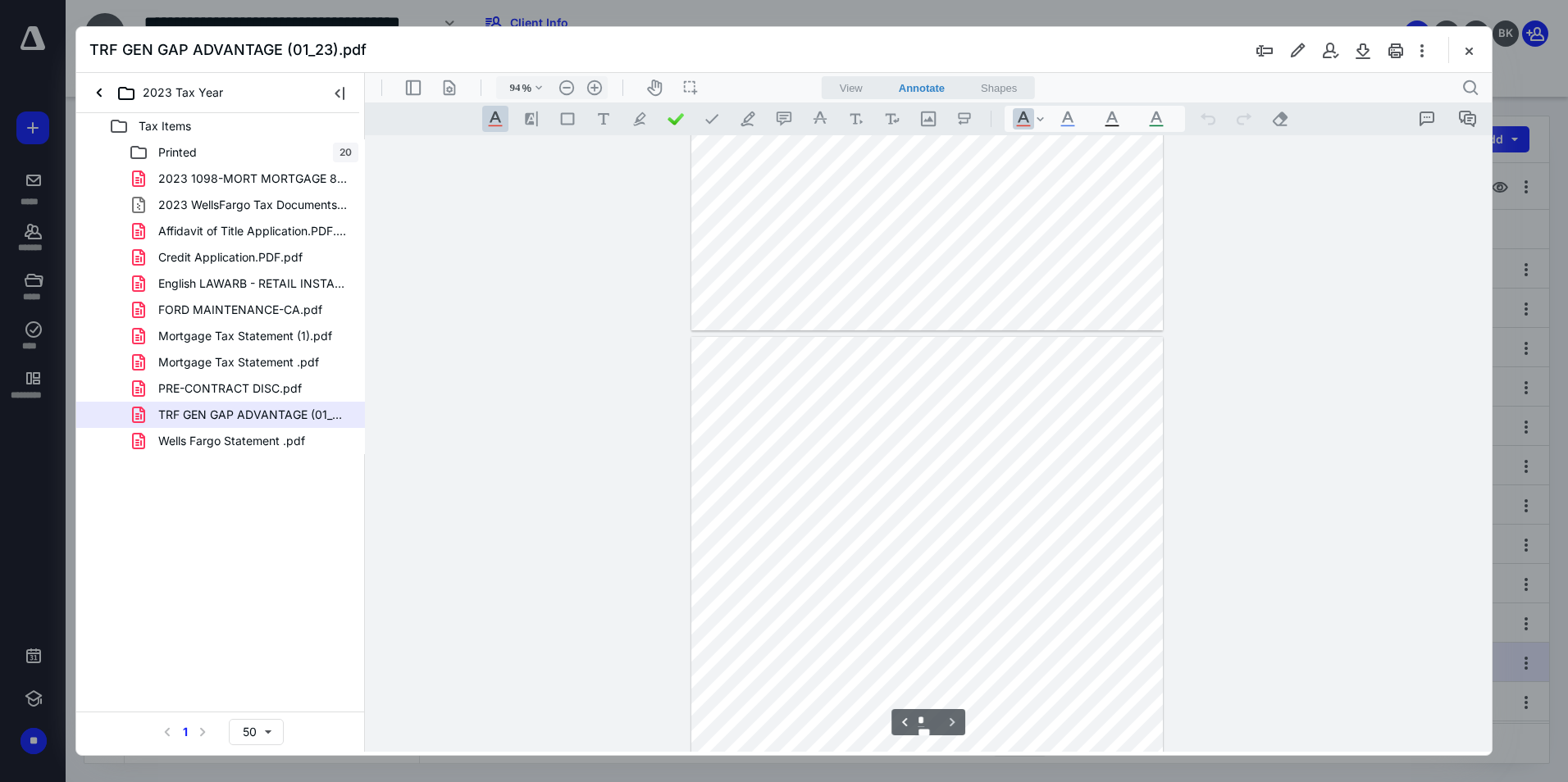 type on "*" 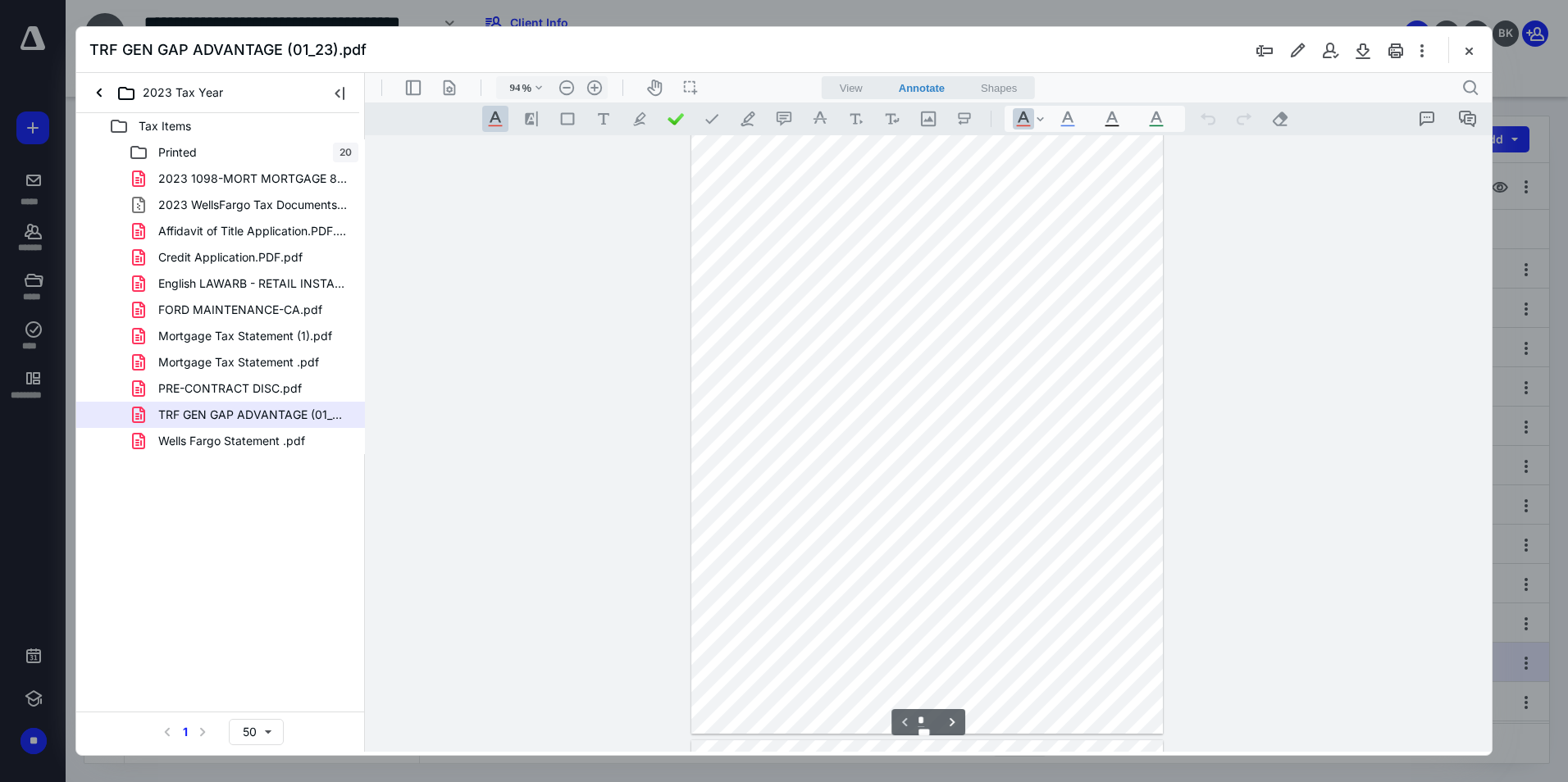 scroll, scrollTop: 0, scrollLeft: 0, axis: both 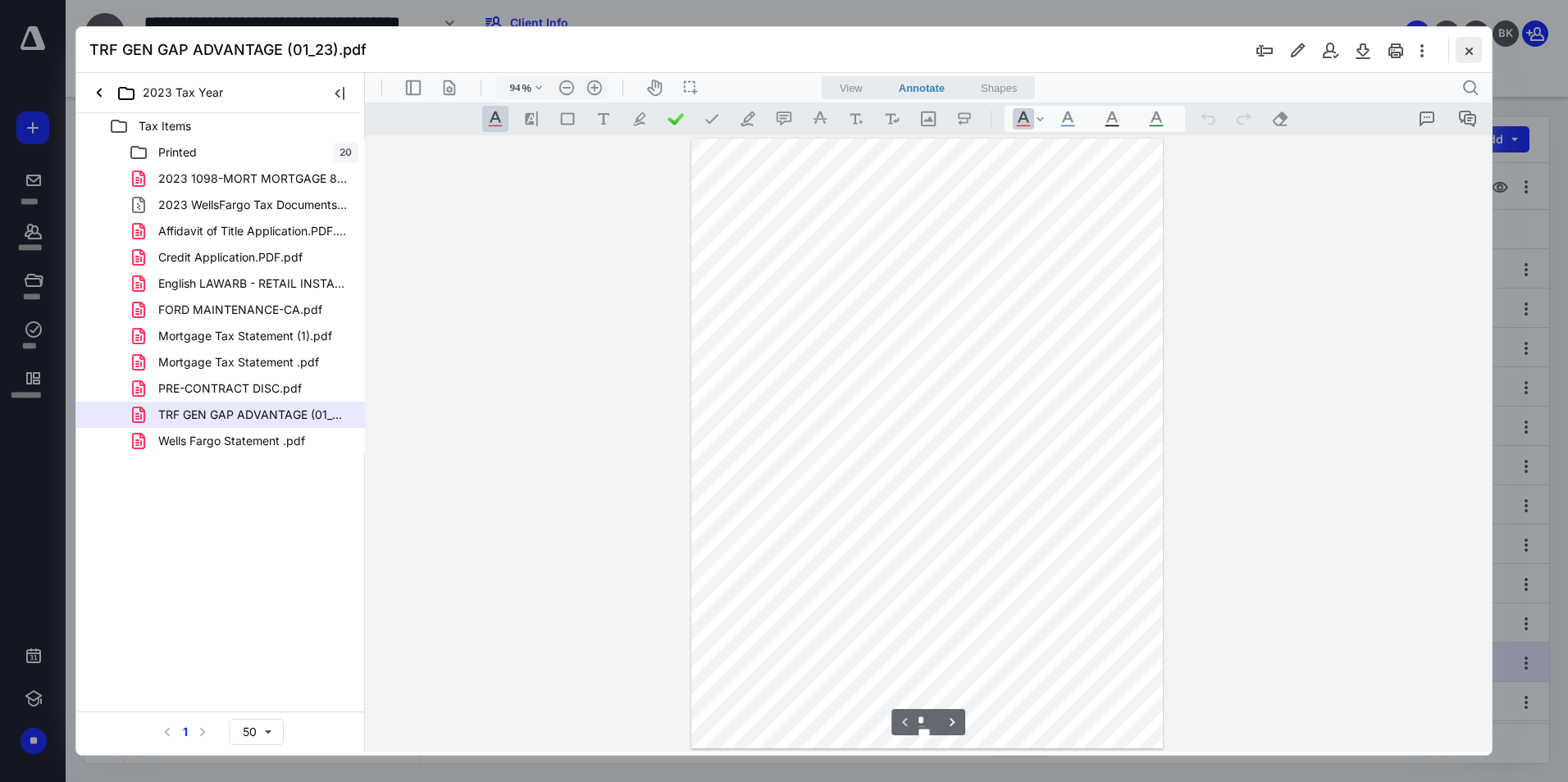 click at bounding box center (1469, 50) 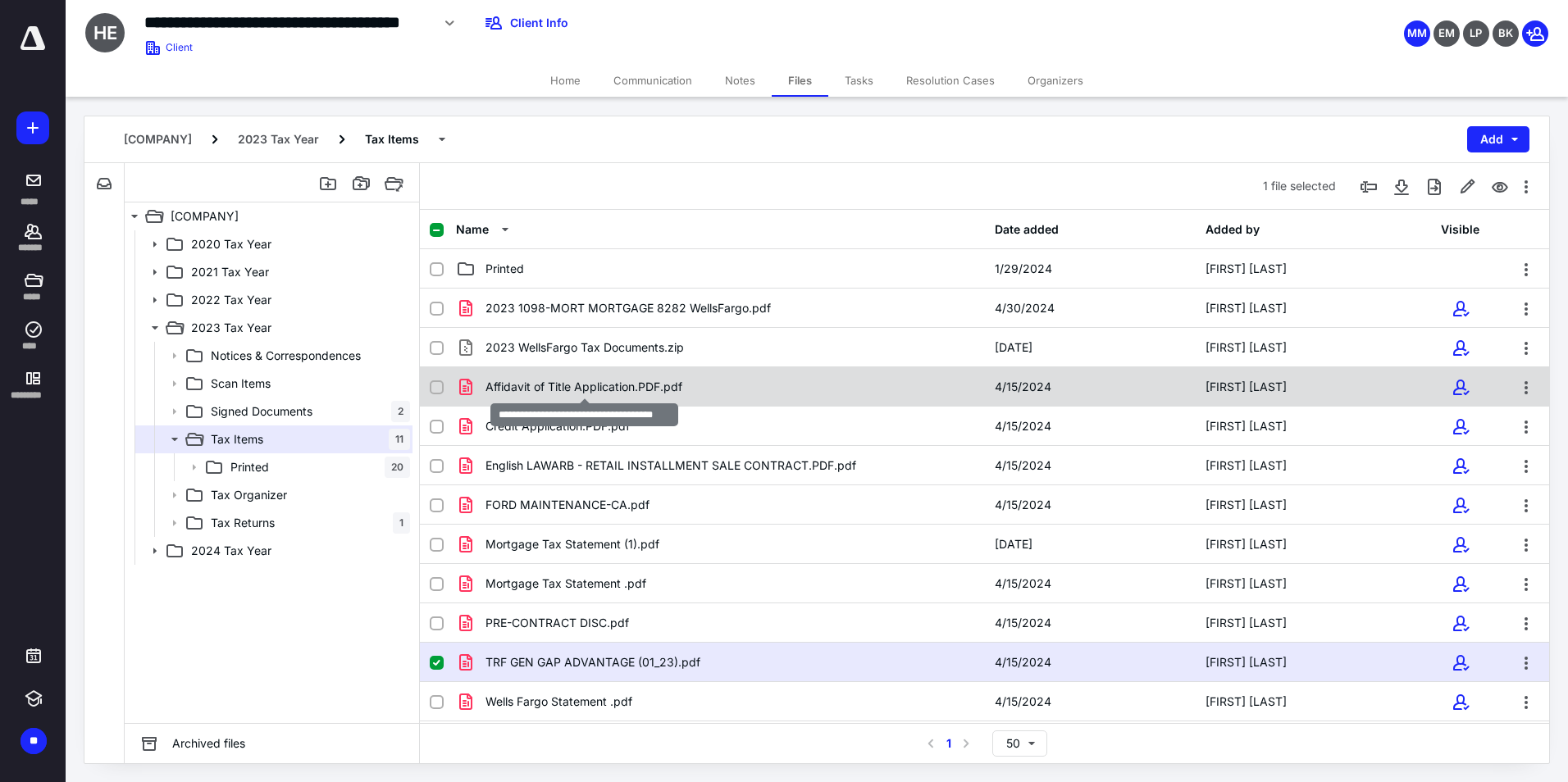 click on "Affidavit of Title Application.PDF.pdf" at bounding box center [584, 387] 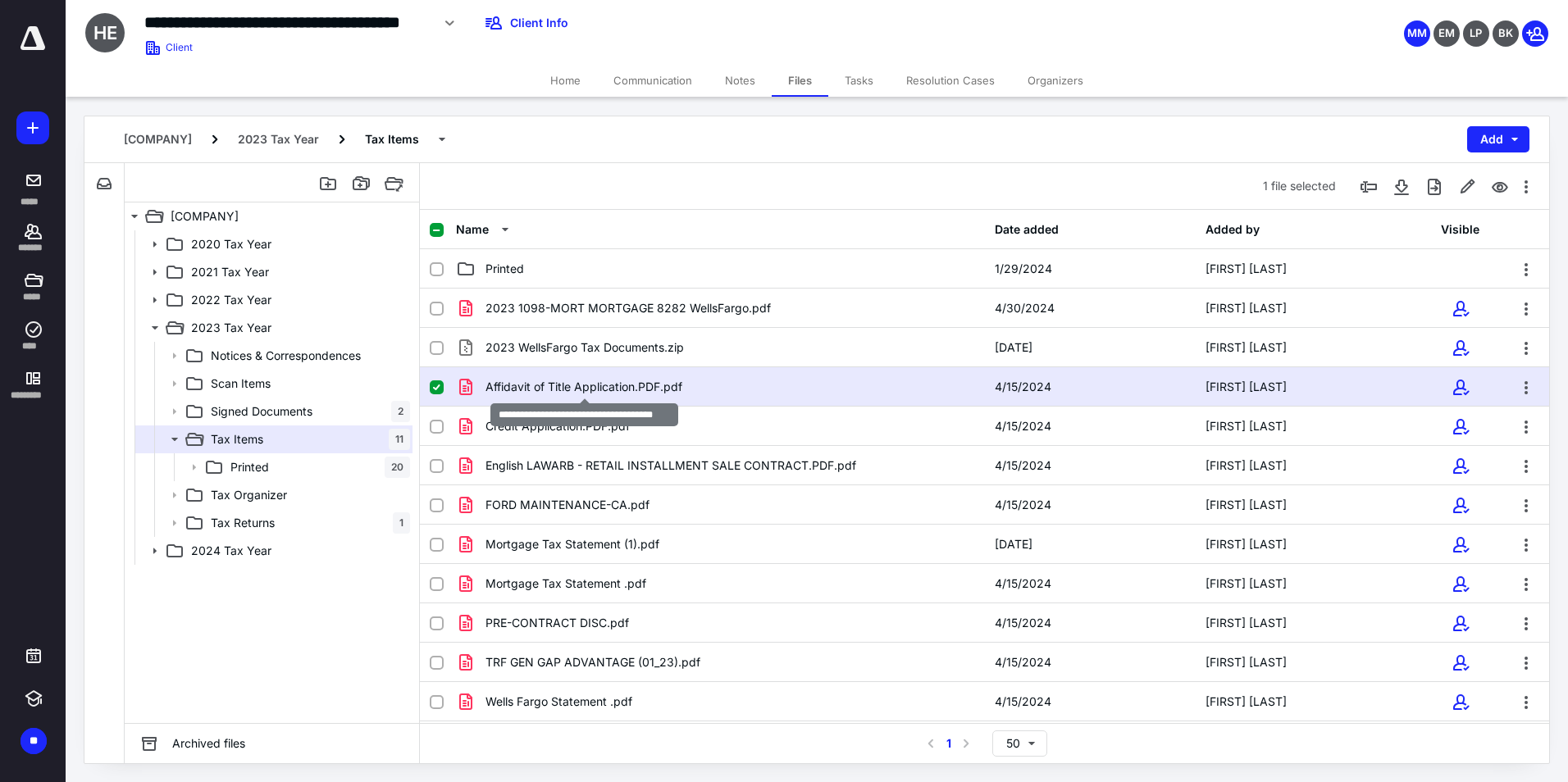 click on "Affidavit of Title Application.PDF.pdf" at bounding box center (584, 387) 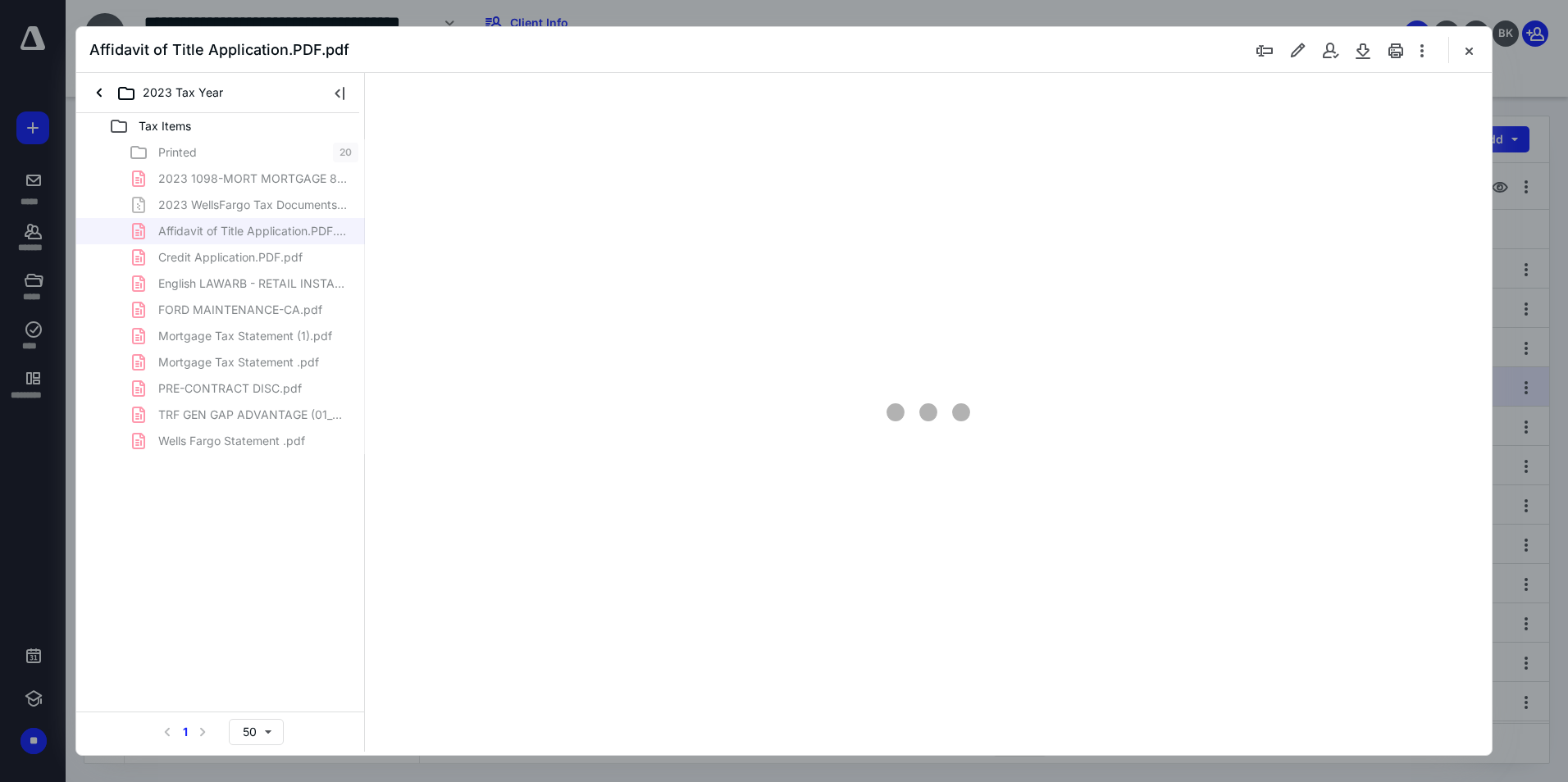 scroll, scrollTop: 0, scrollLeft: 0, axis: both 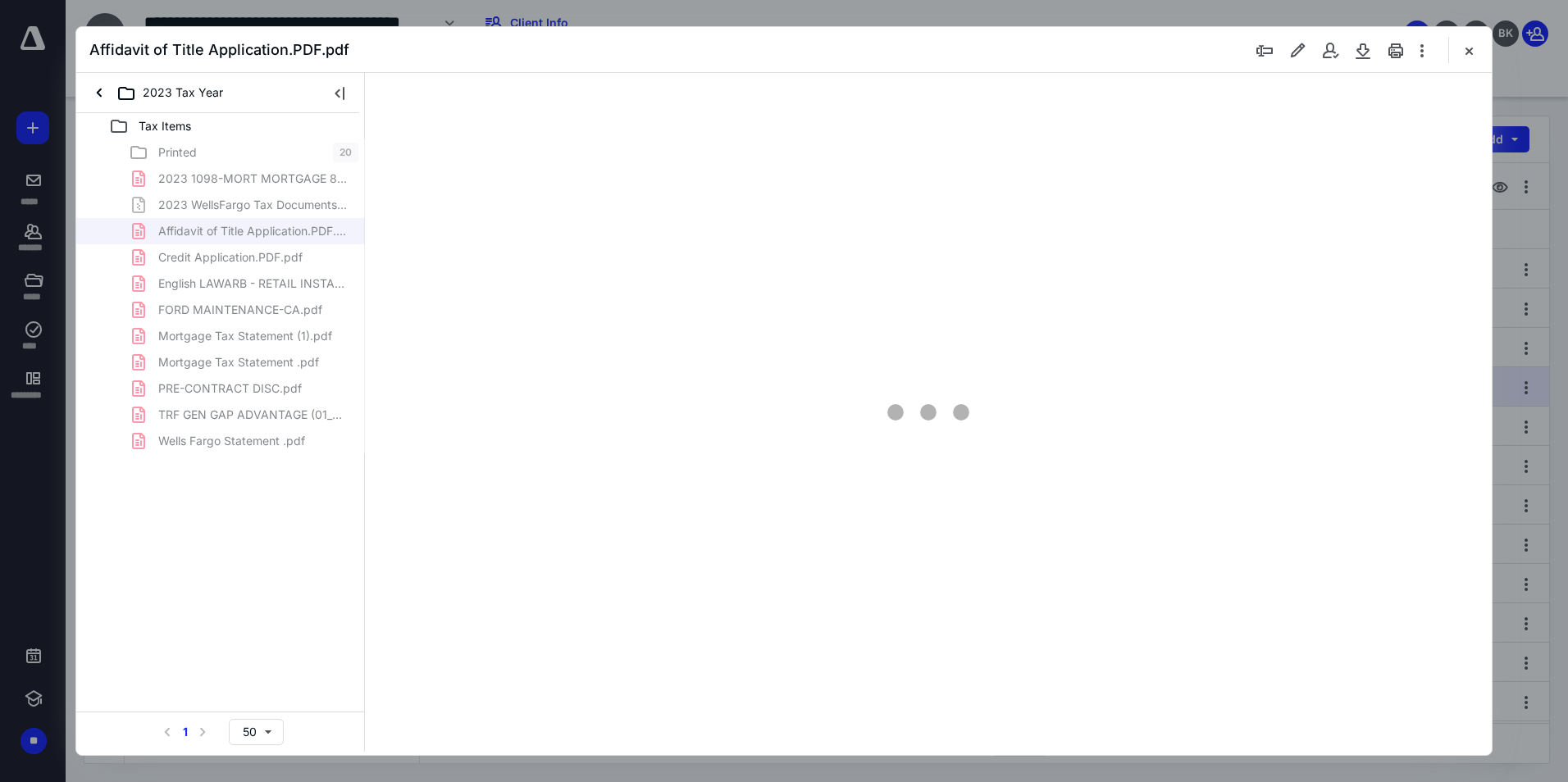 type on "94" 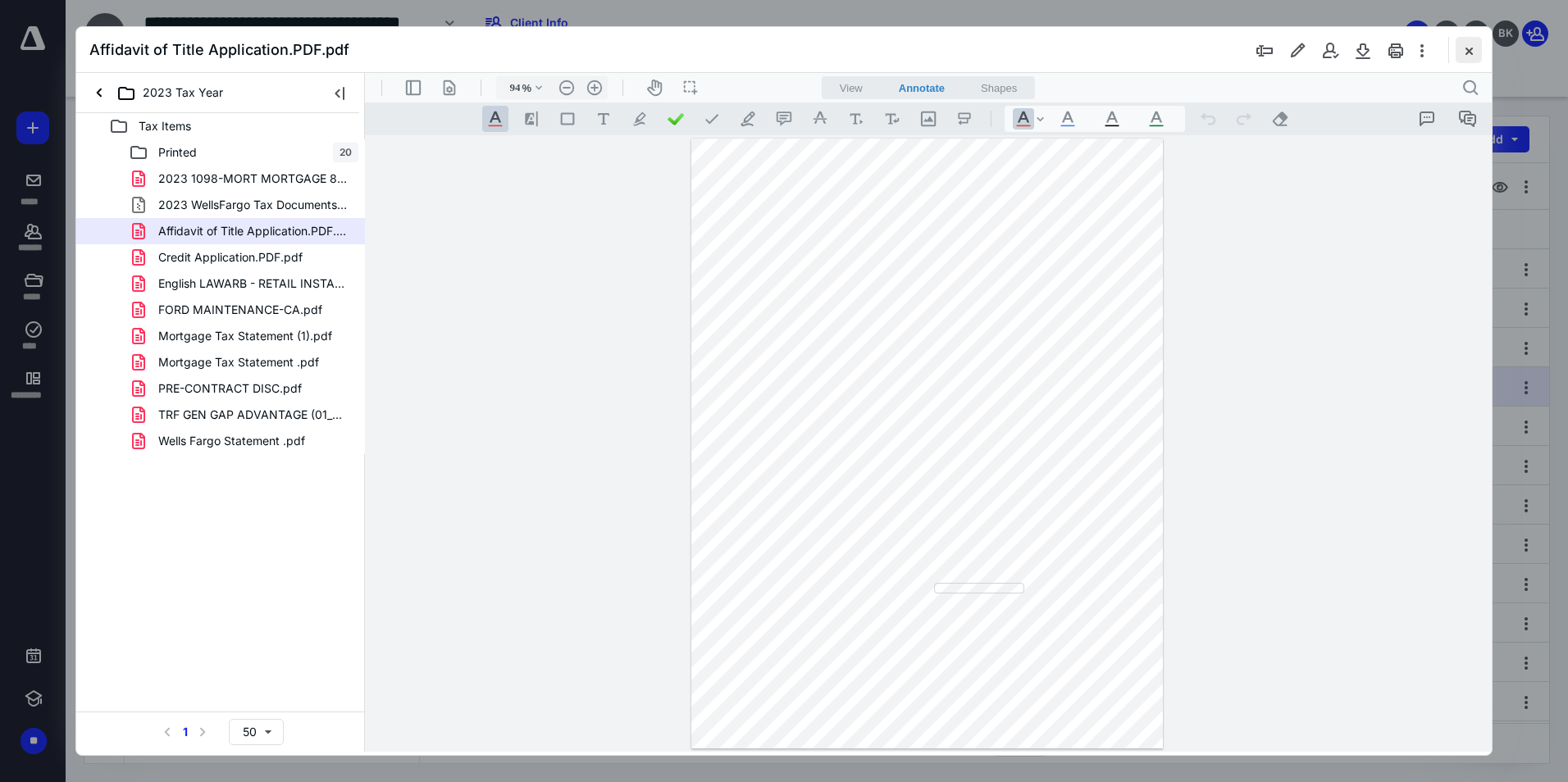 click at bounding box center (1469, 50) 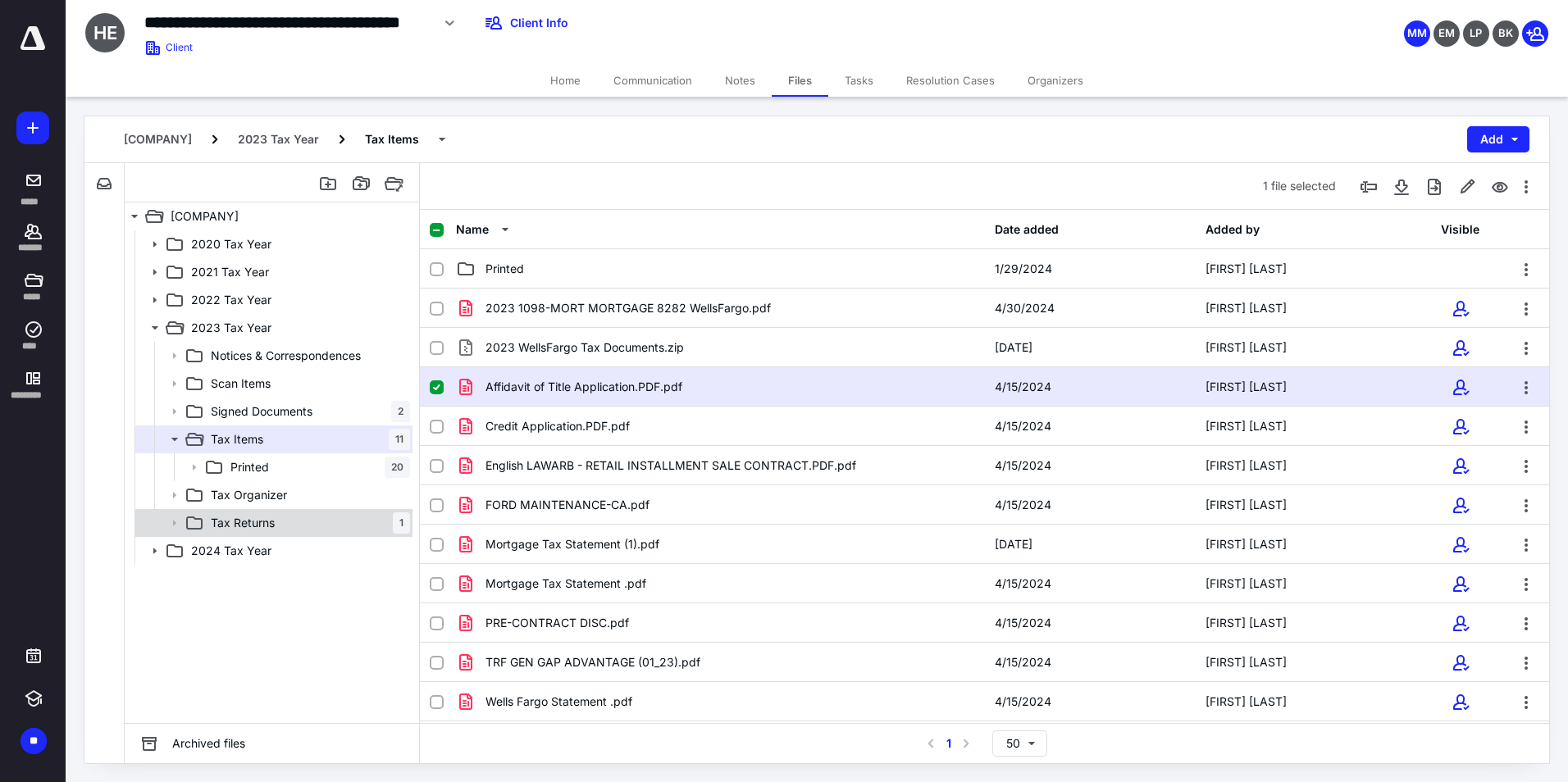click on "Tax Returns 1" at bounding box center (307, 523) 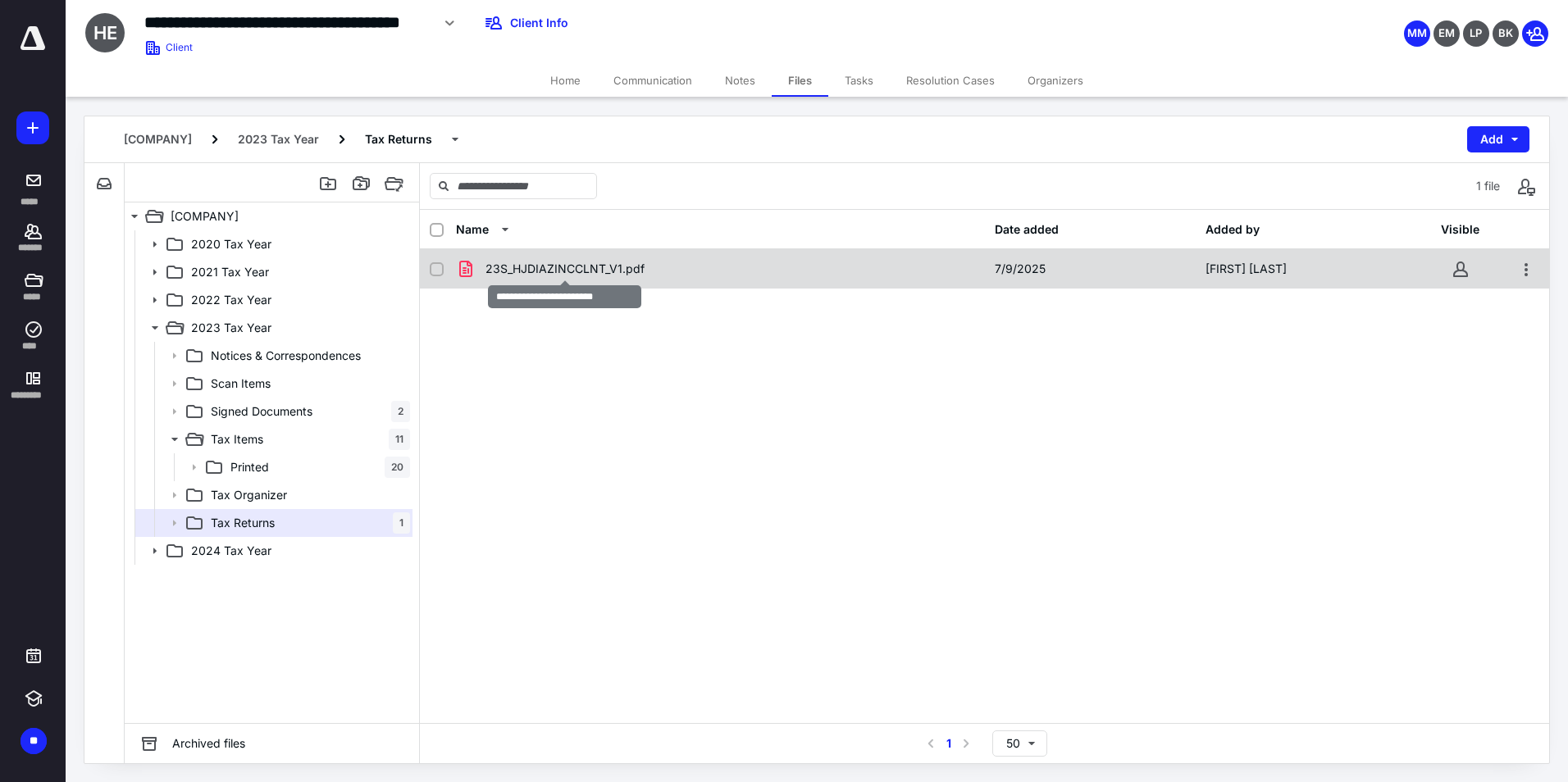 click on "23S_HJDIAZINCCLNT_V1.pdf" at bounding box center (565, 269) 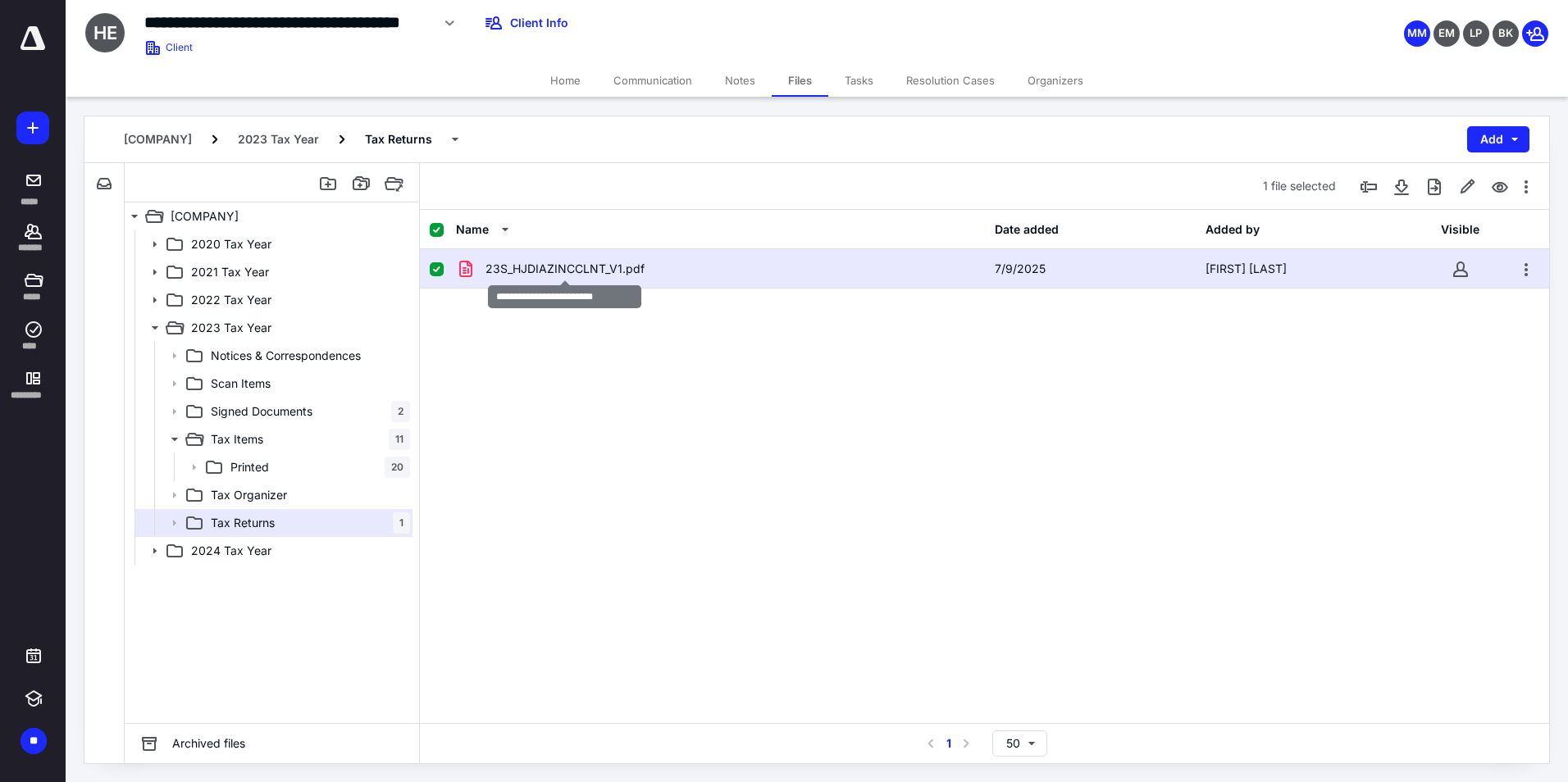 click on "23S_HJDIAZINCCLNT_V1.pdf" at bounding box center [565, 269] 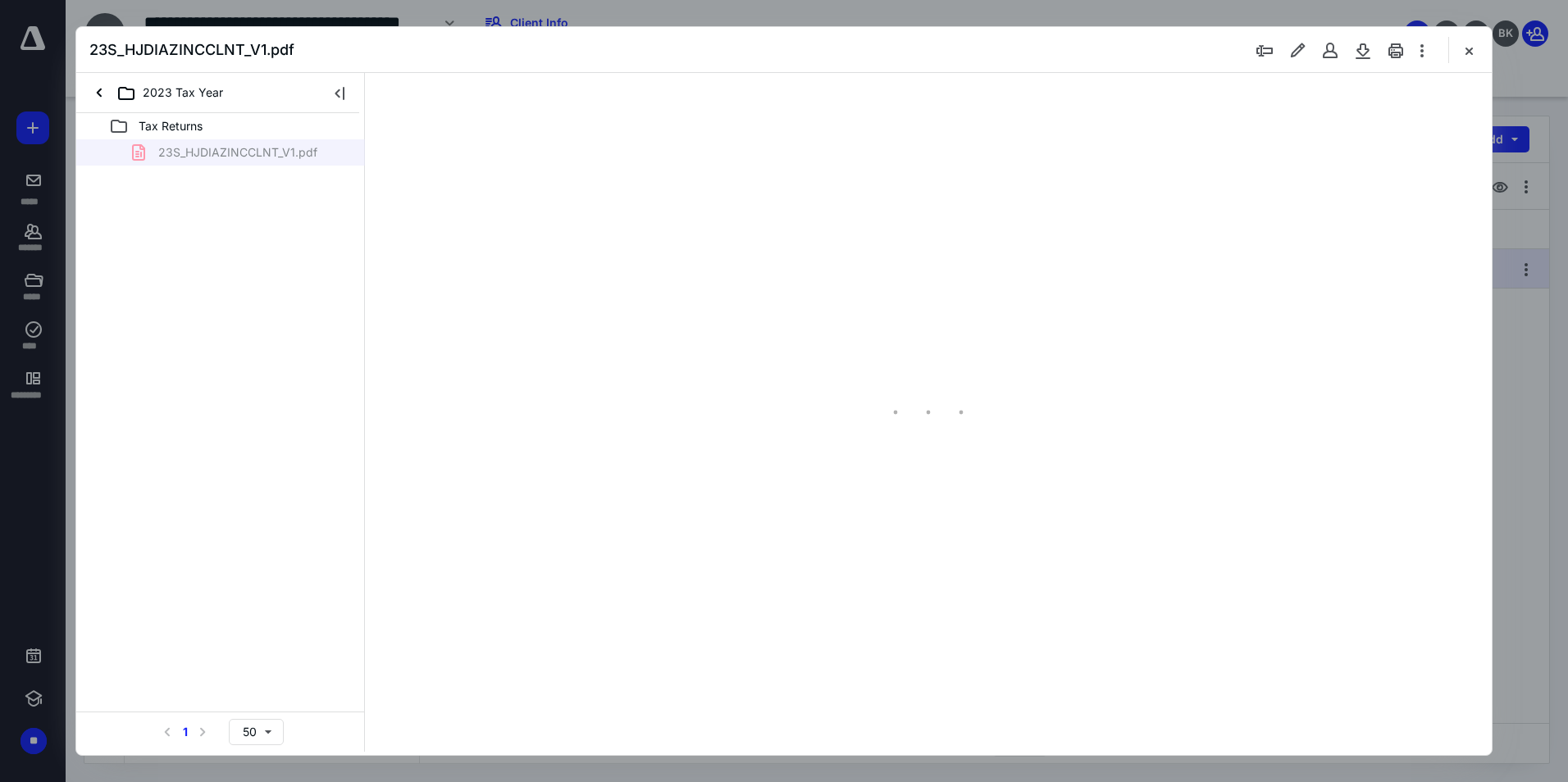 scroll, scrollTop: 0, scrollLeft: 0, axis: both 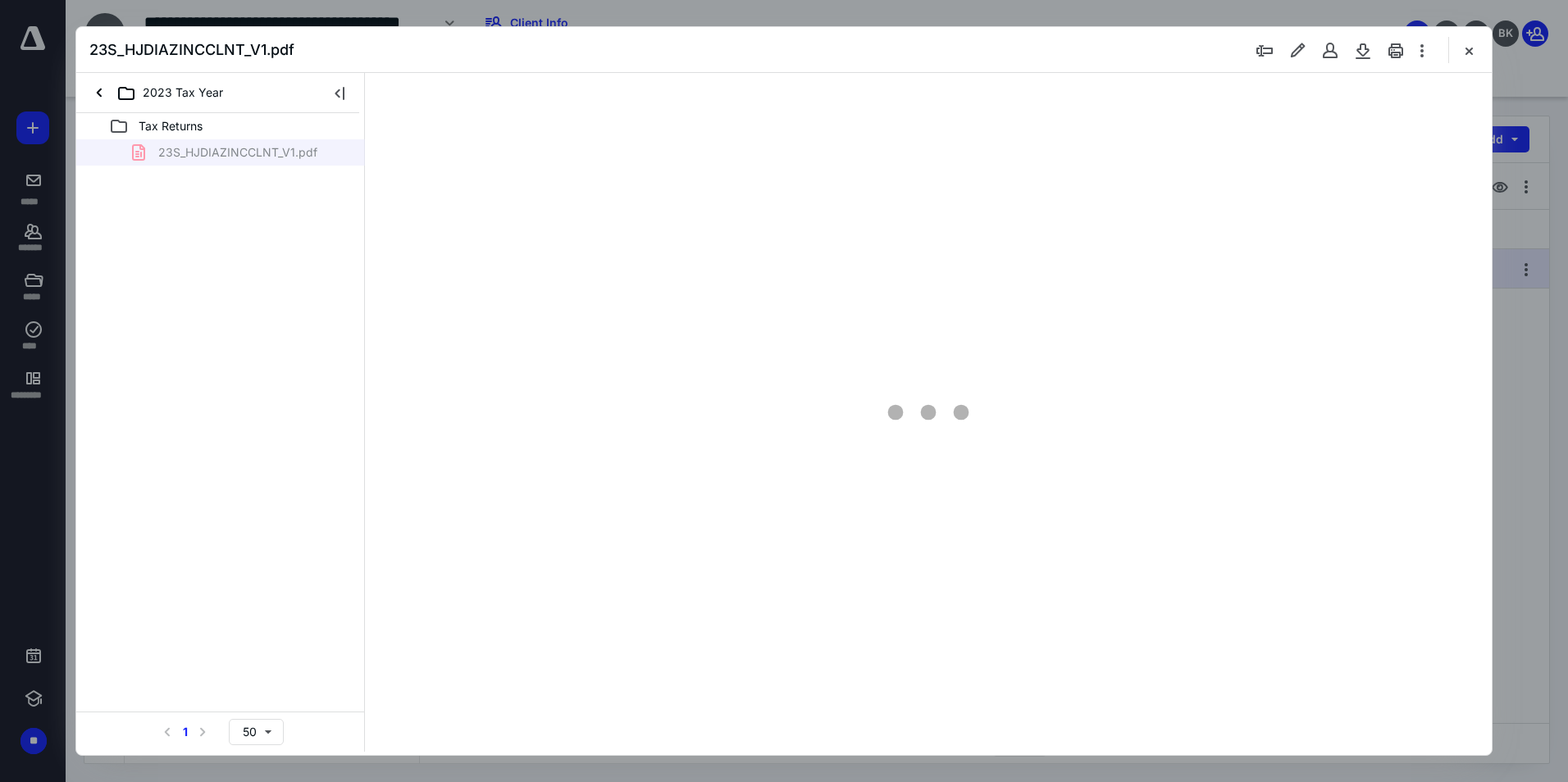 type on "94" 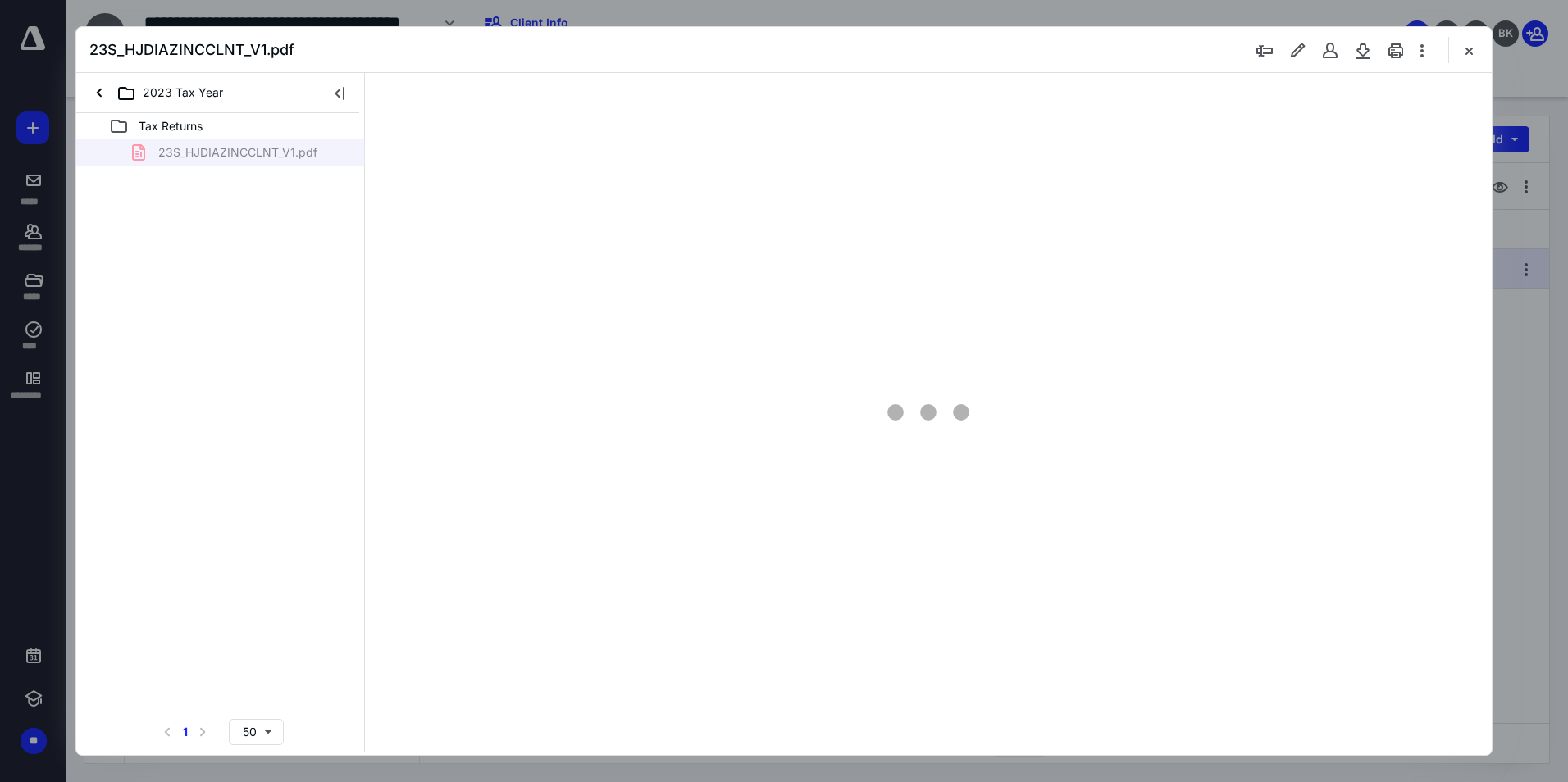 scroll, scrollTop: 66, scrollLeft: 0, axis: vertical 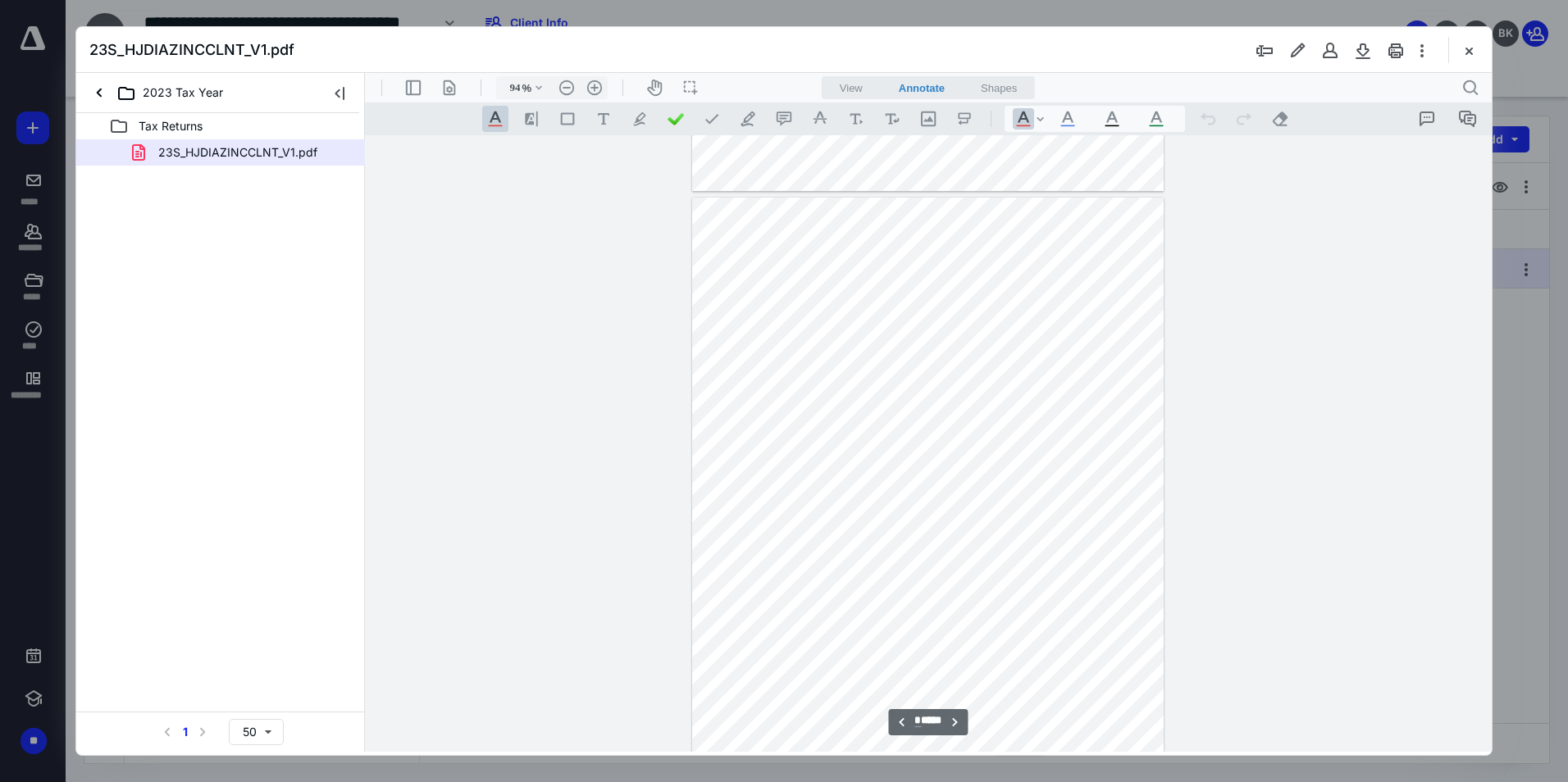 type on "*" 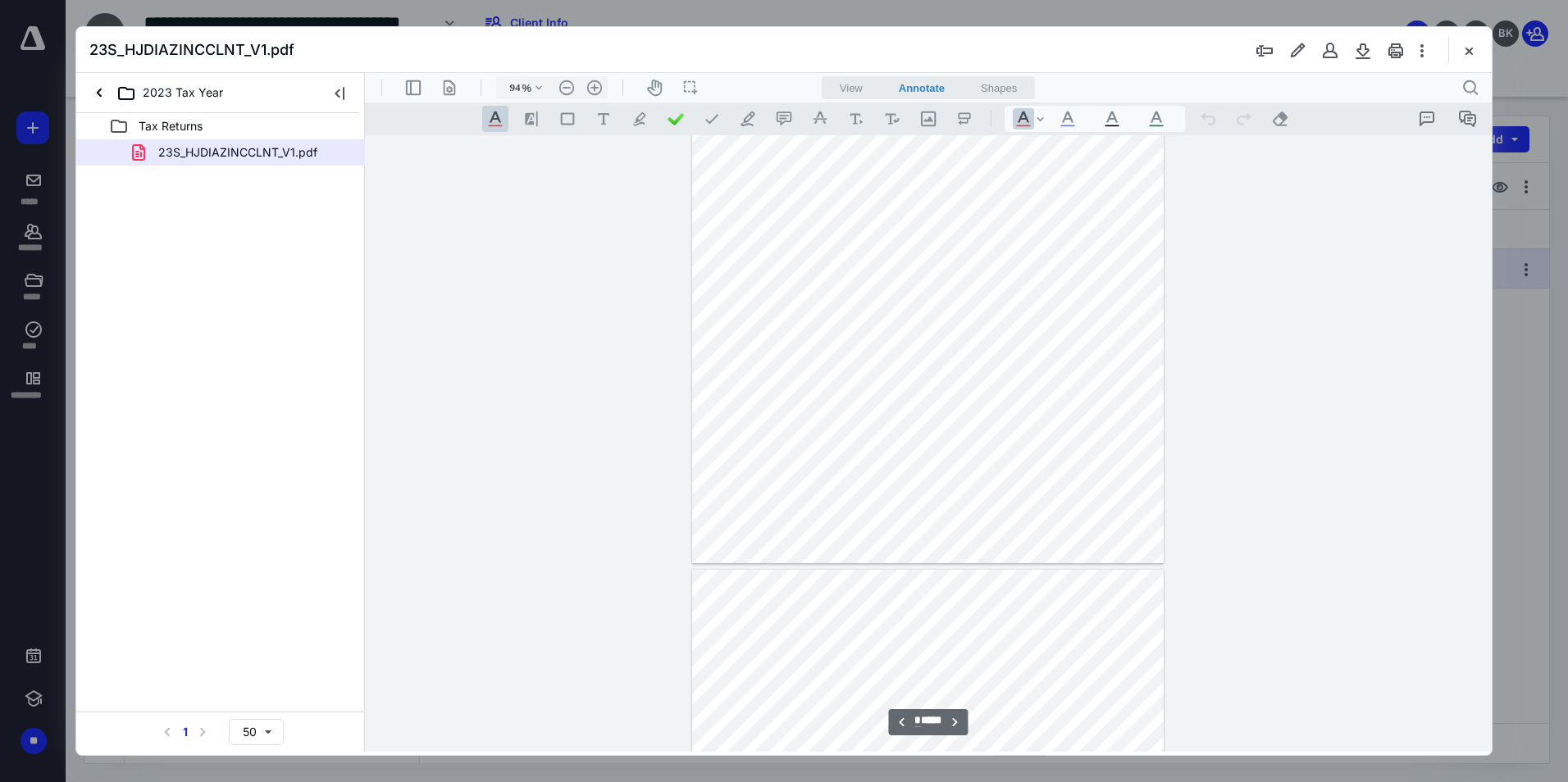 scroll, scrollTop: 0, scrollLeft: 0, axis: both 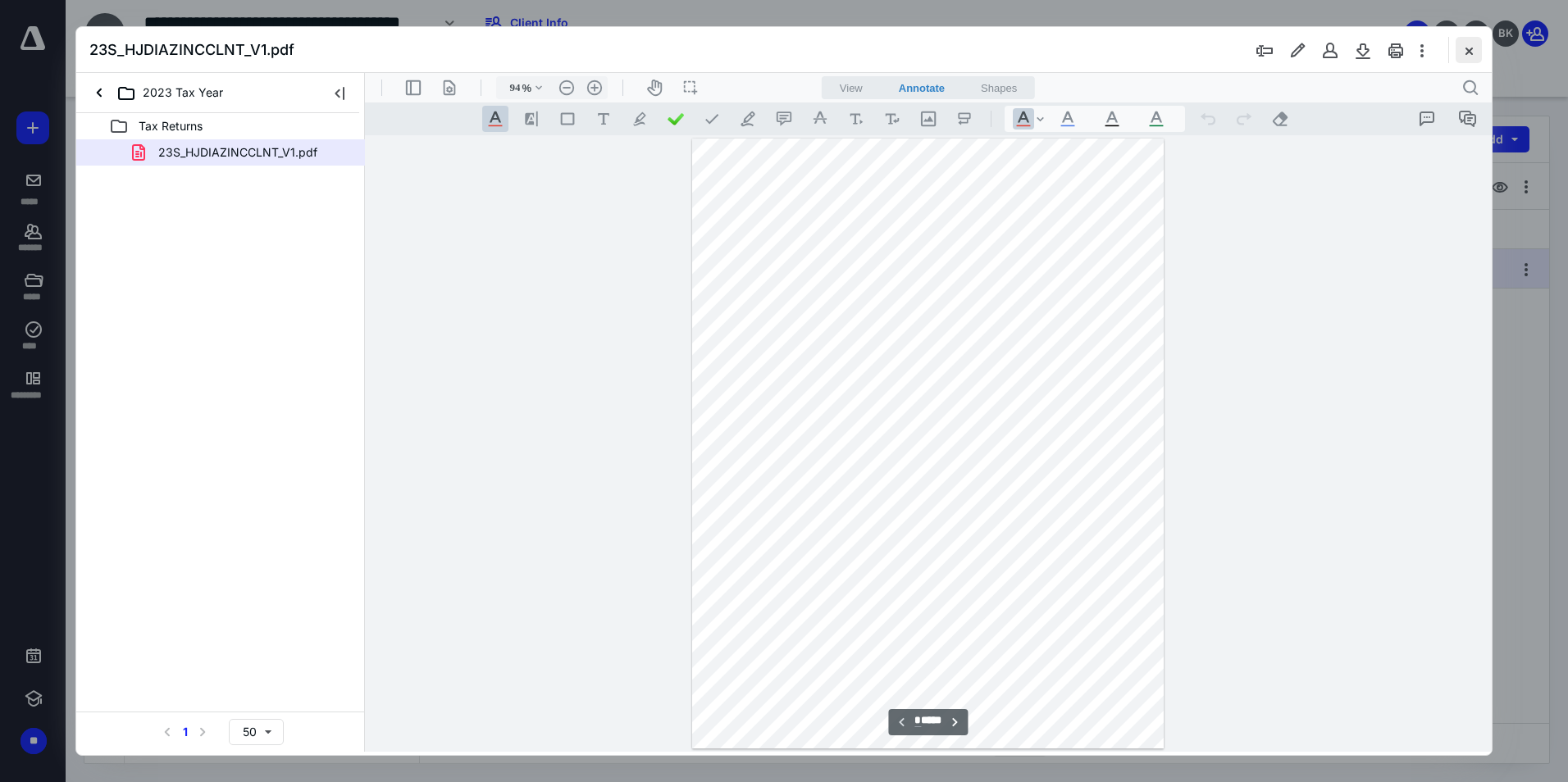 click at bounding box center [1469, 50] 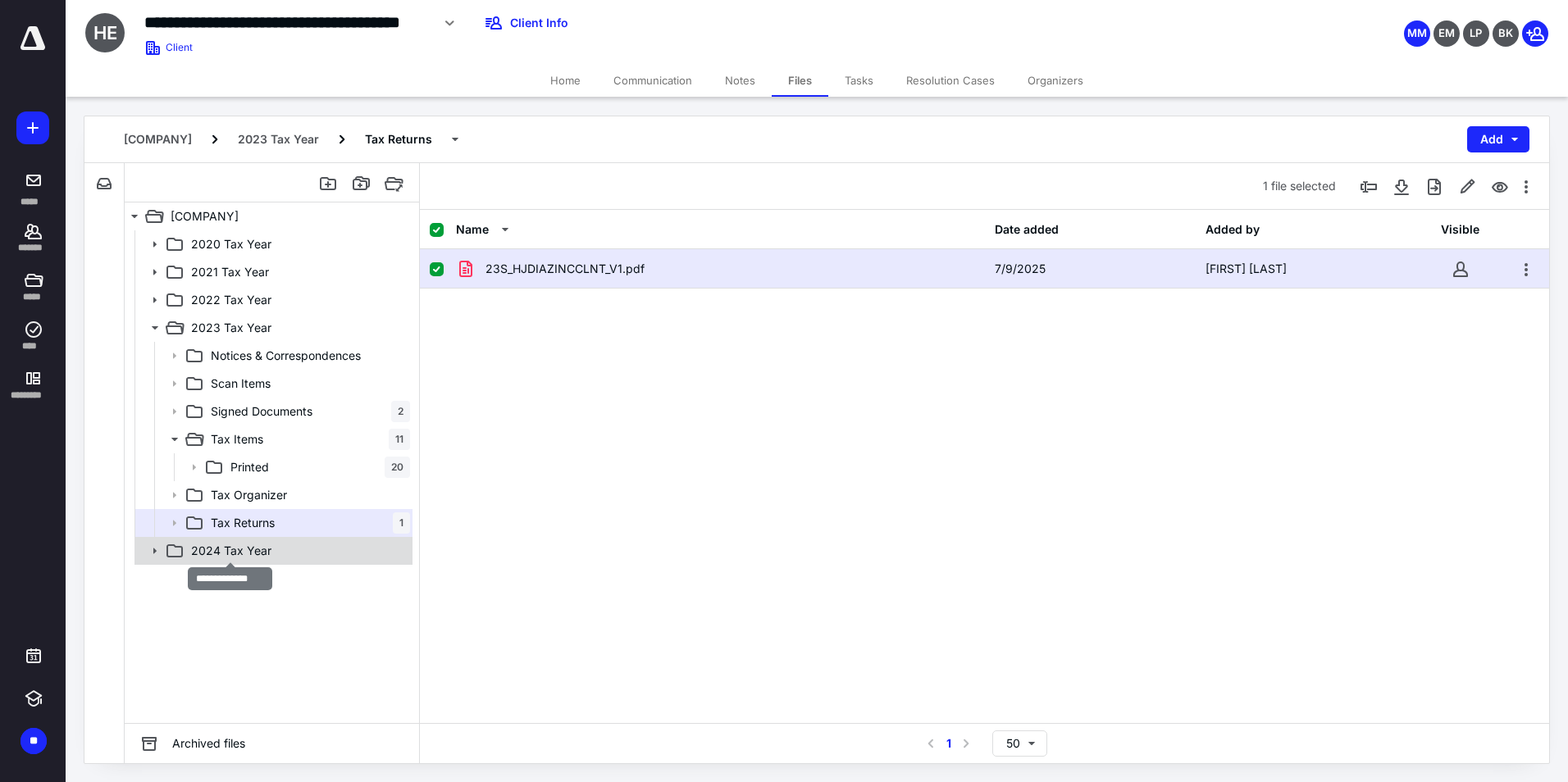 click on "2024 Tax Year" at bounding box center (231, 551) 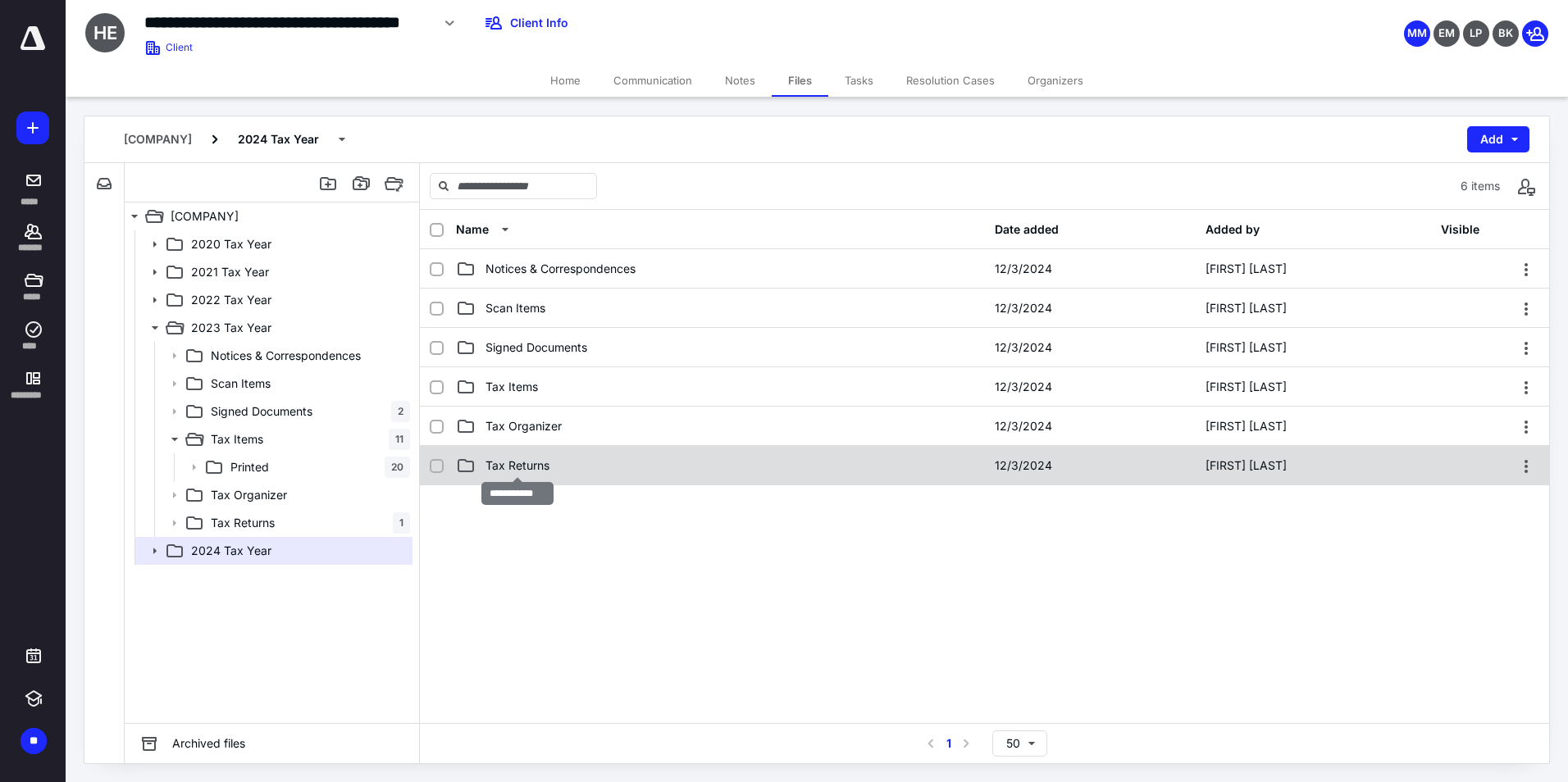 click on "Tax Returns" at bounding box center [517, 466] 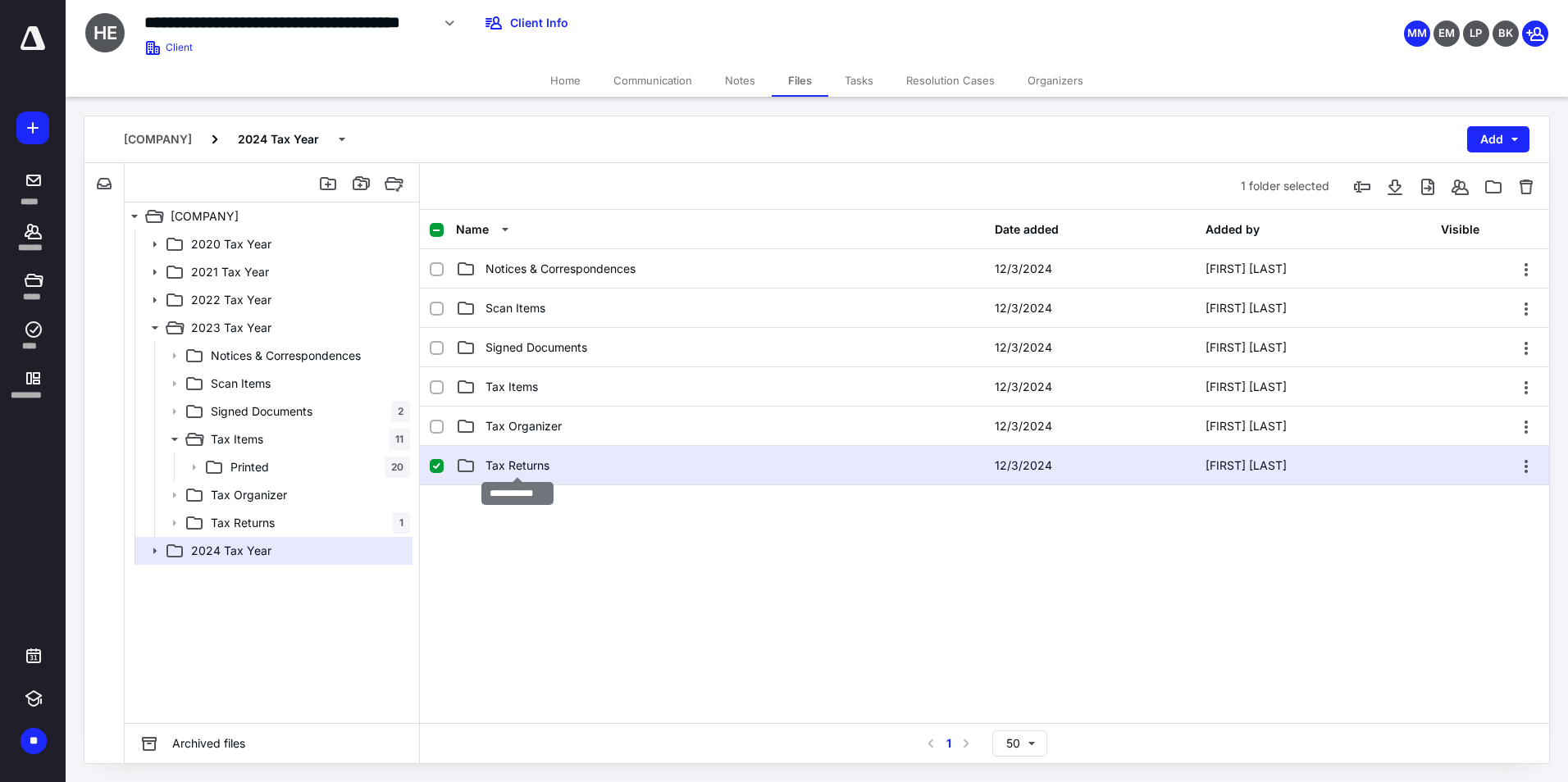 click on "Tax Returns" at bounding box center [517, 466] 